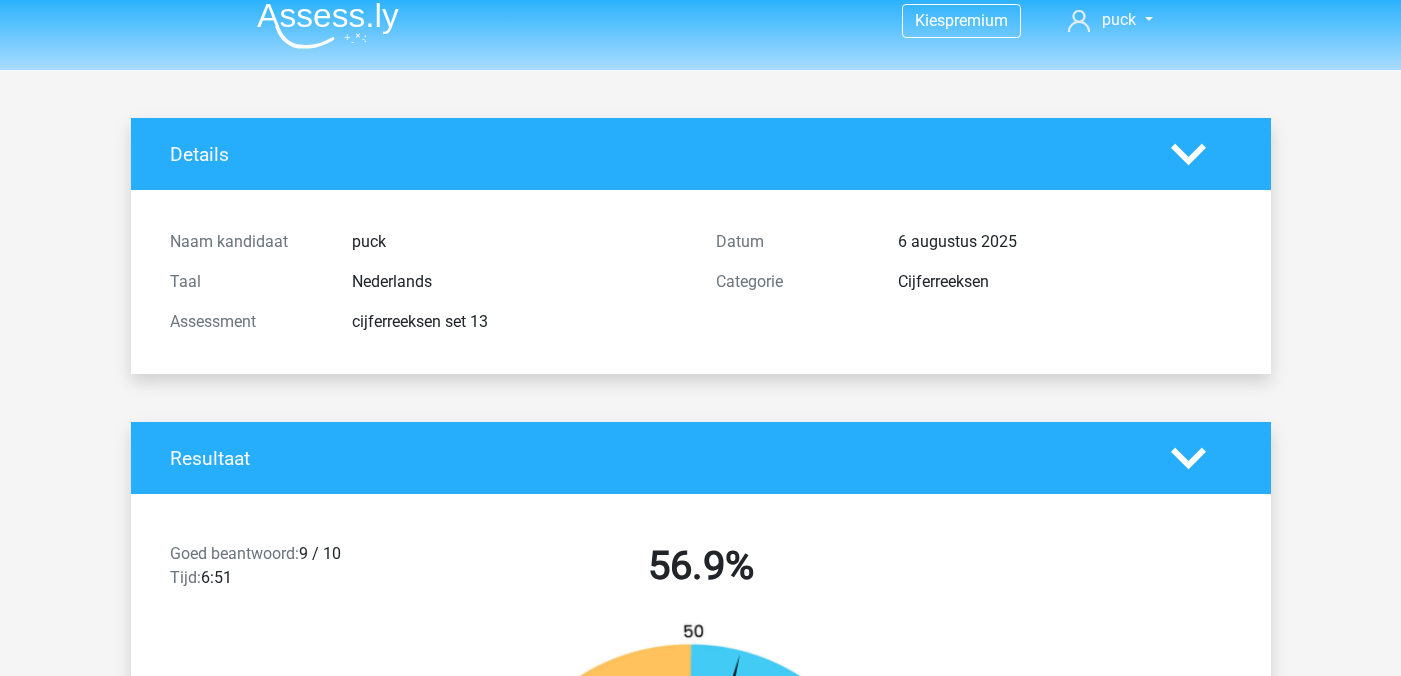 scroll, scrollTop: 0, scrollLeft: 0, axis: both 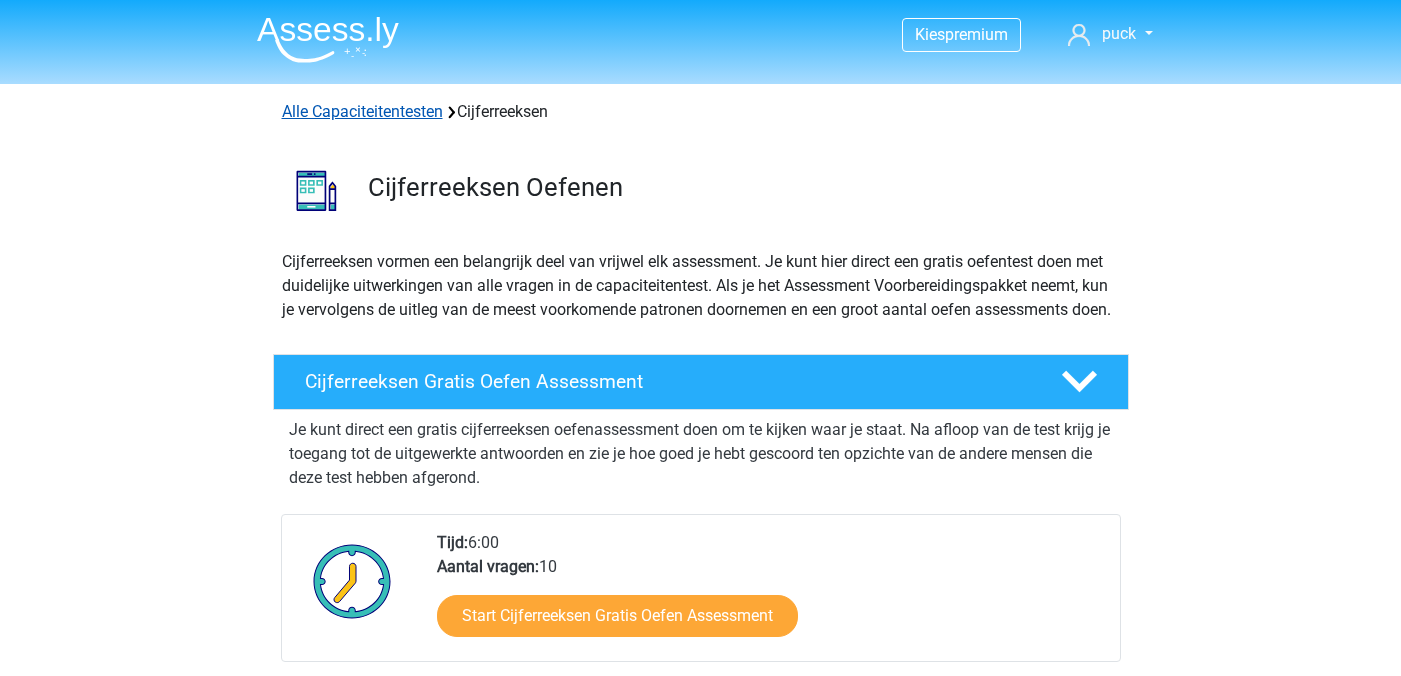 click on "Alle Capaciteitentesten" at bounding box center [362, 111] 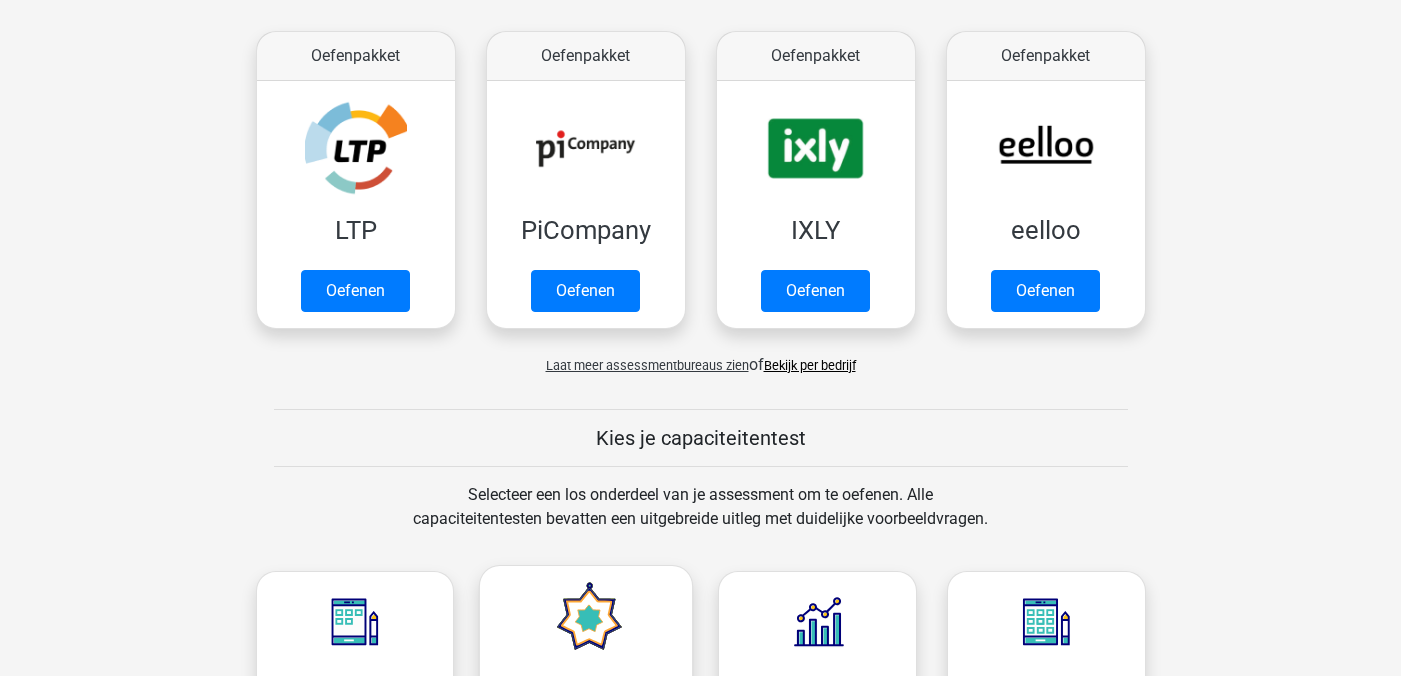 scroll, scrollTop: 354, scrollLeft: 0, axis: vertical 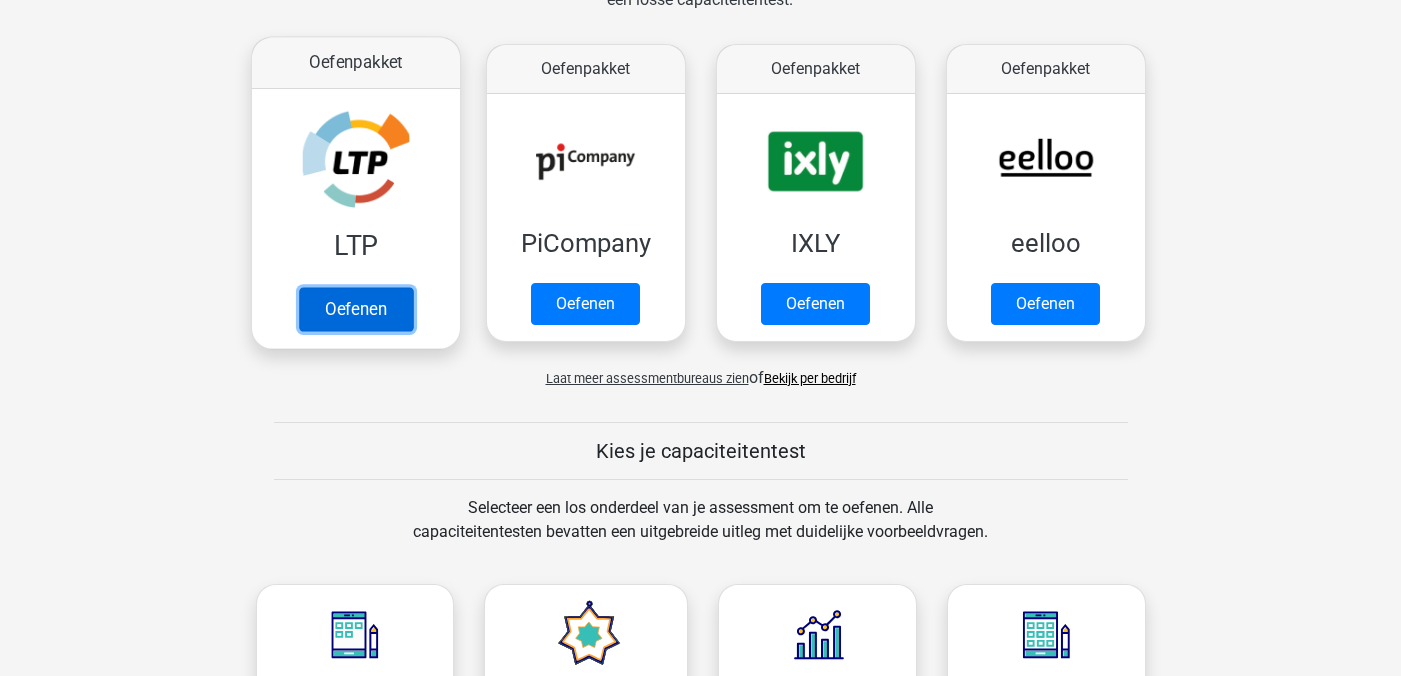 click on "Oefenen" at bounding box center (355, 309) 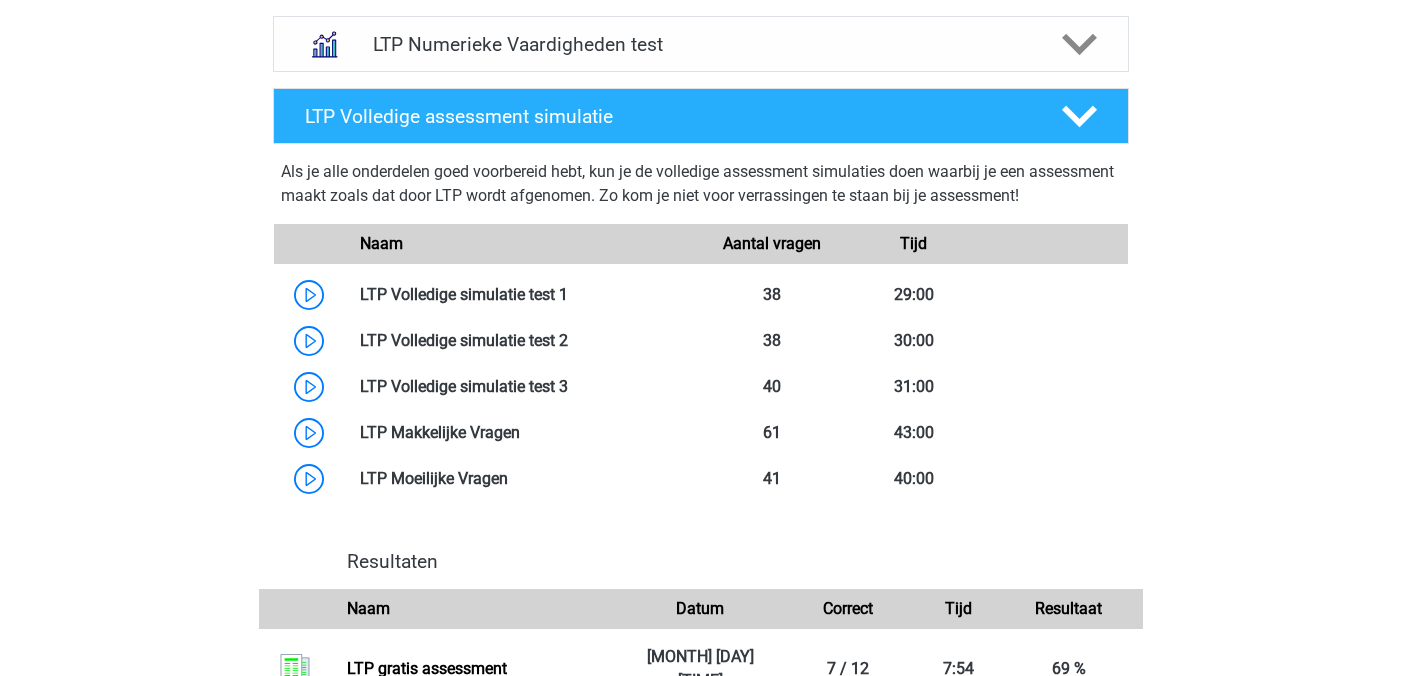 scroll, scrollTop: 1556, scrollLeft: 0, axis: vertical 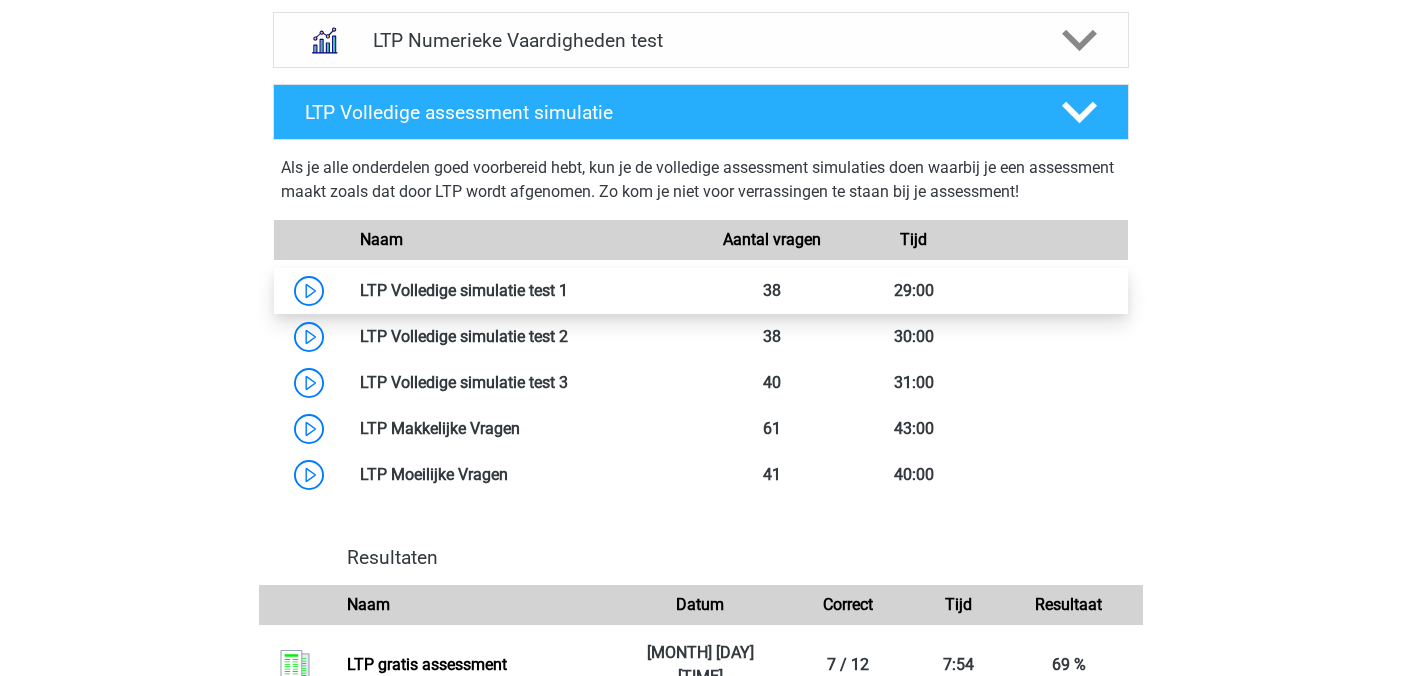 click at bounding box center (568, 290) 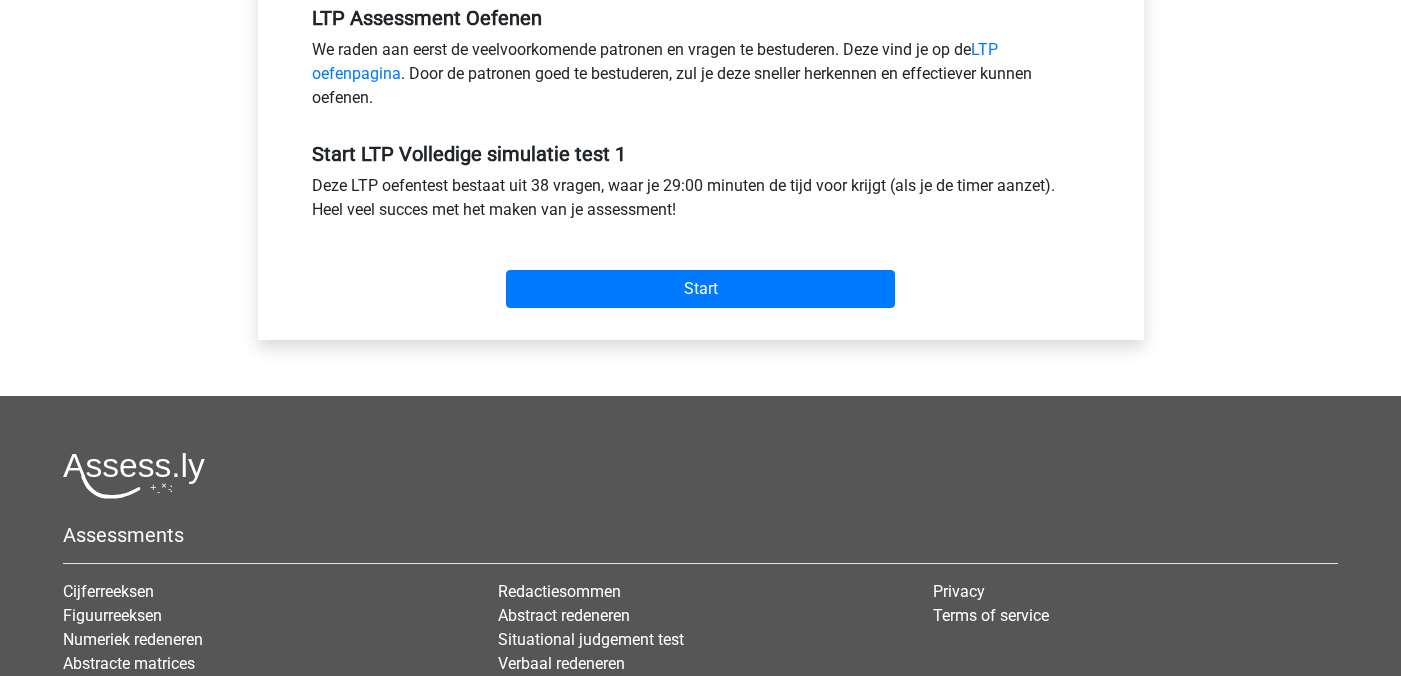 scroll, scrollTop: 663, scrollLeft: 0, axis: vertical 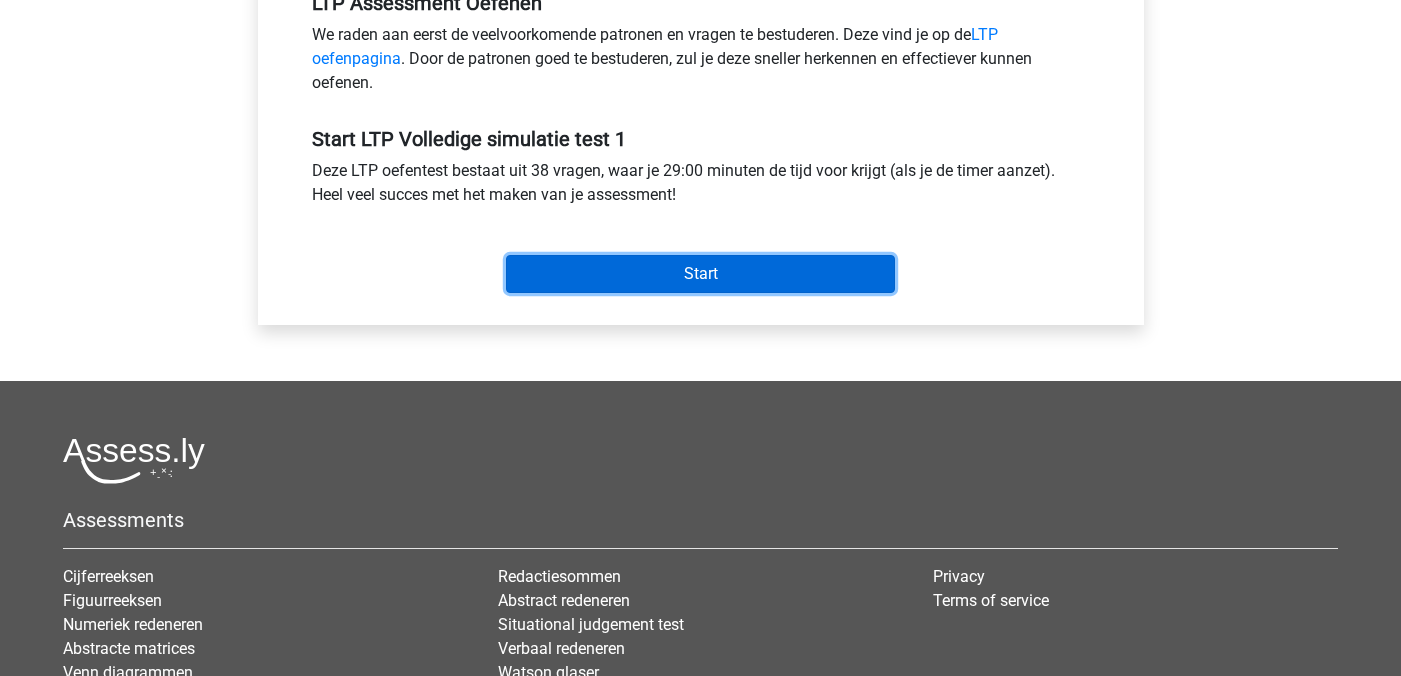 click on "Start" at bounding box center [700, 274] 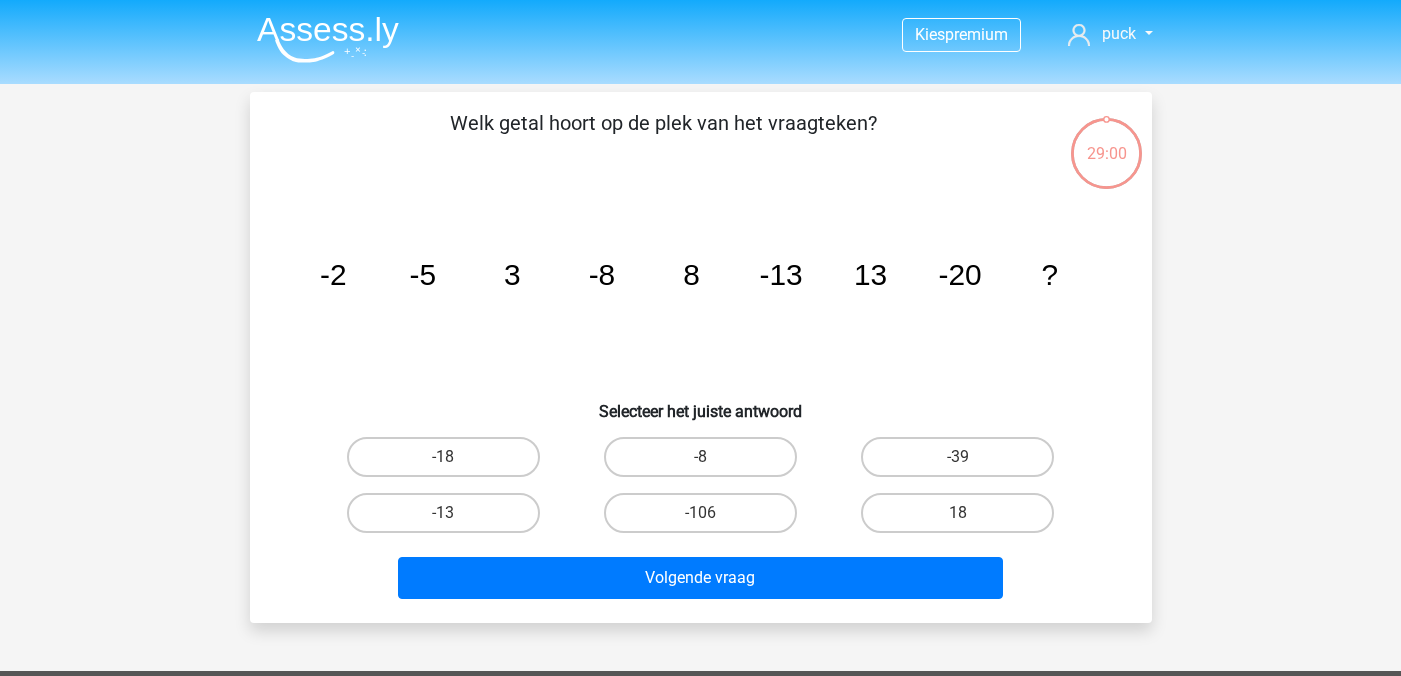 scroll, scrollTop: 0, scrollLeft: 0, axis: both 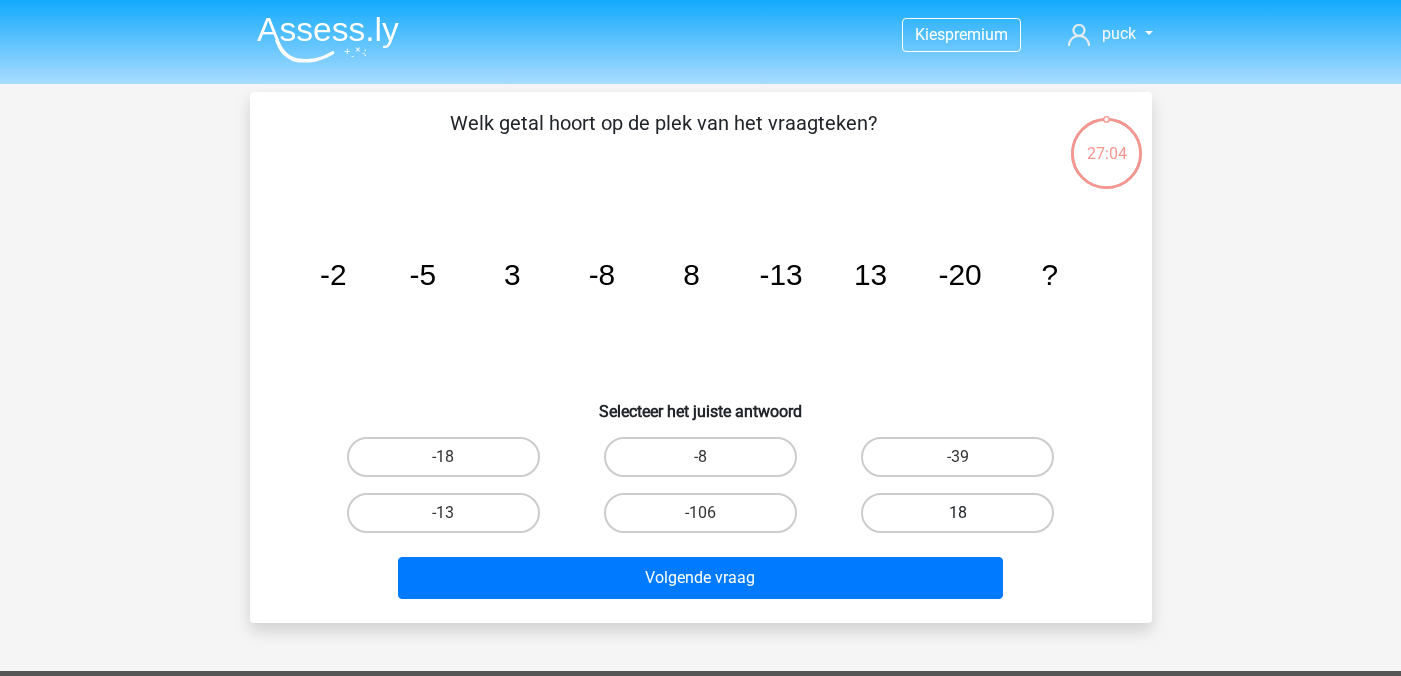 click on "18" at bounding box center [957, 513] 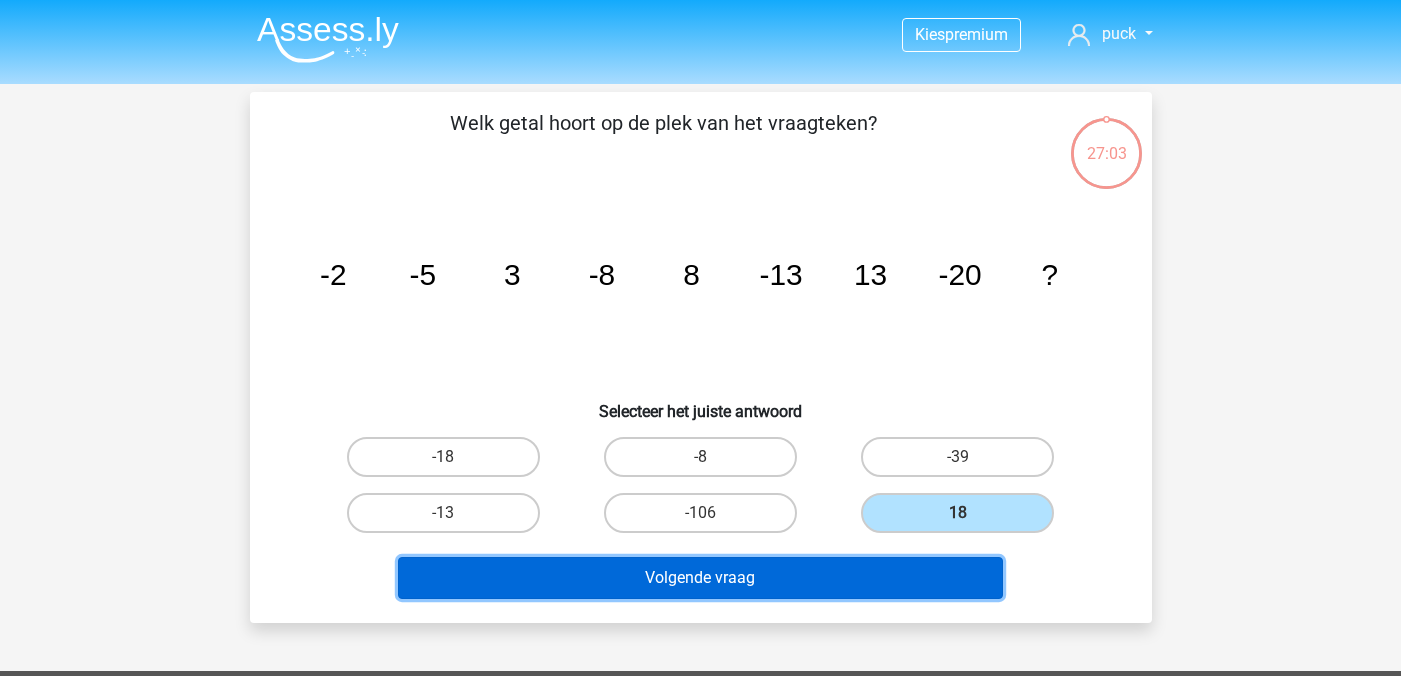 click on "Volgende vraag" at bounding box center [700, 578] 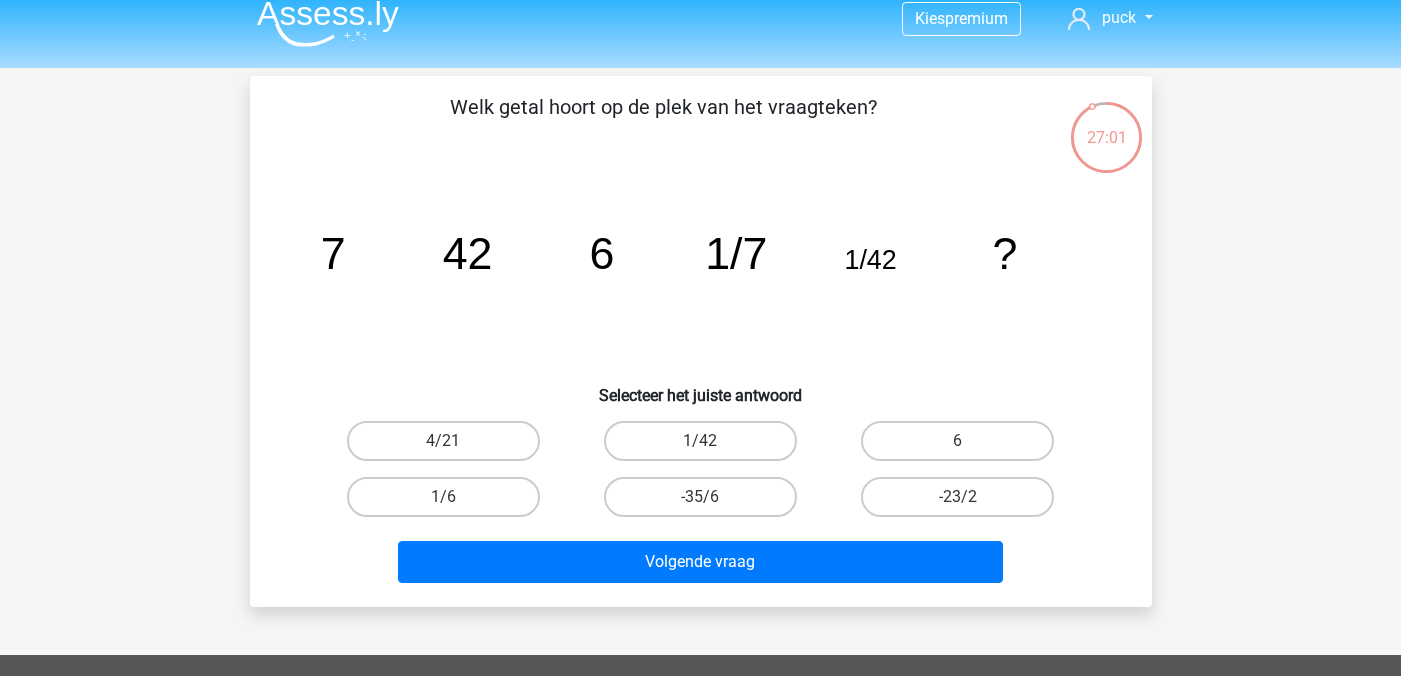 scroll, scrollTop: 15, scrollLeft: 0, axis: vertical 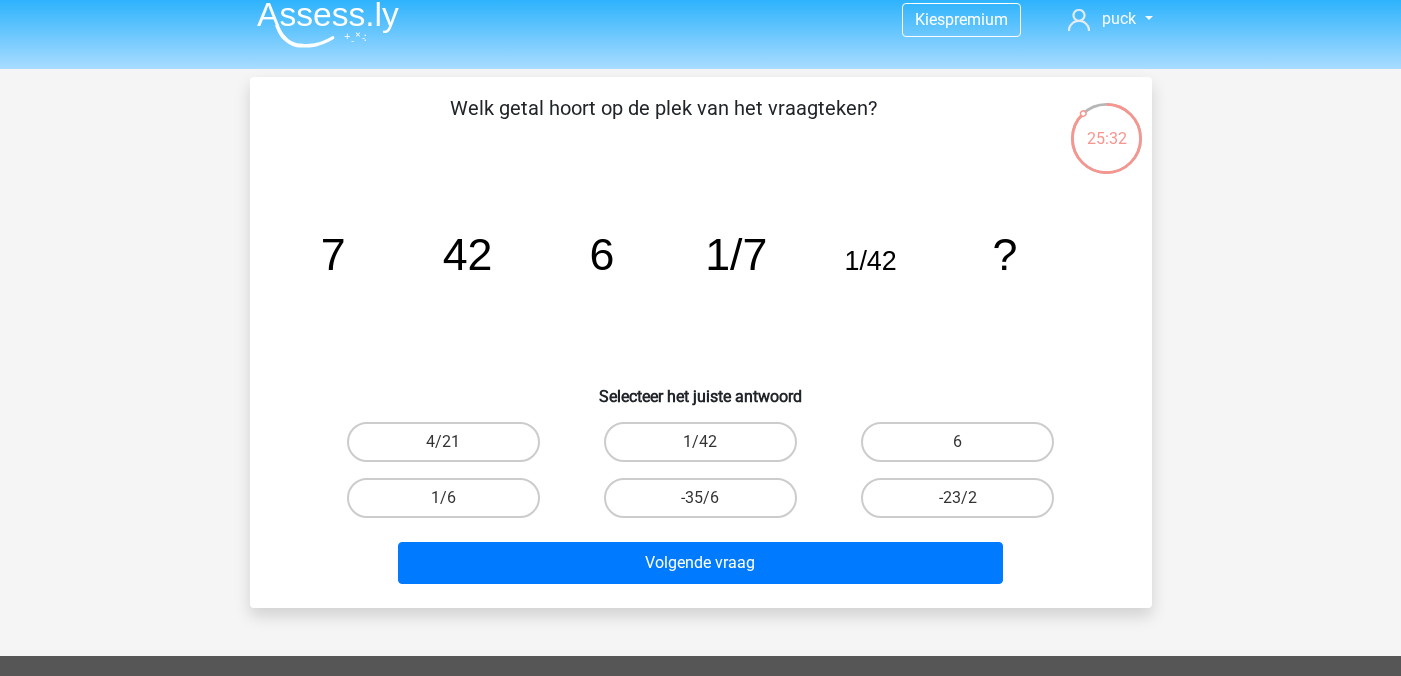 click at bounding box center (328, 24) 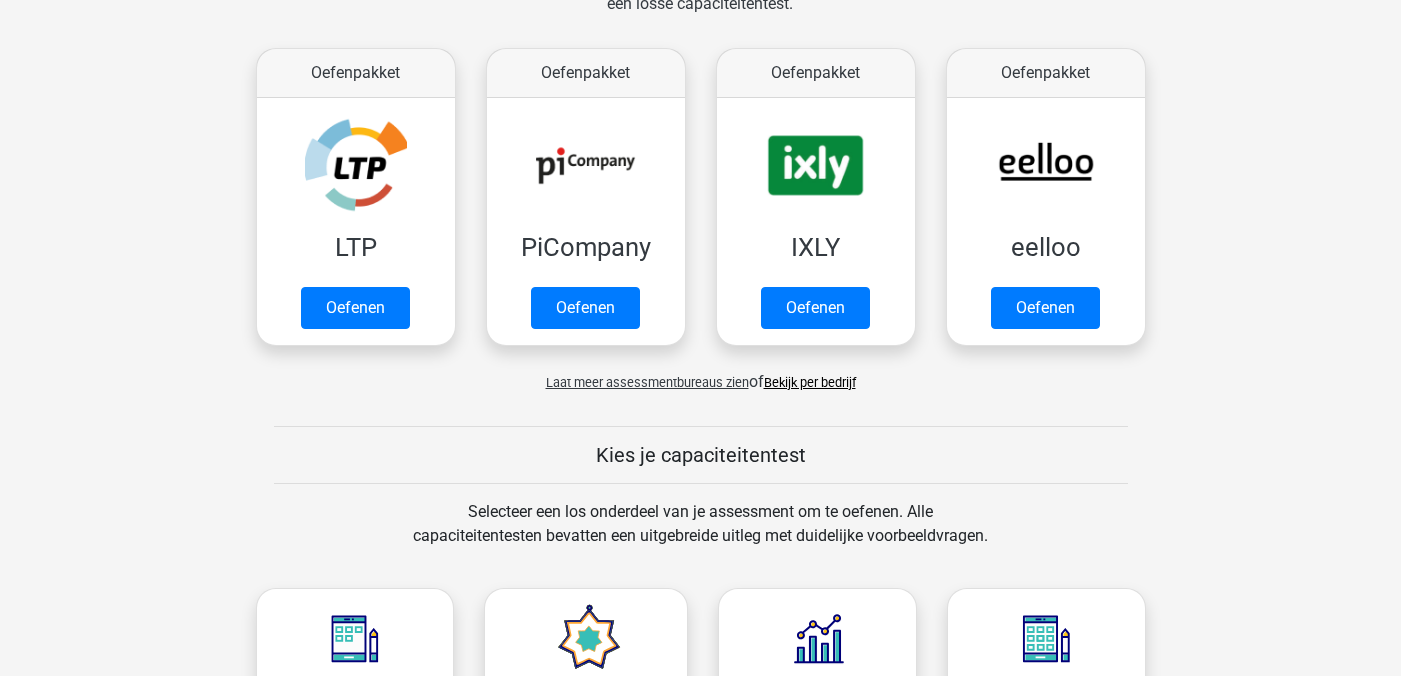 scroll, scrollTop: 351, scrollLeft: 0, axis: vertical 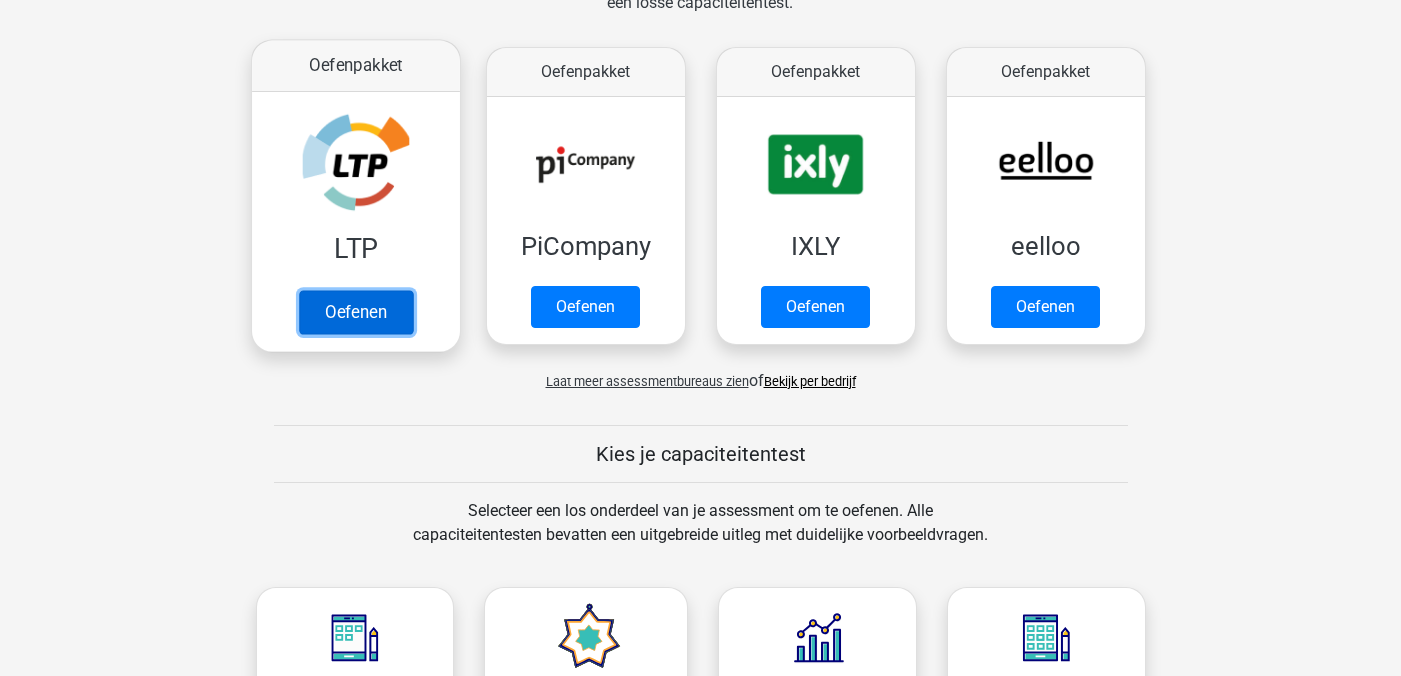 click on "Oefenen" at bounding box center [355, 312] 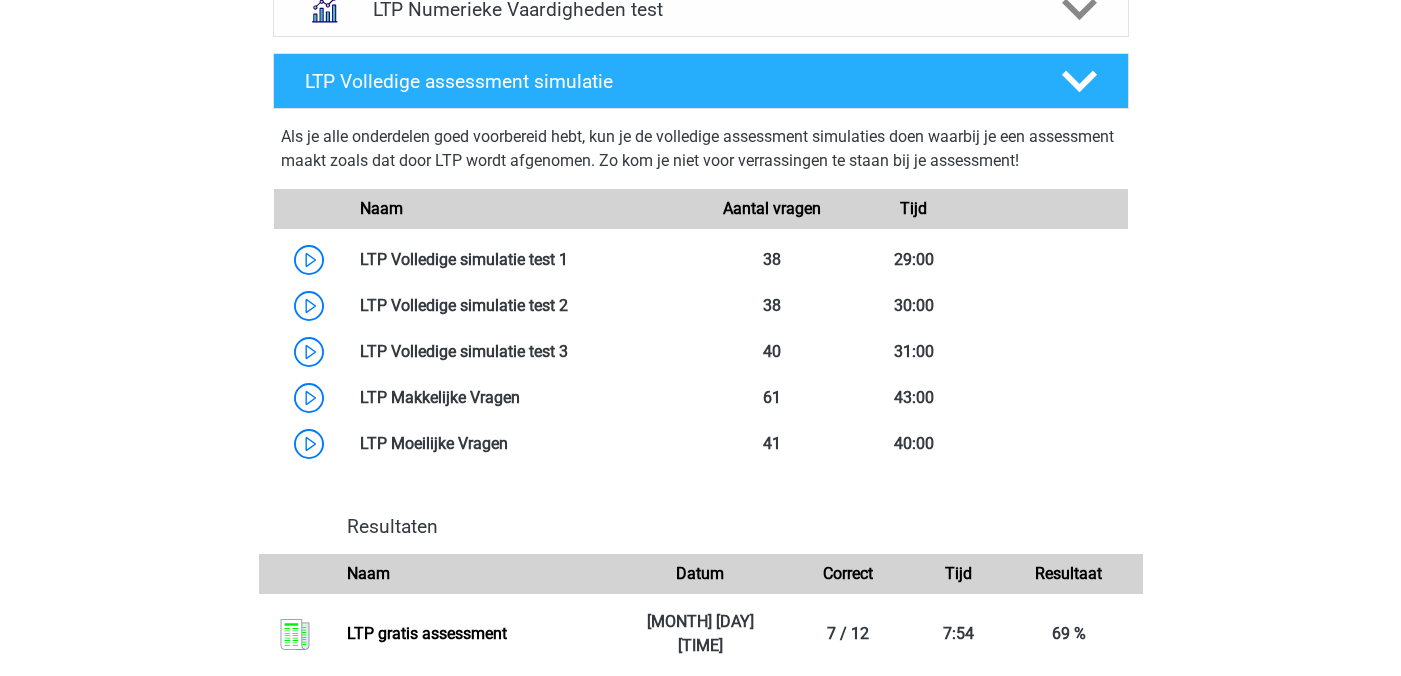 scroll, scrollTop: 1606, scrollLeft: 0, axis: vertical 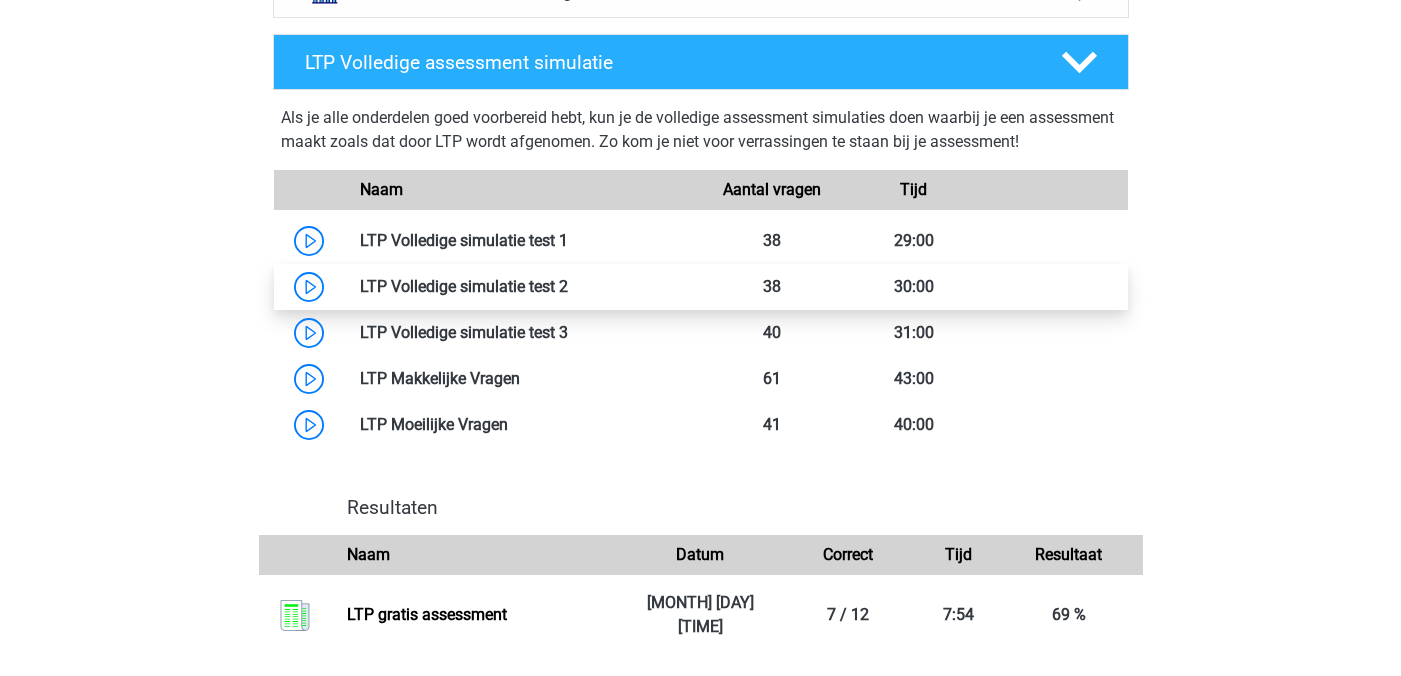click at bounding box center [568, 286] 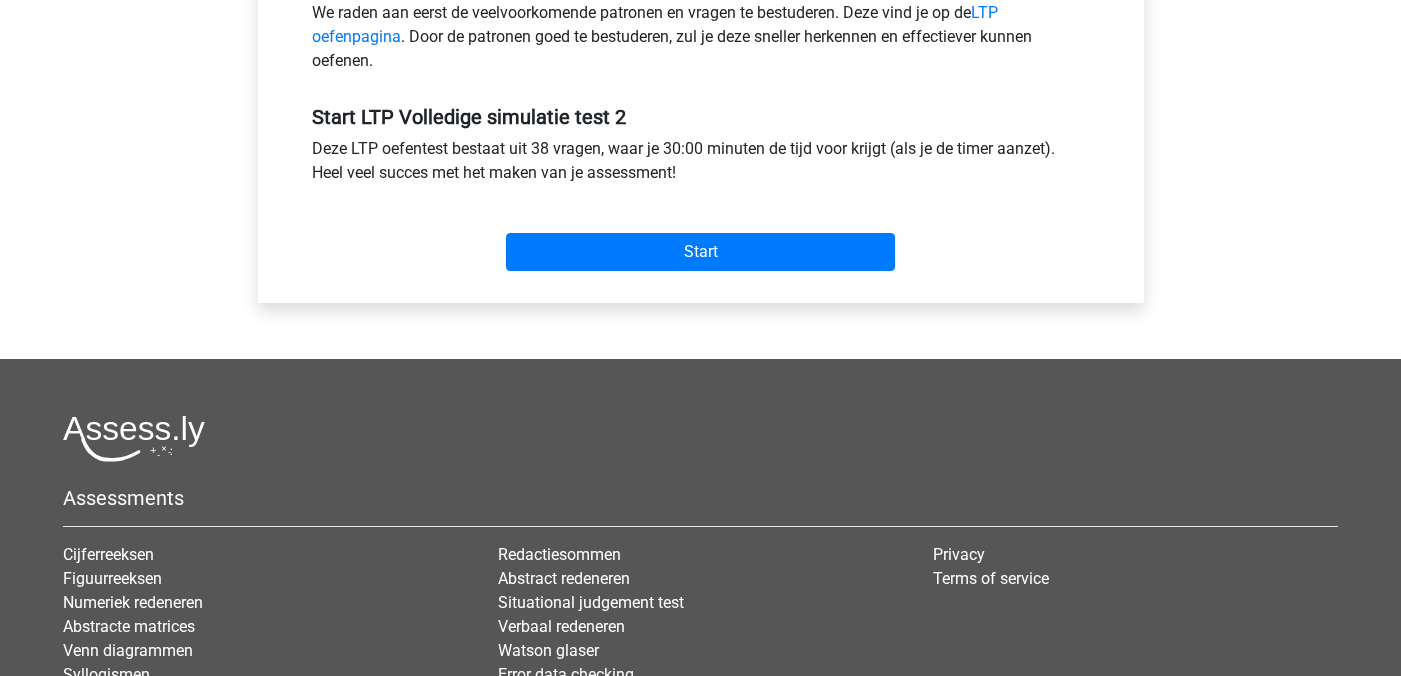 scroll, scrollTop: 684, scrollLeft: 0, axis: vertical 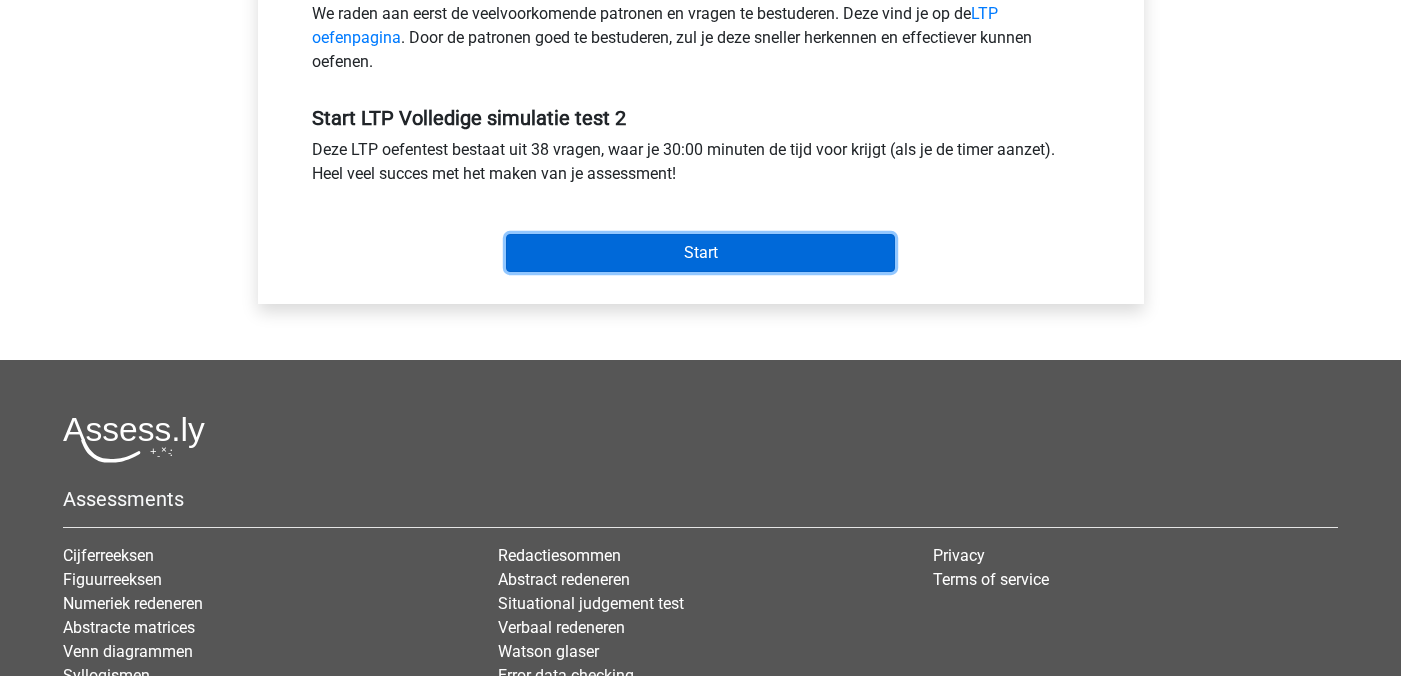 click on "Start" at bounding box center [700, 253] 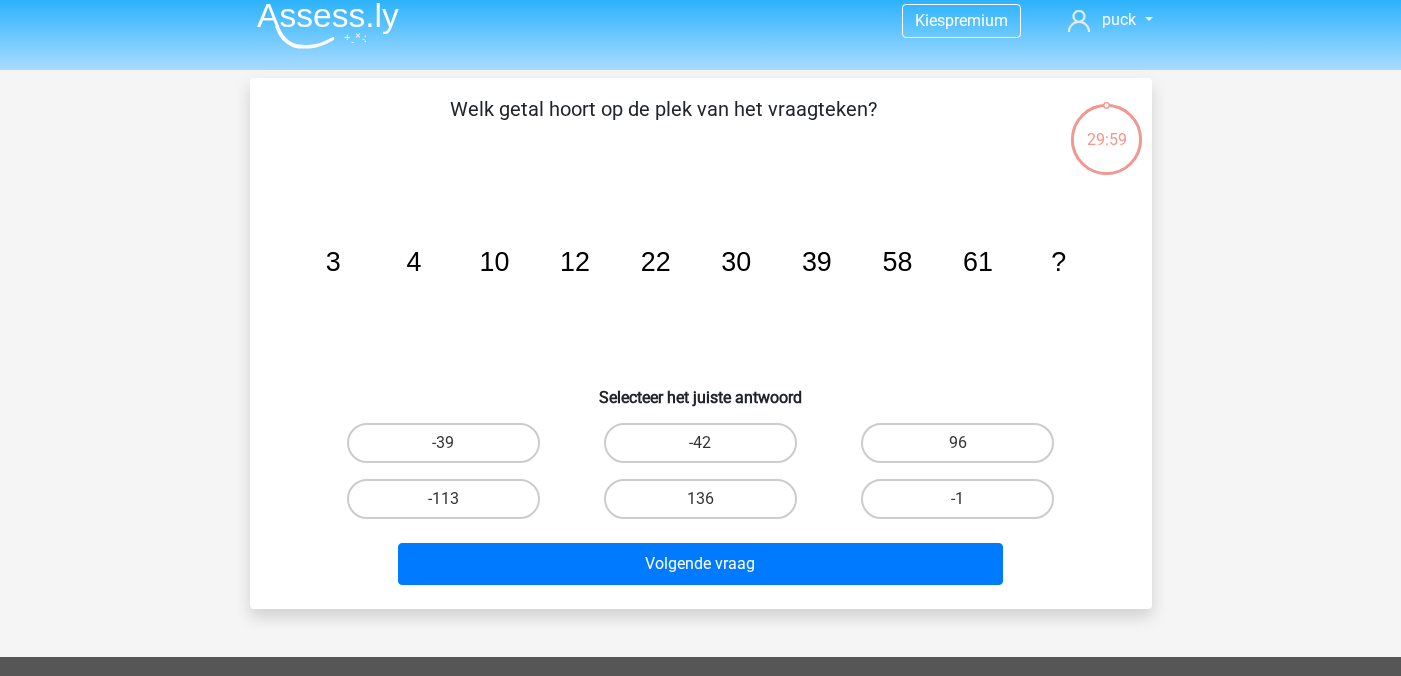 scroll, scrollTop: 20, scrollLeft: 0, axis: vertical 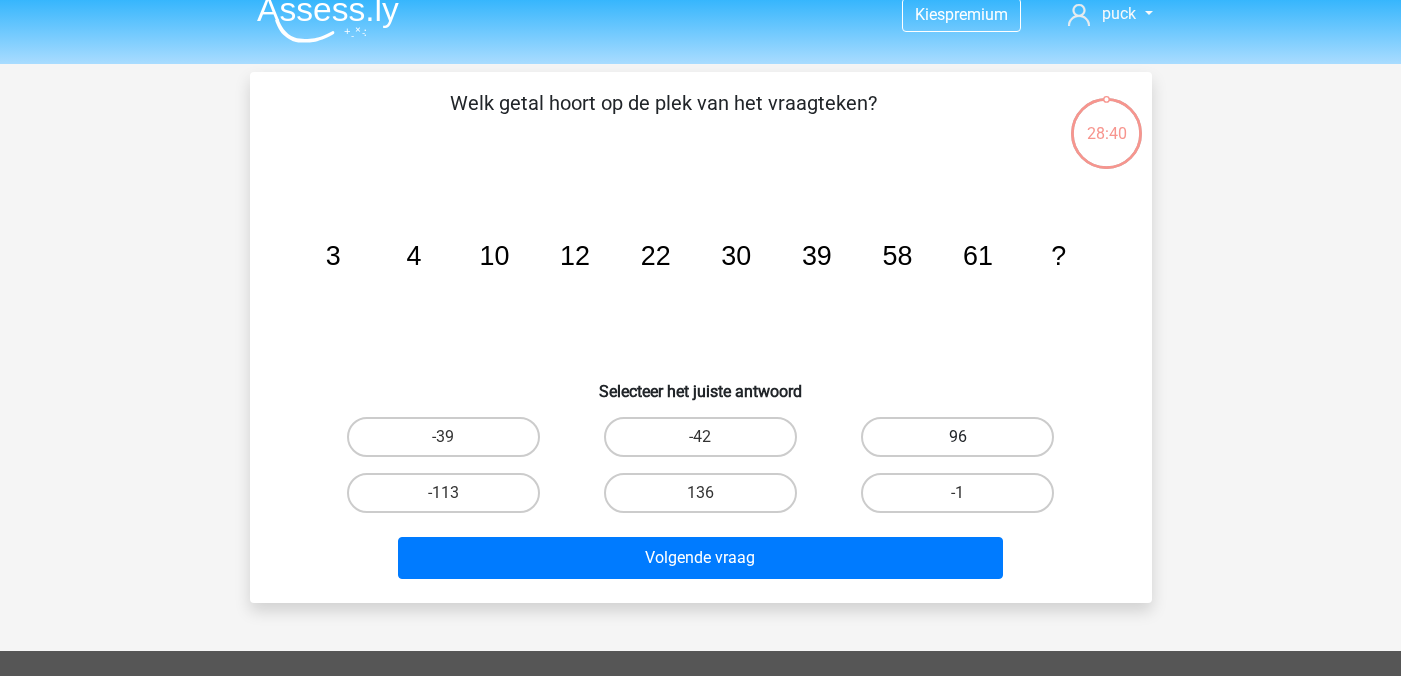 click on "96" at bounding box center (957, 437) 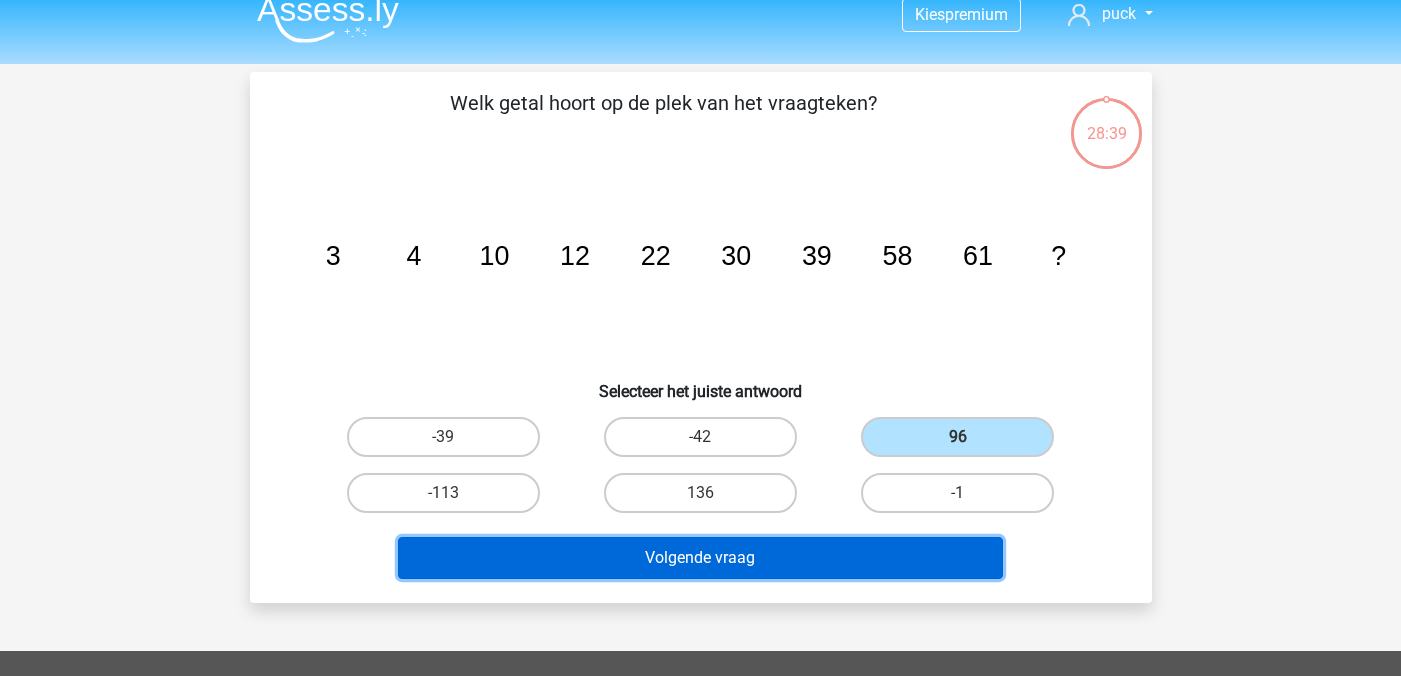 click on "Volgende vraag" at bounding box center [700, 558] 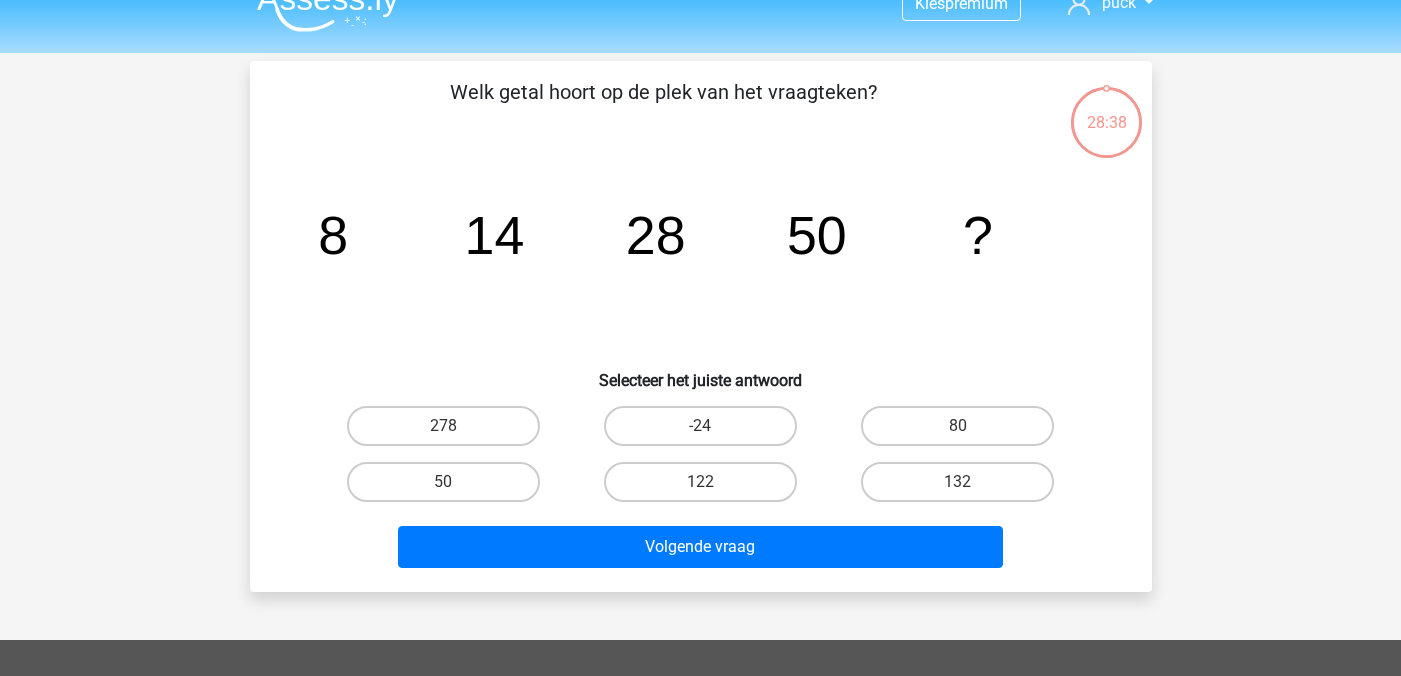 scroll, scrollTop: 30, scrollLeft: 0, axis: vertical 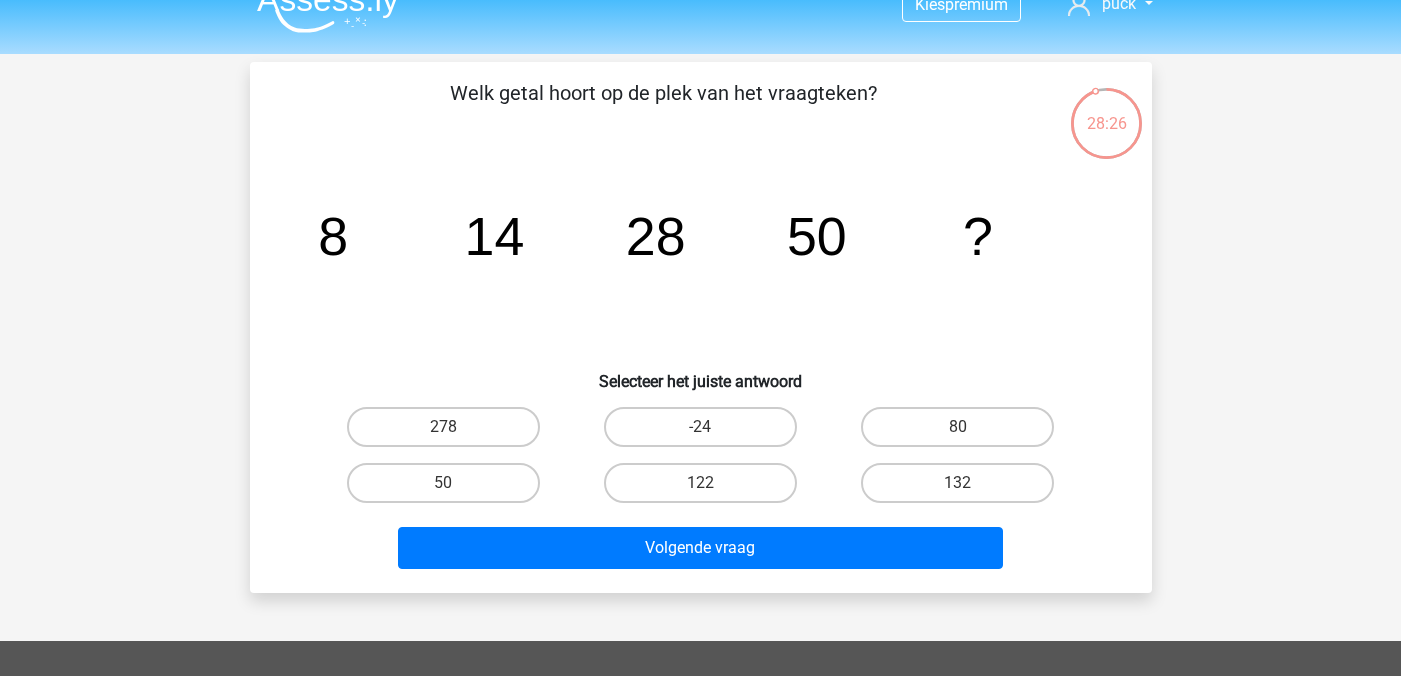 click on "80" at bounding box center [957, 427] 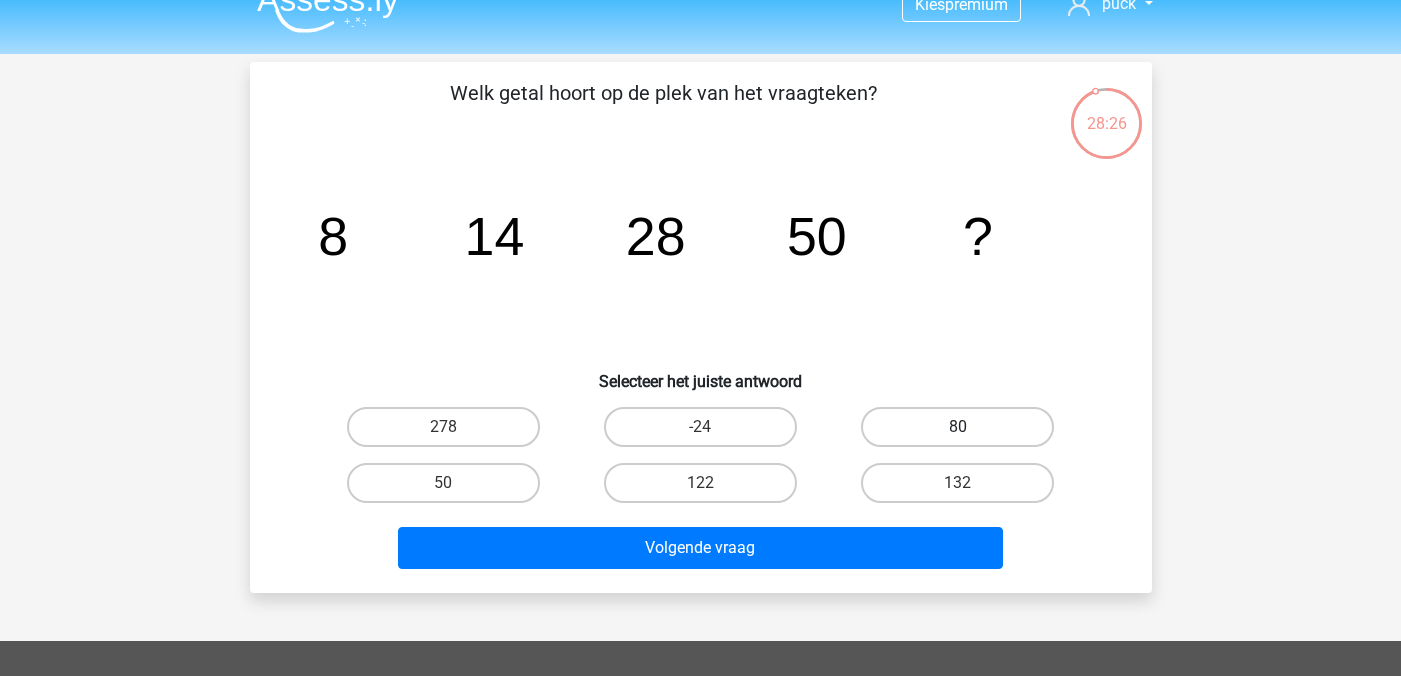 click on "80" at bounding box center [957, 427] 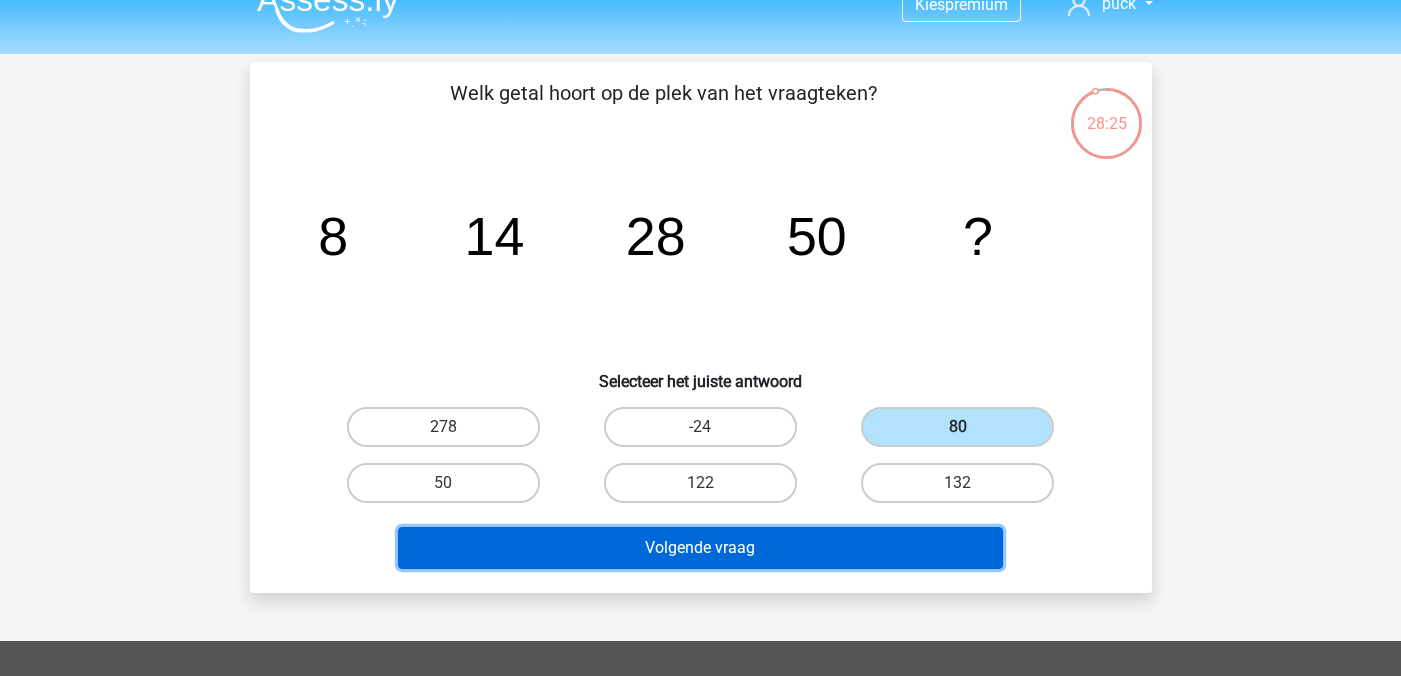 click on "Volgende vraag" at bounding box center [700, 548] 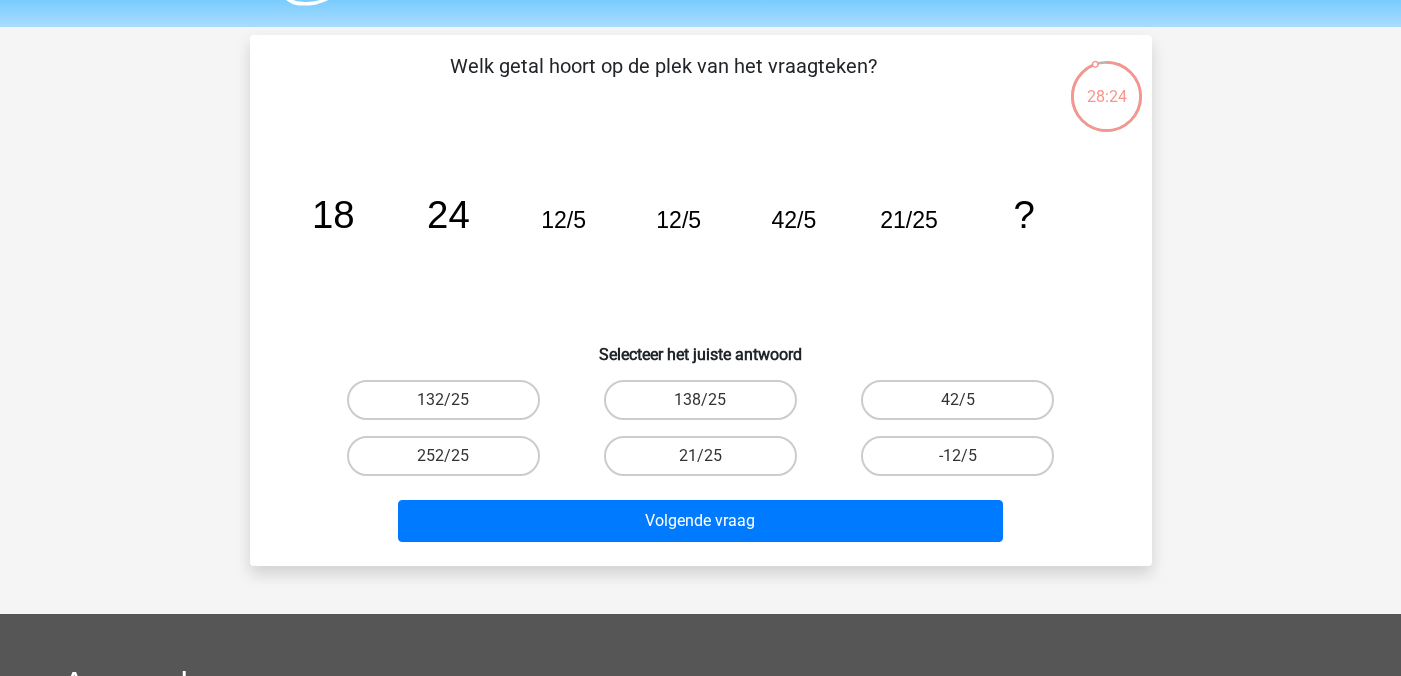 scroll, scrollTop: 61, scrollLeft: 0, axis: vertical 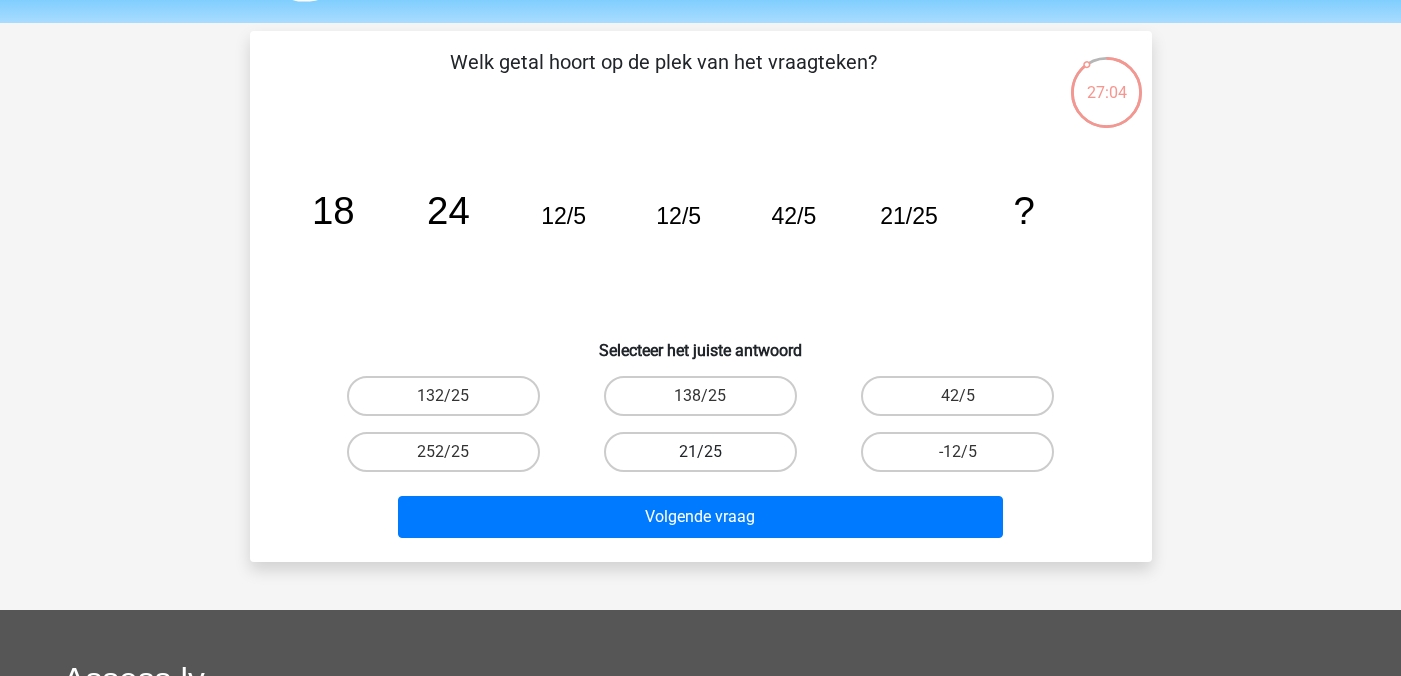 click on "21/25" at bounding box center (700, 452) 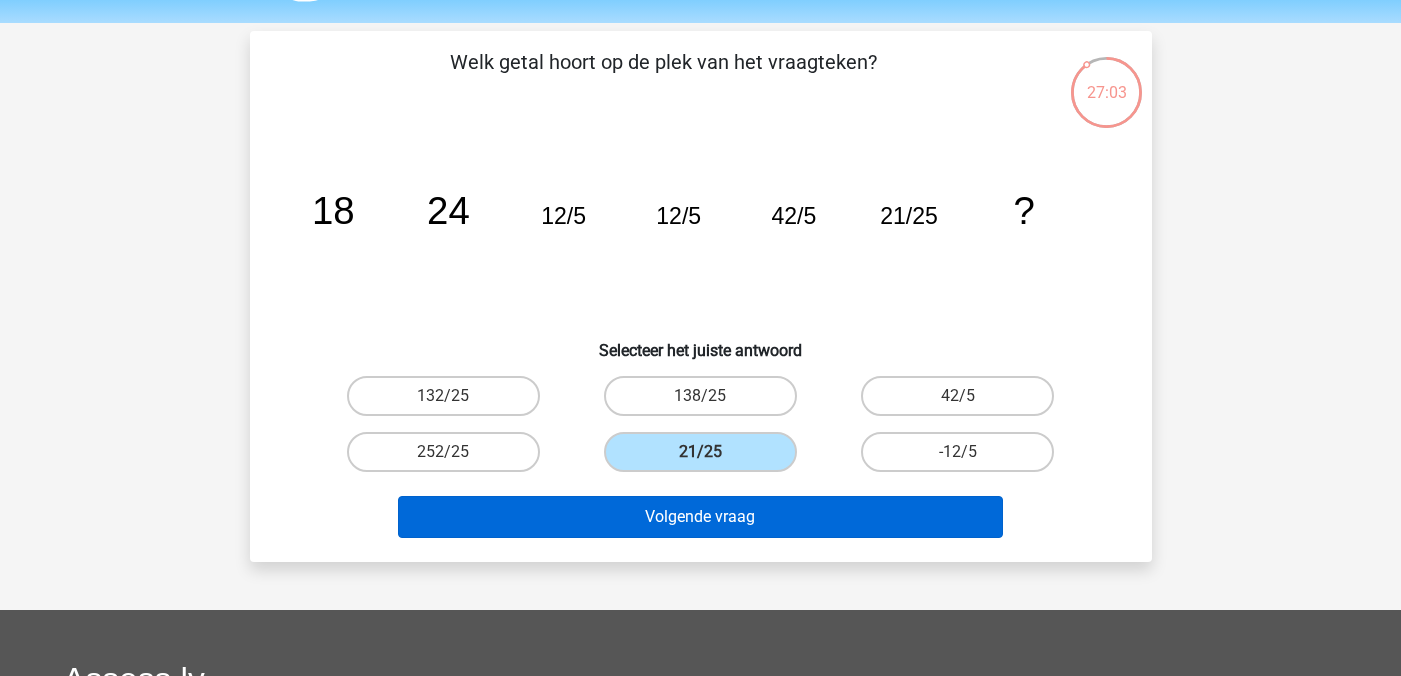 click on "Volgende vraag" at bounding box center [700, 517] 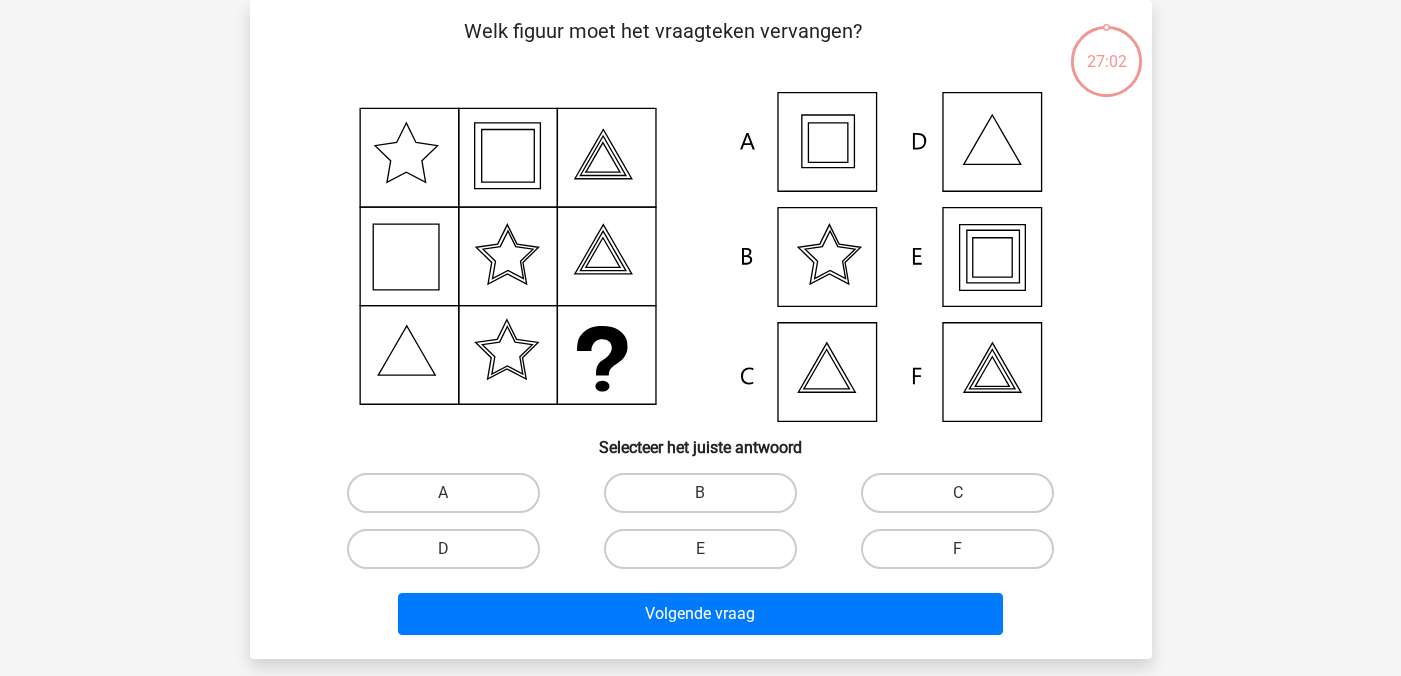 scroll, scrollTop: 51, scrollLeft: 0, axis: vertical 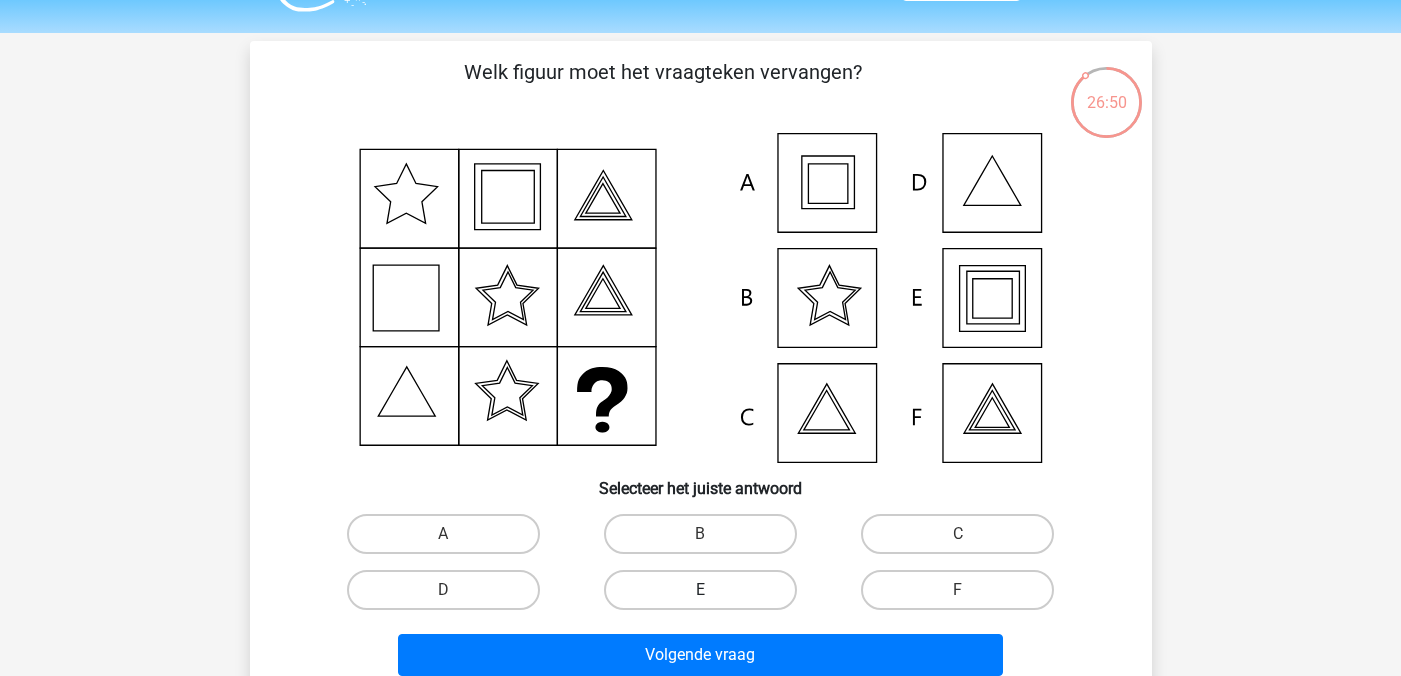 click on "E" at bounding box center [700, 590] 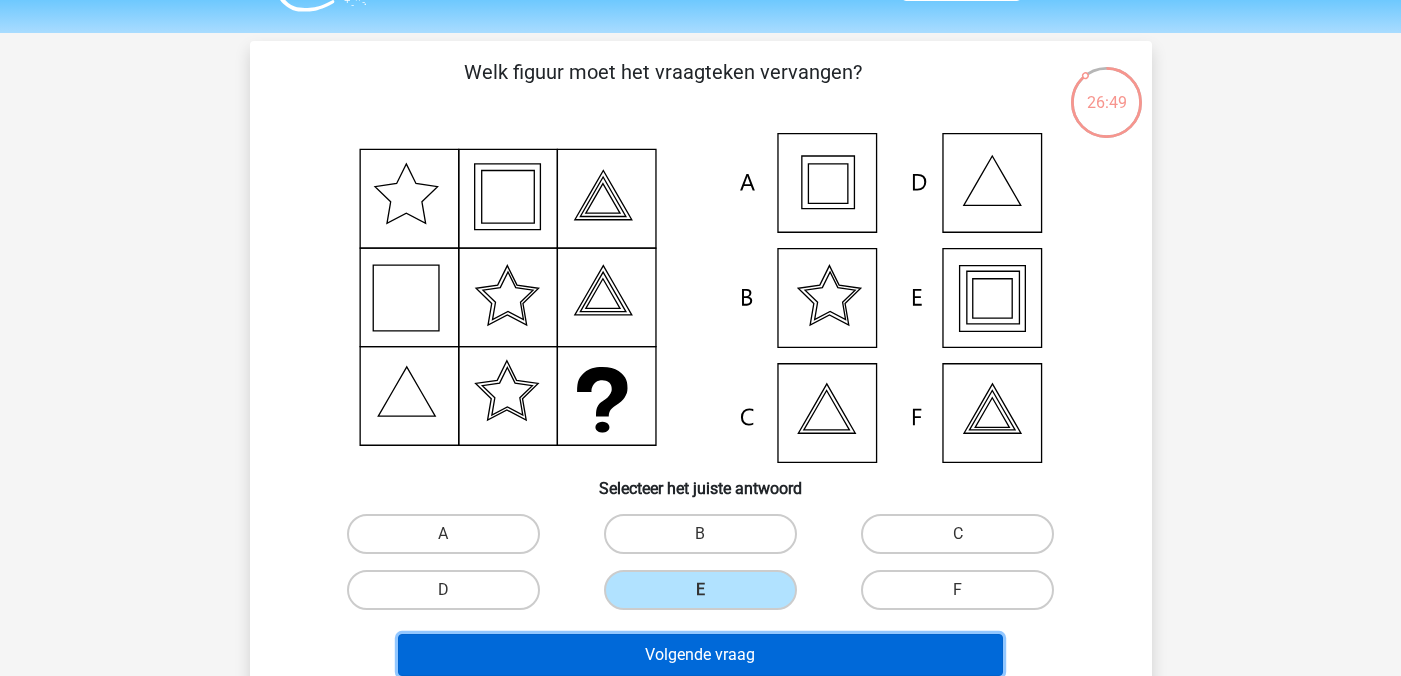 click on "Volgende vraag" at bounding box center (700, 655) 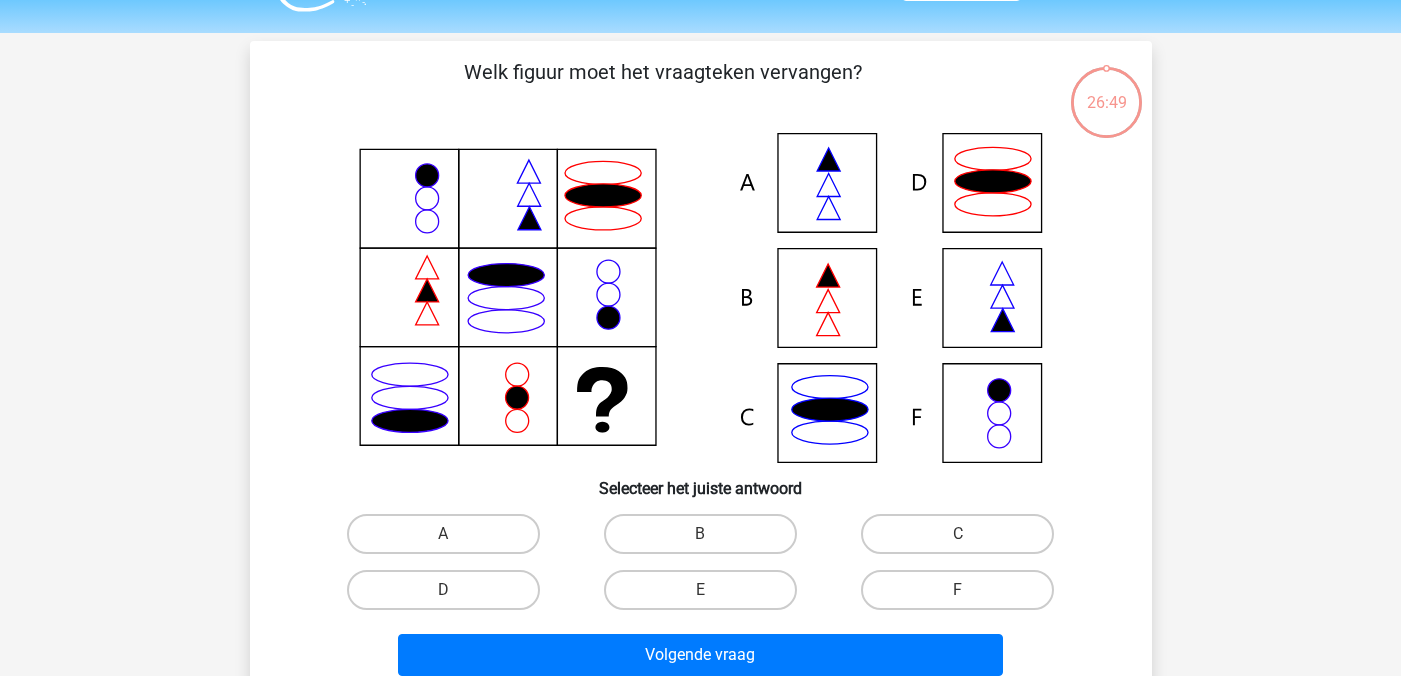 scroll, scrollTop: 92, scrollLeft: 0, axis: vertical 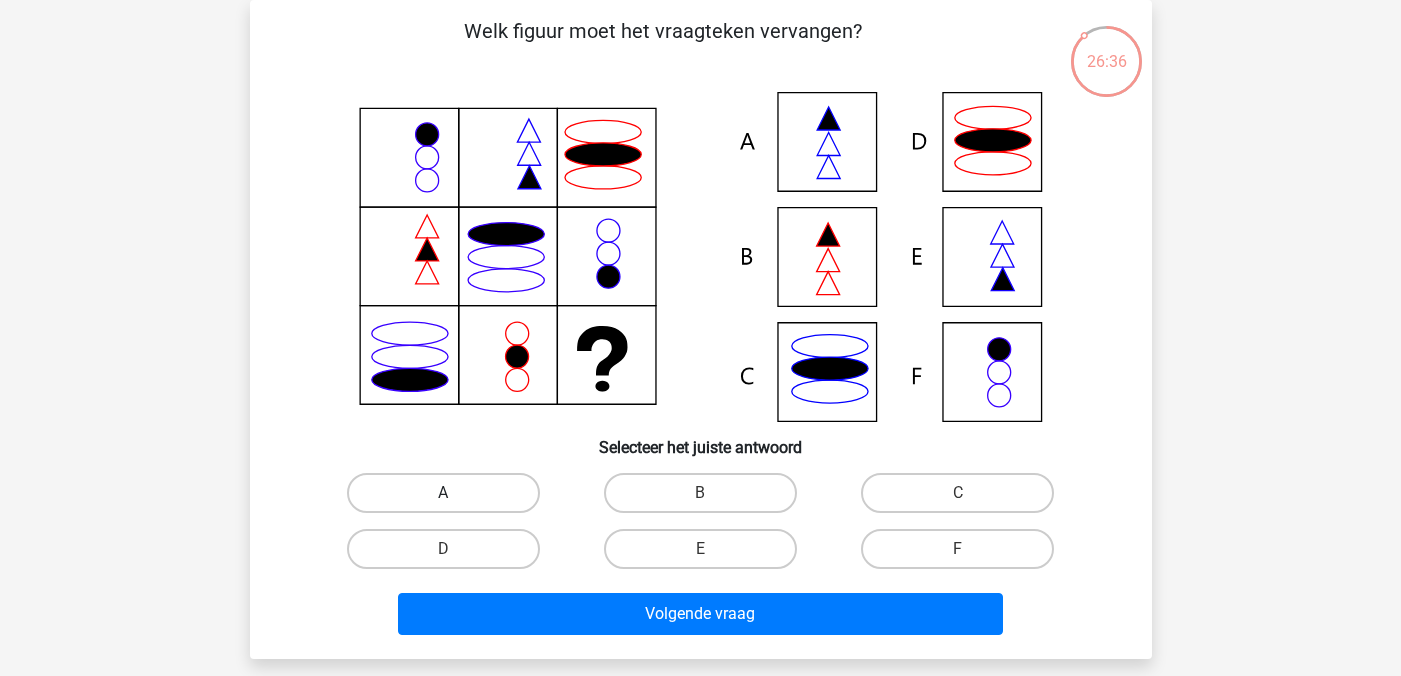 click on "A" at bounding box center (443, 493) 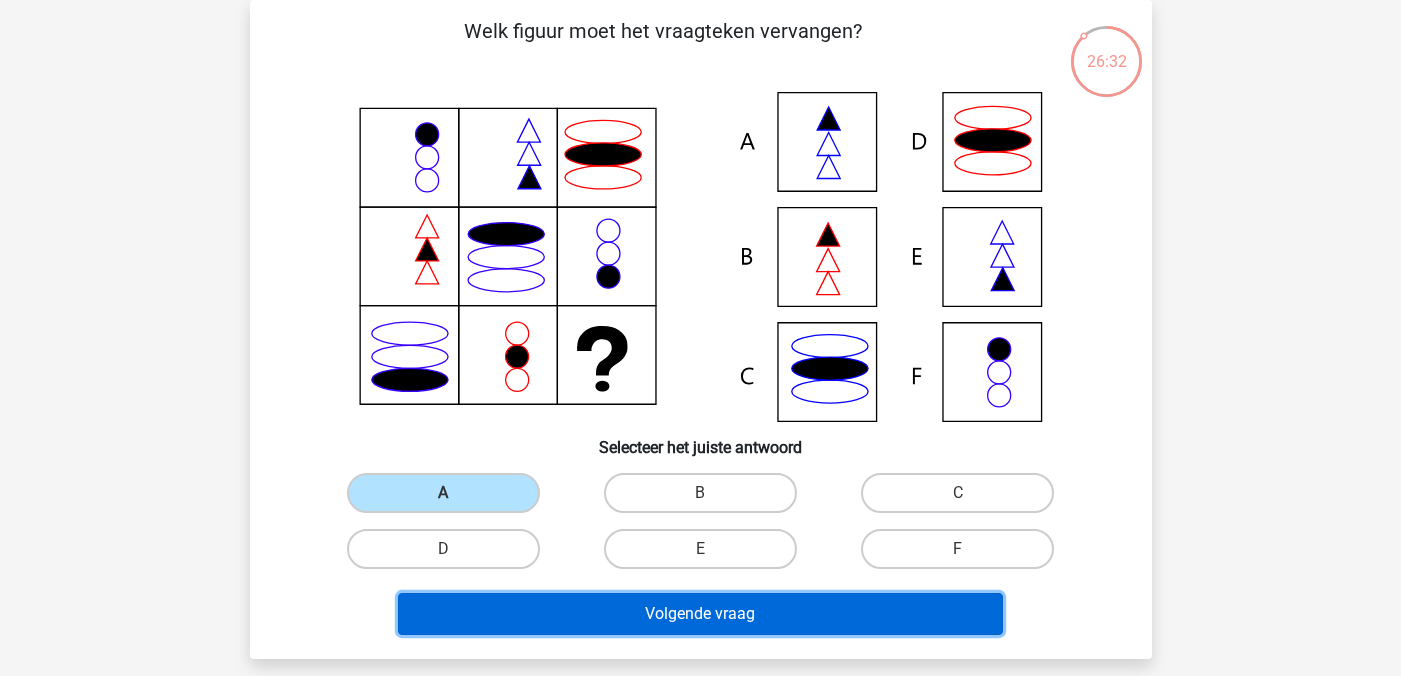 click on "Volgende vraag" at bounding box center [700, 614] 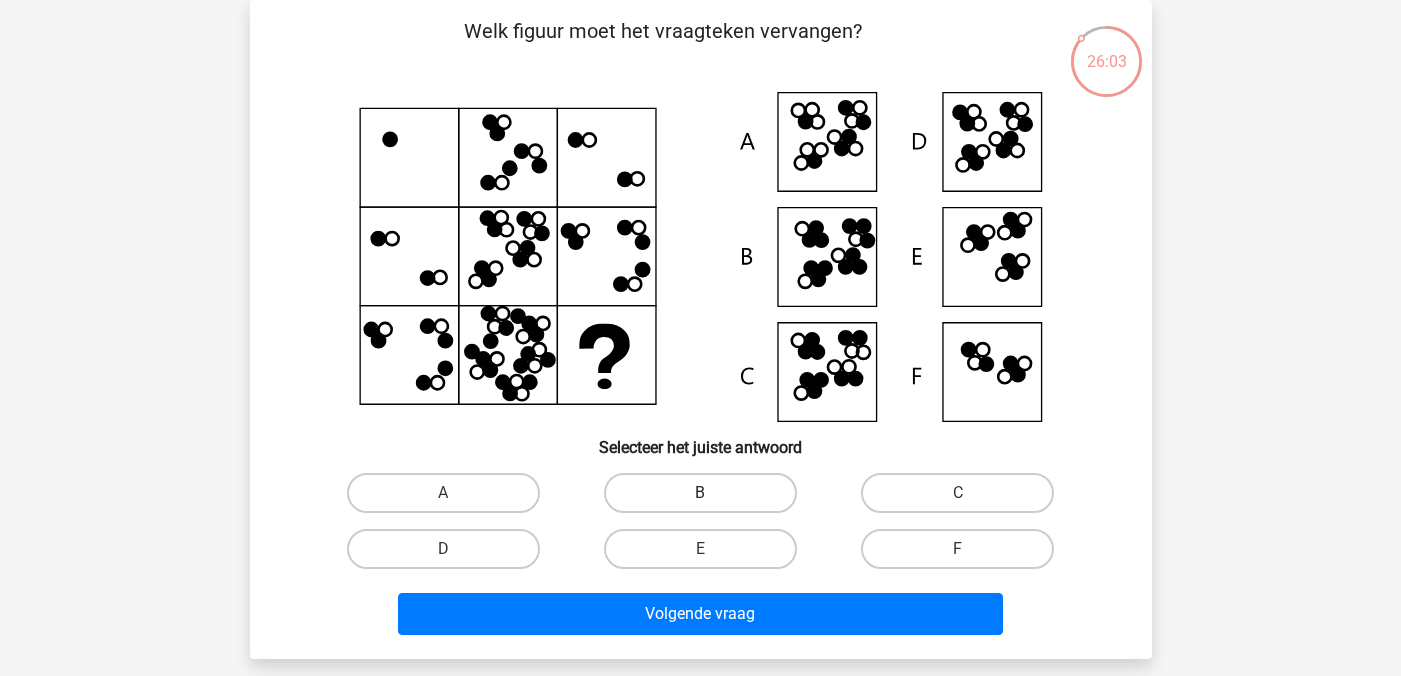click on "B" at bounding box center (700, 493) 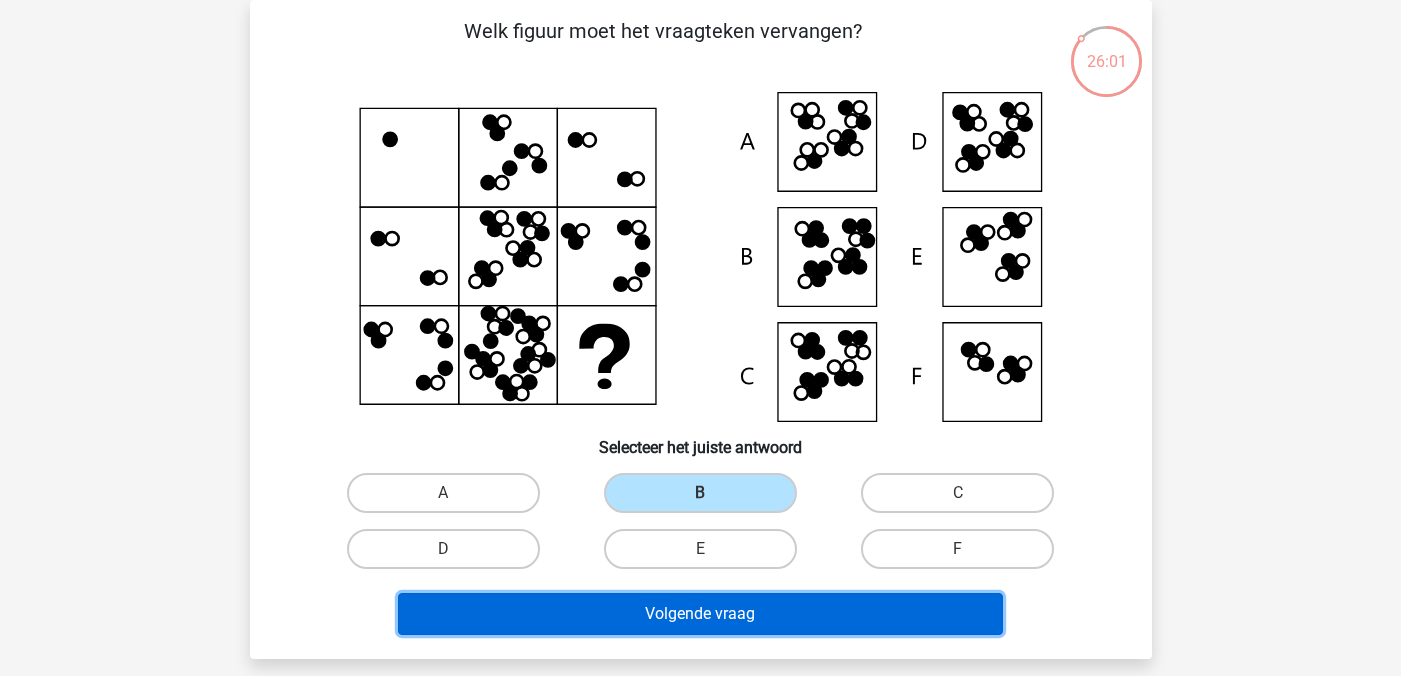 click on "Volgende vraag" at bounding box center (700, 614) 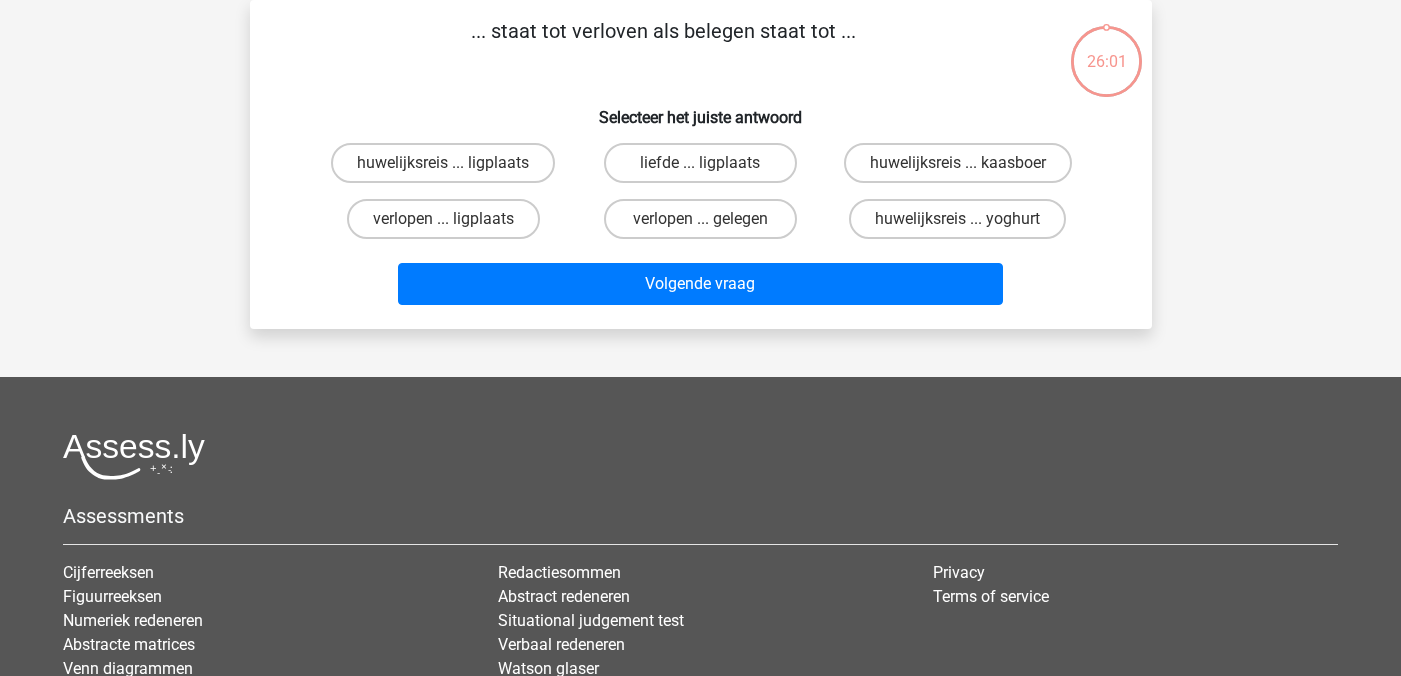scroll, scrollTop: 0, scrollLeft: 0, axis: both 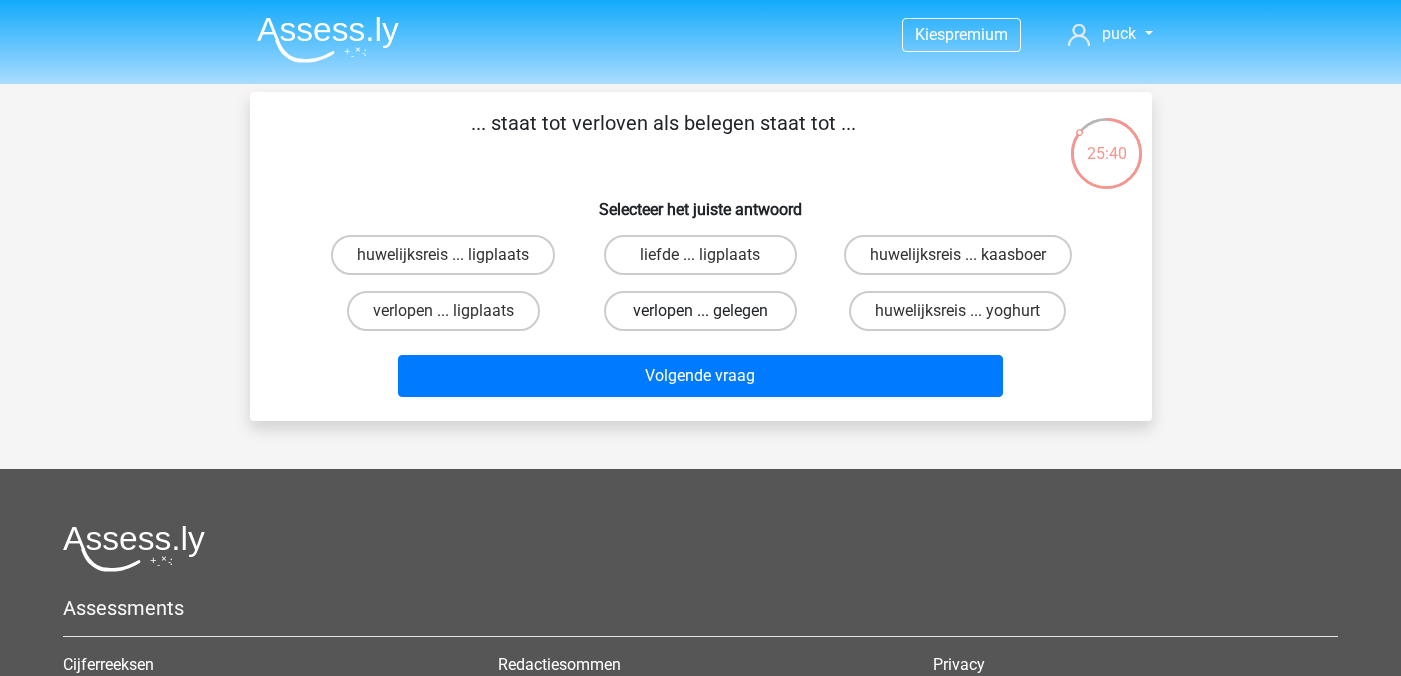 click on "verlopen ... gelegen" at bounding box center [700, 311] 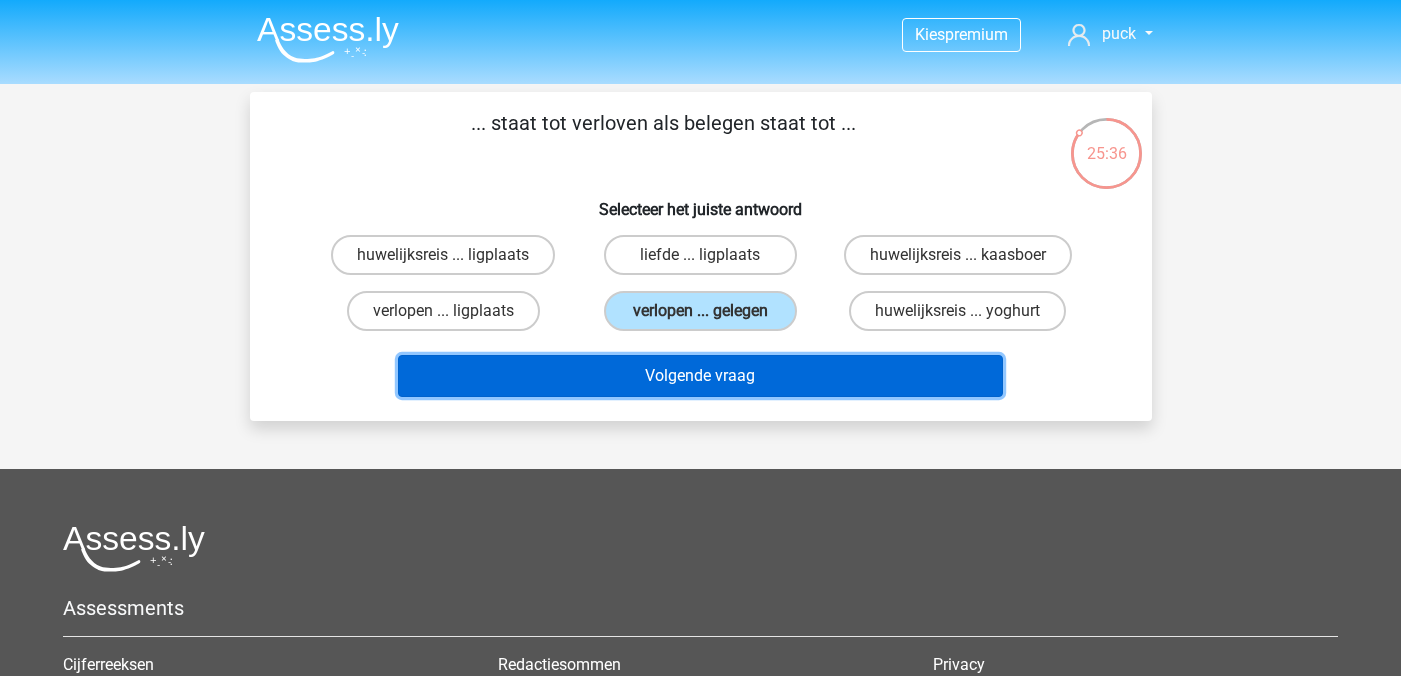 click on "Volgende vraag" at bounding box center [700, 376] 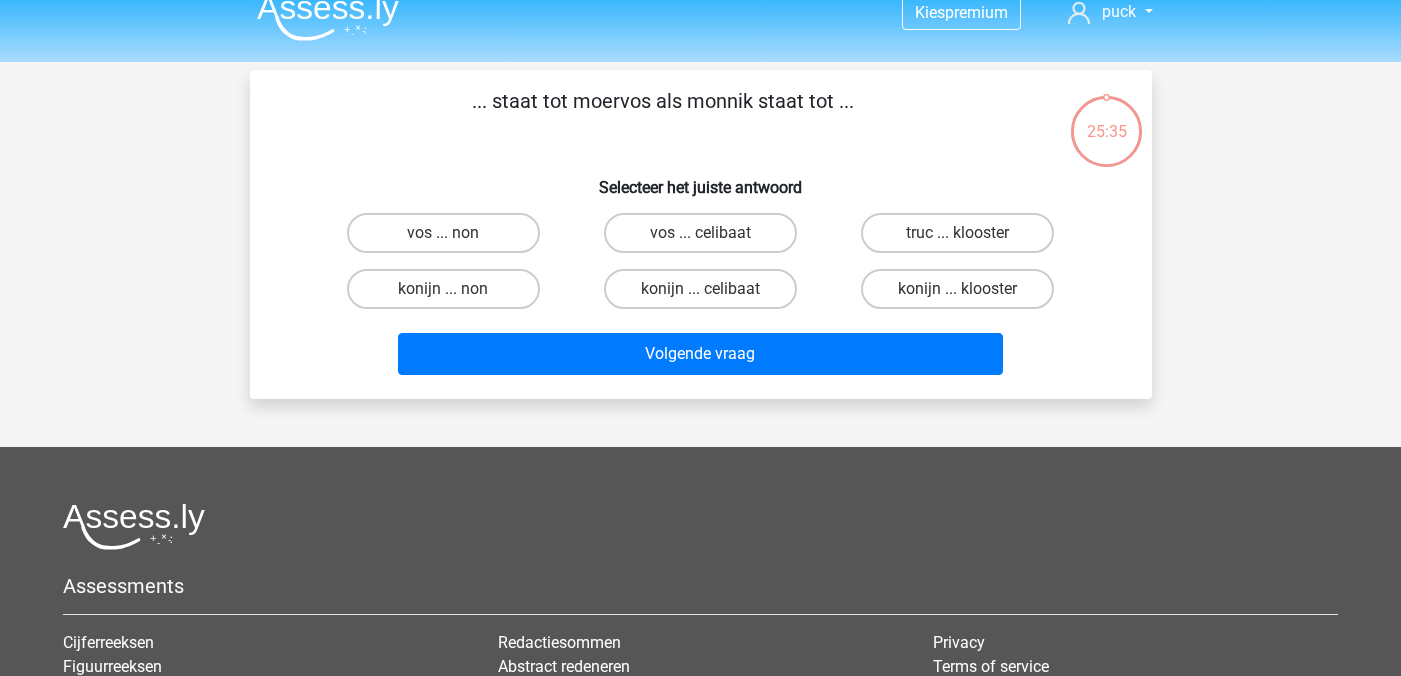 scroll, scrollTop: 0, scrollLeft: 0, axis: both 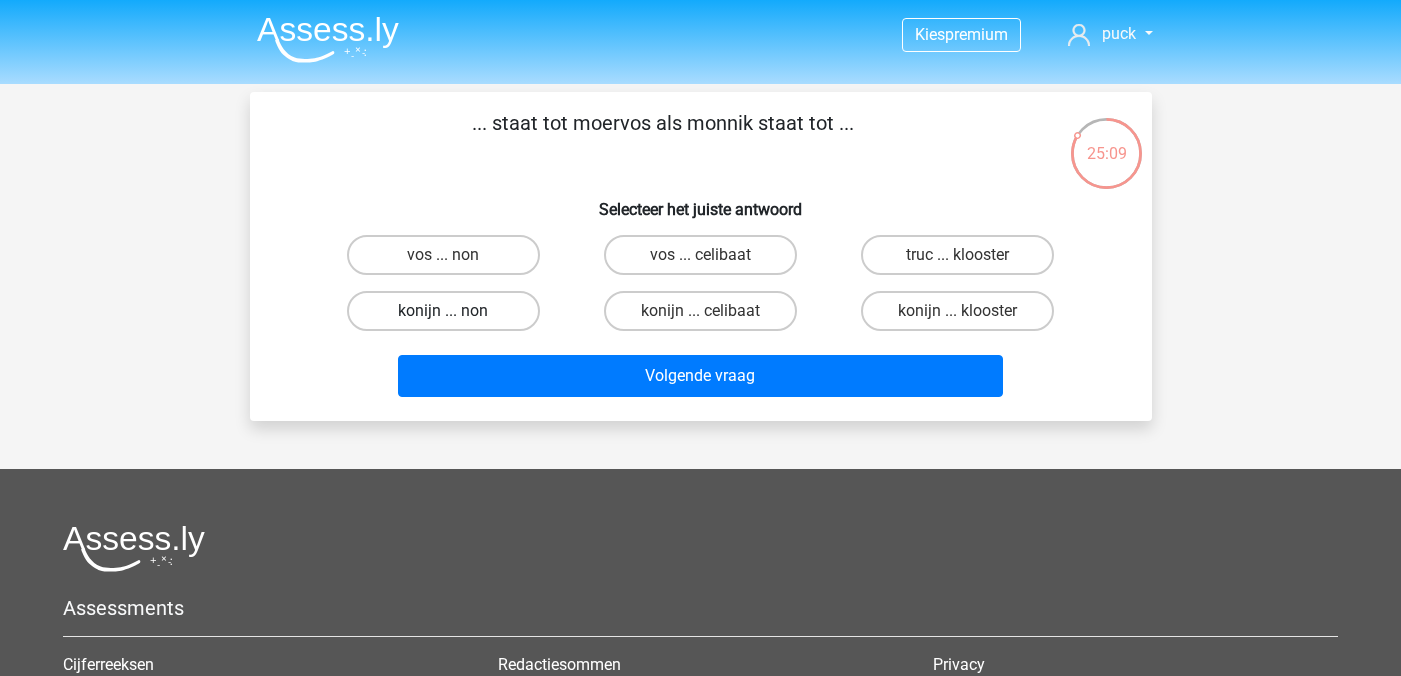click on "konijn ... non" at bounding box center [443, 311] 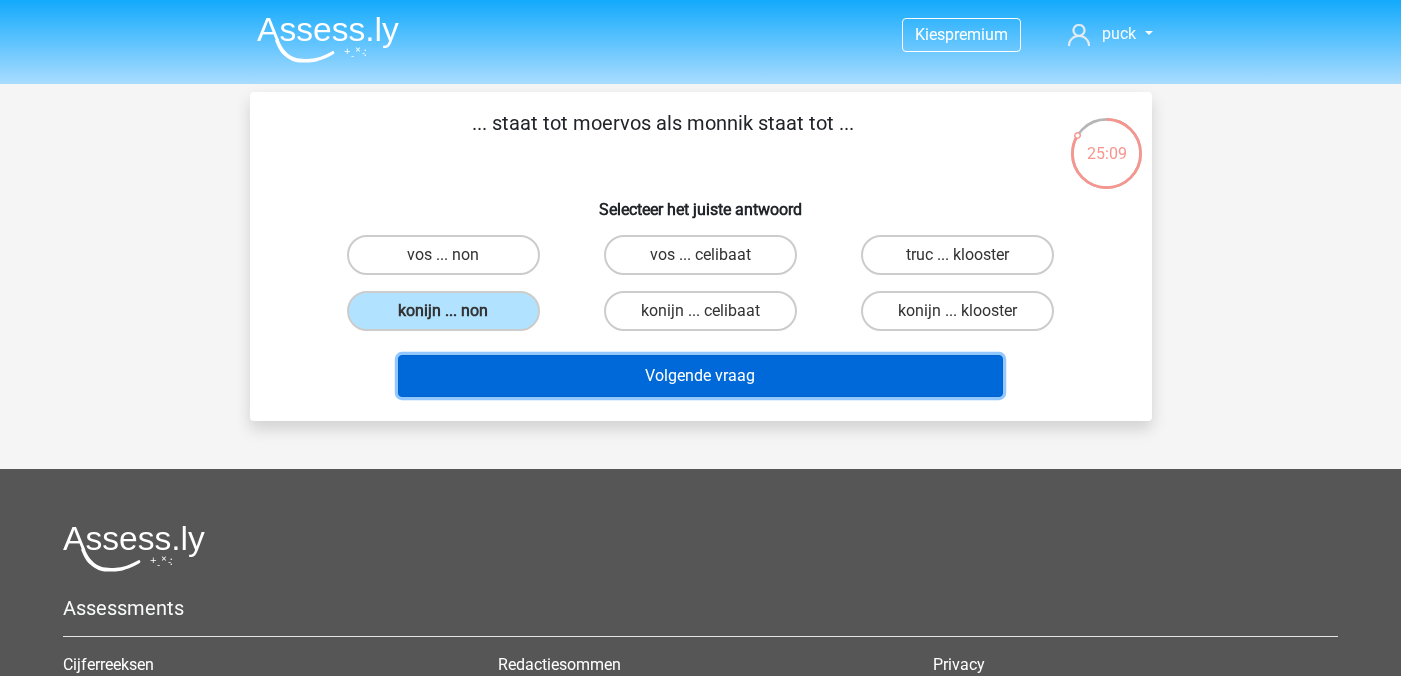 click on "Volgende vraag" at bounding box center (700, 376) 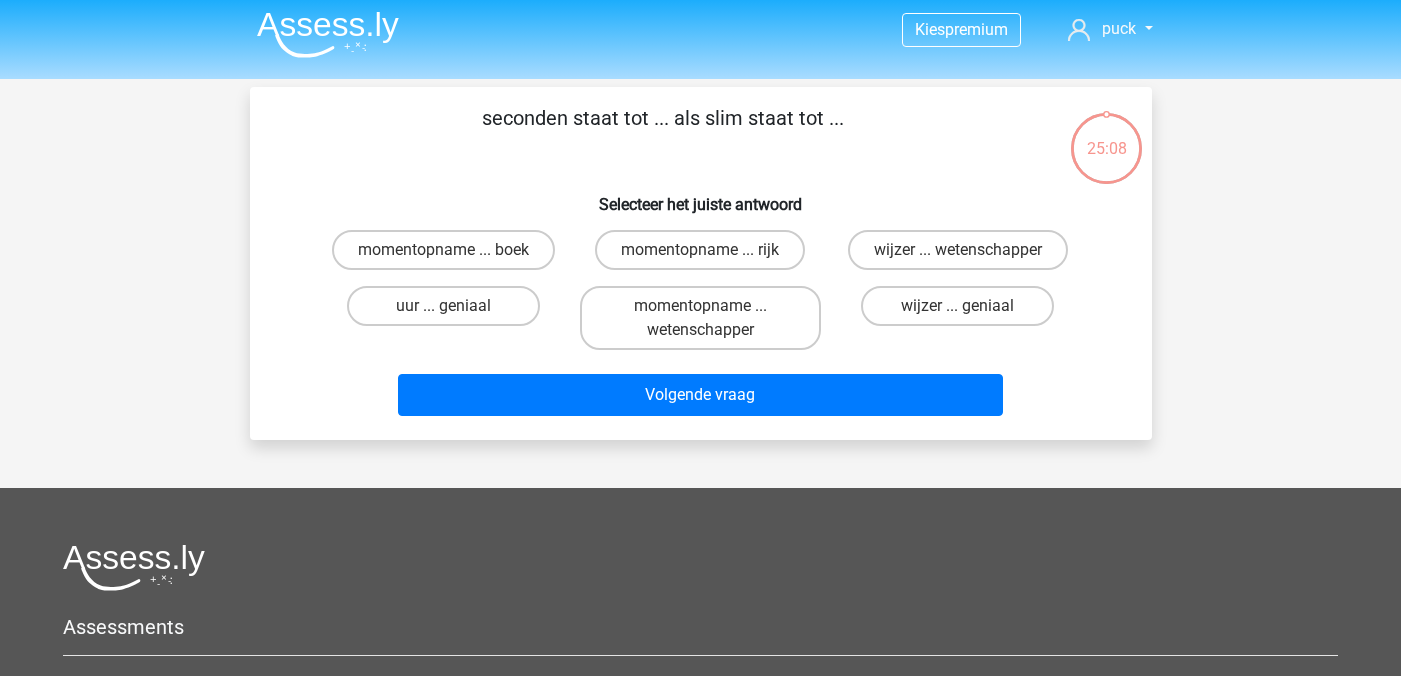 scroll, scrollTop: 0, scrollLeft: 0, axis: both 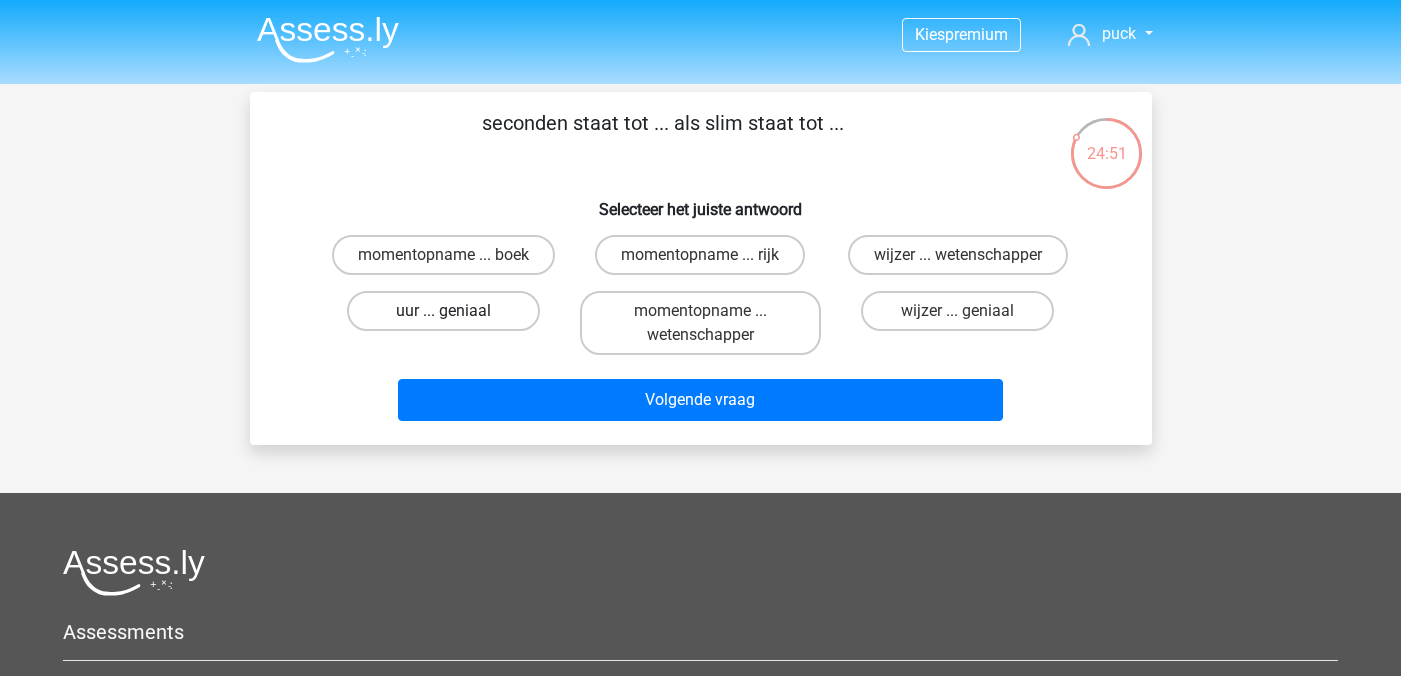 click on "uur ... geniaal" at bounding box center [443, 311] 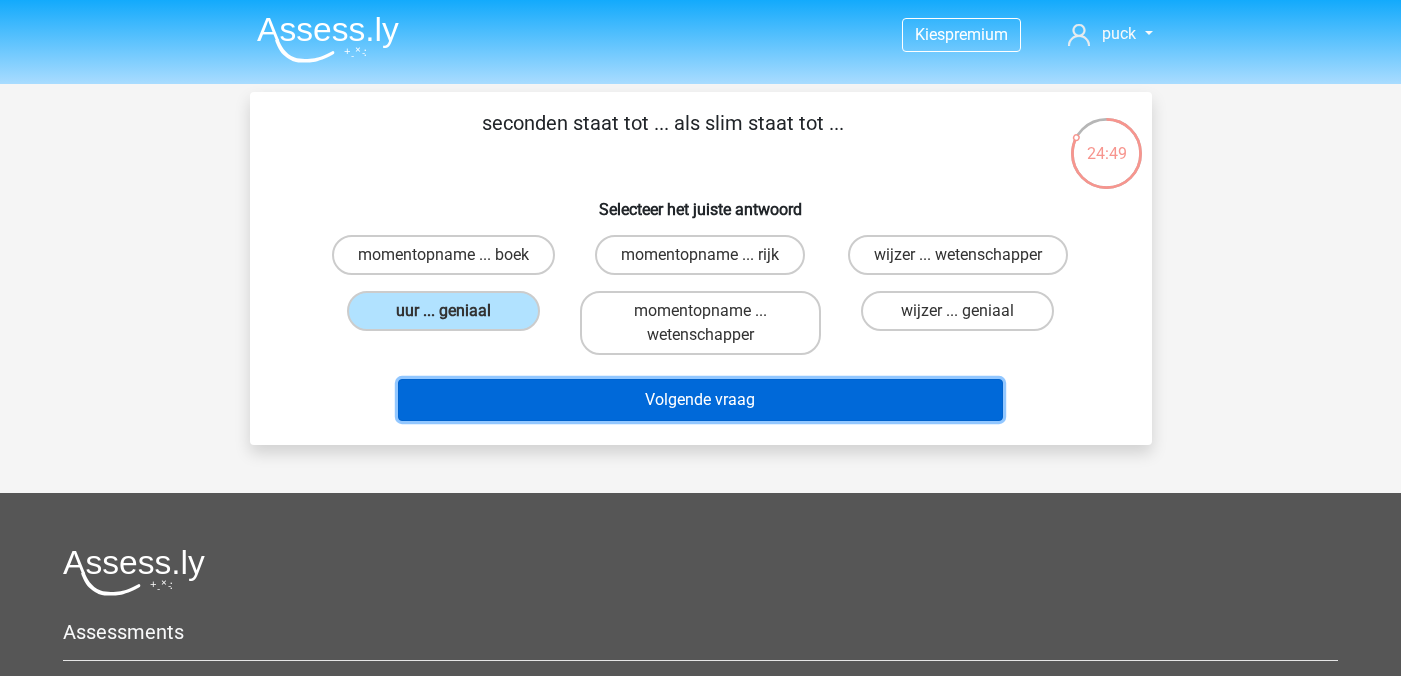 click on "Volgende vraag" at bounding box center [700, 400] 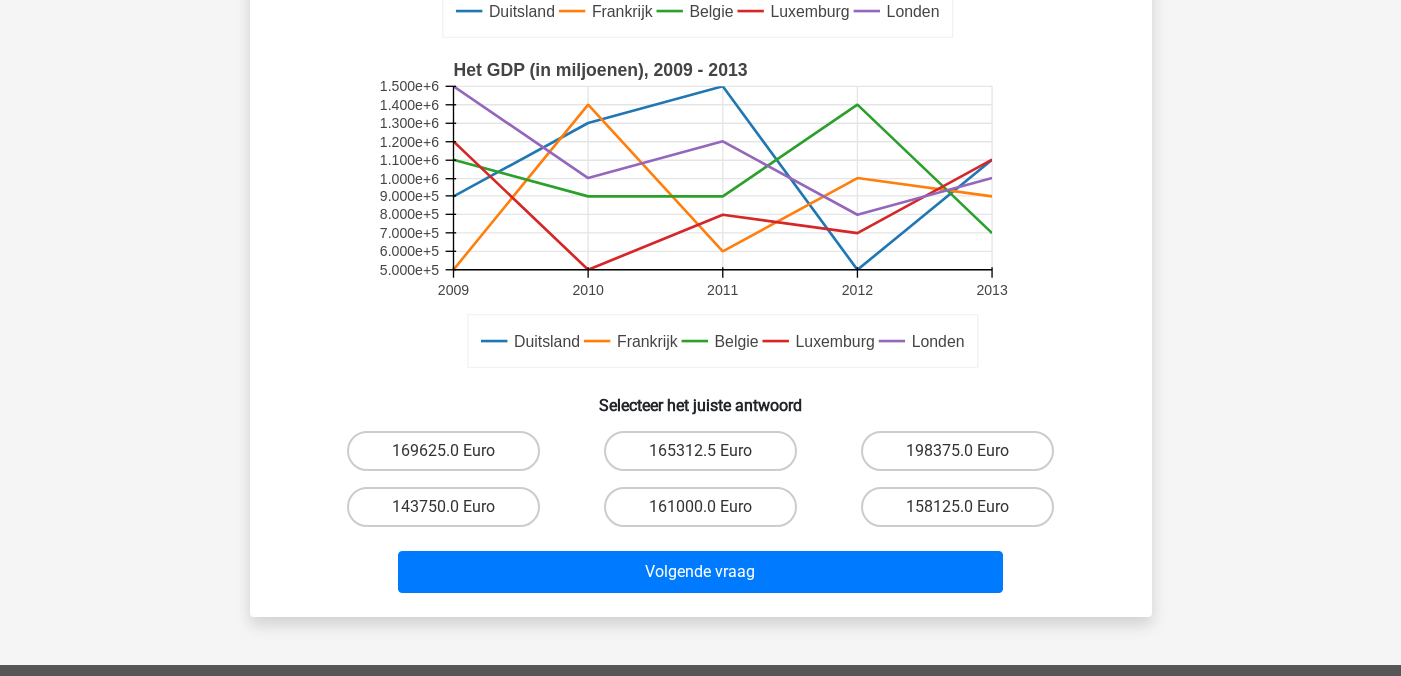 scroll, scrollTop: 469, scrollLeft: 0, axis: vertical 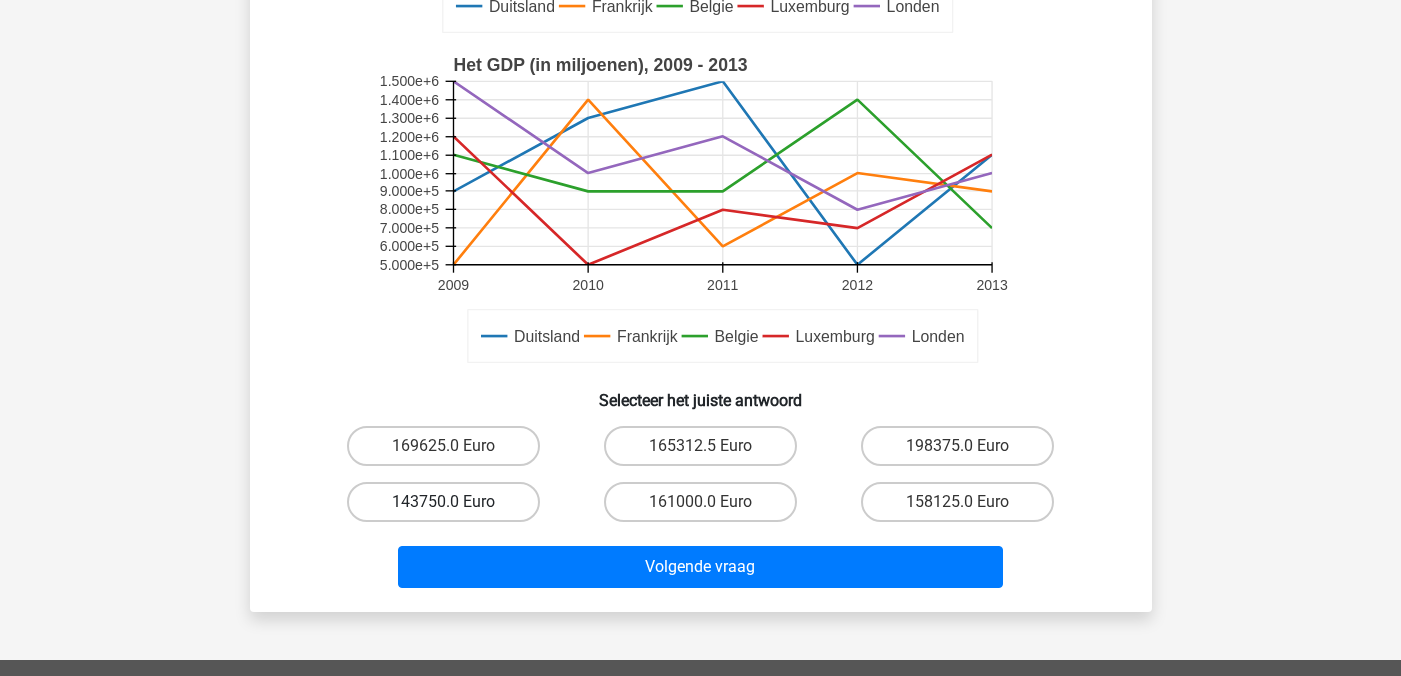 click on "143750.0 Euro" at bounding box center [443, 502] 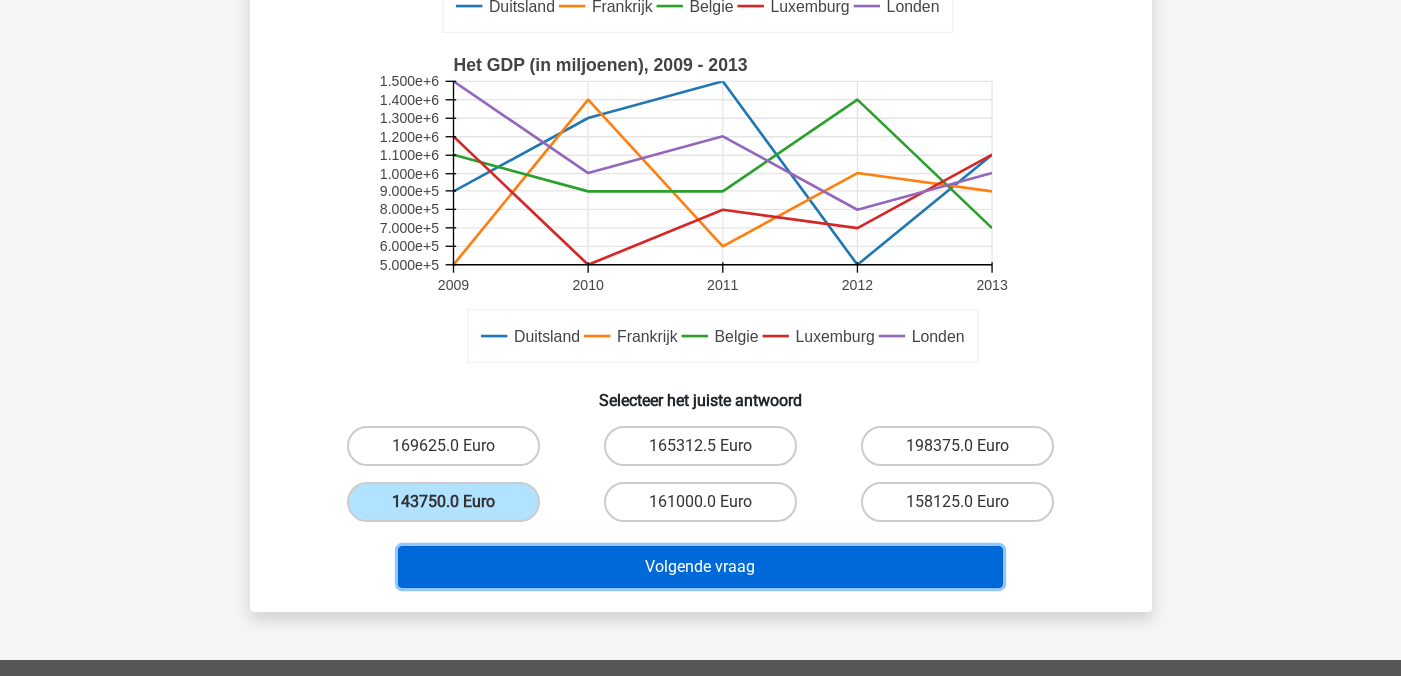 click on "Volgende vraag" at bounding box center [700, 567] 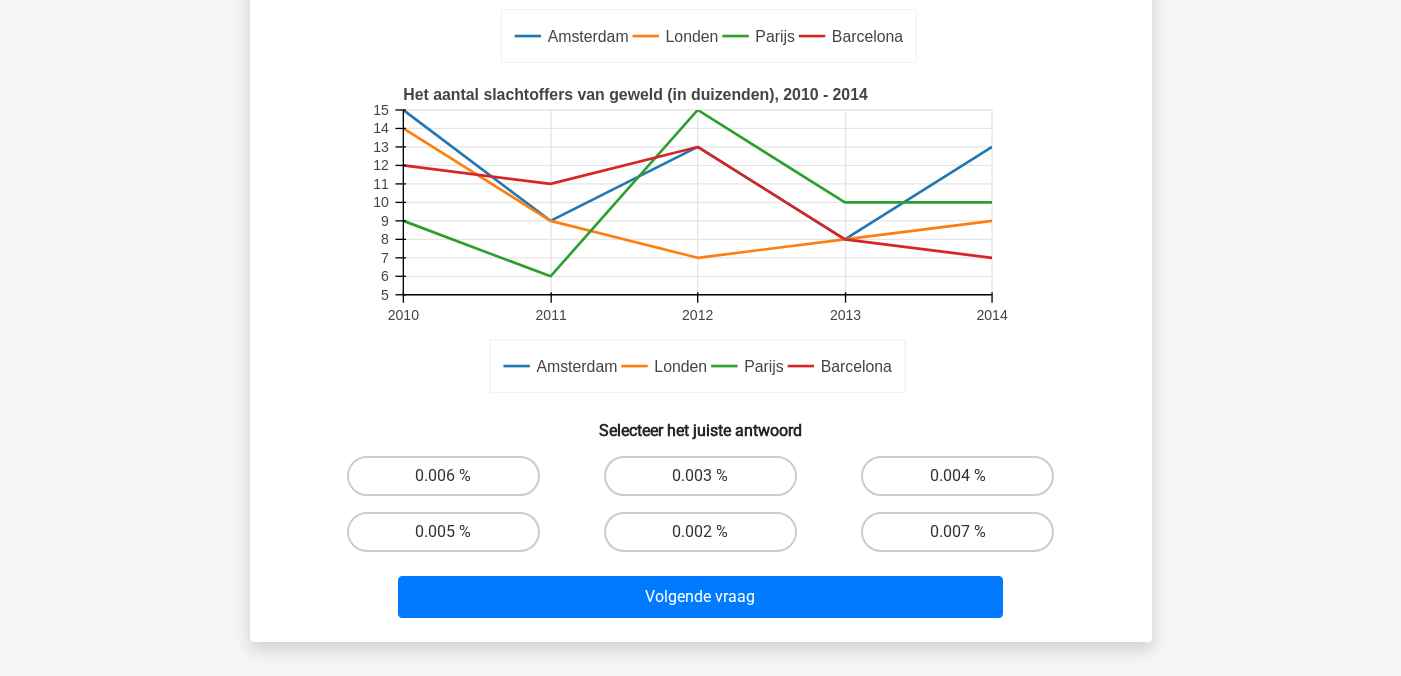 scroll, scrollTop: 474, scrollLeft: 0, axis: vertical 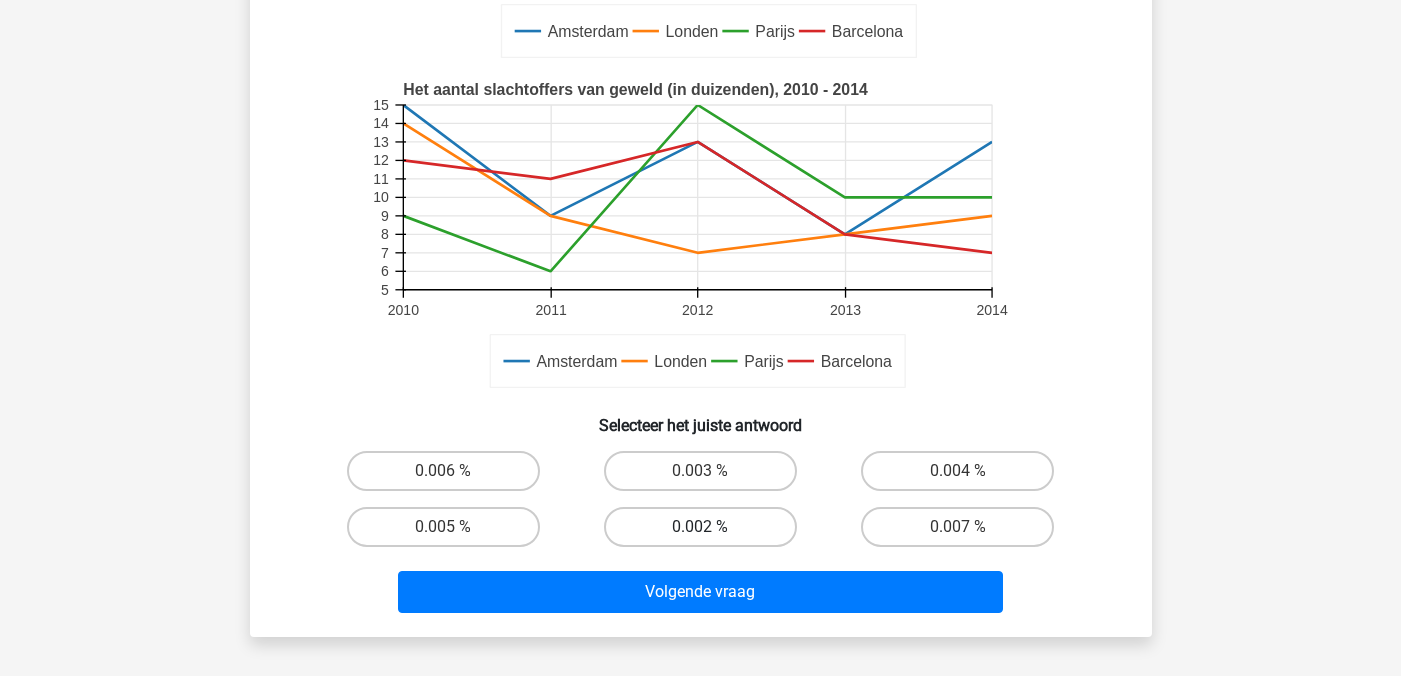 click on "0.002 %" at bounding box center (700, 527) 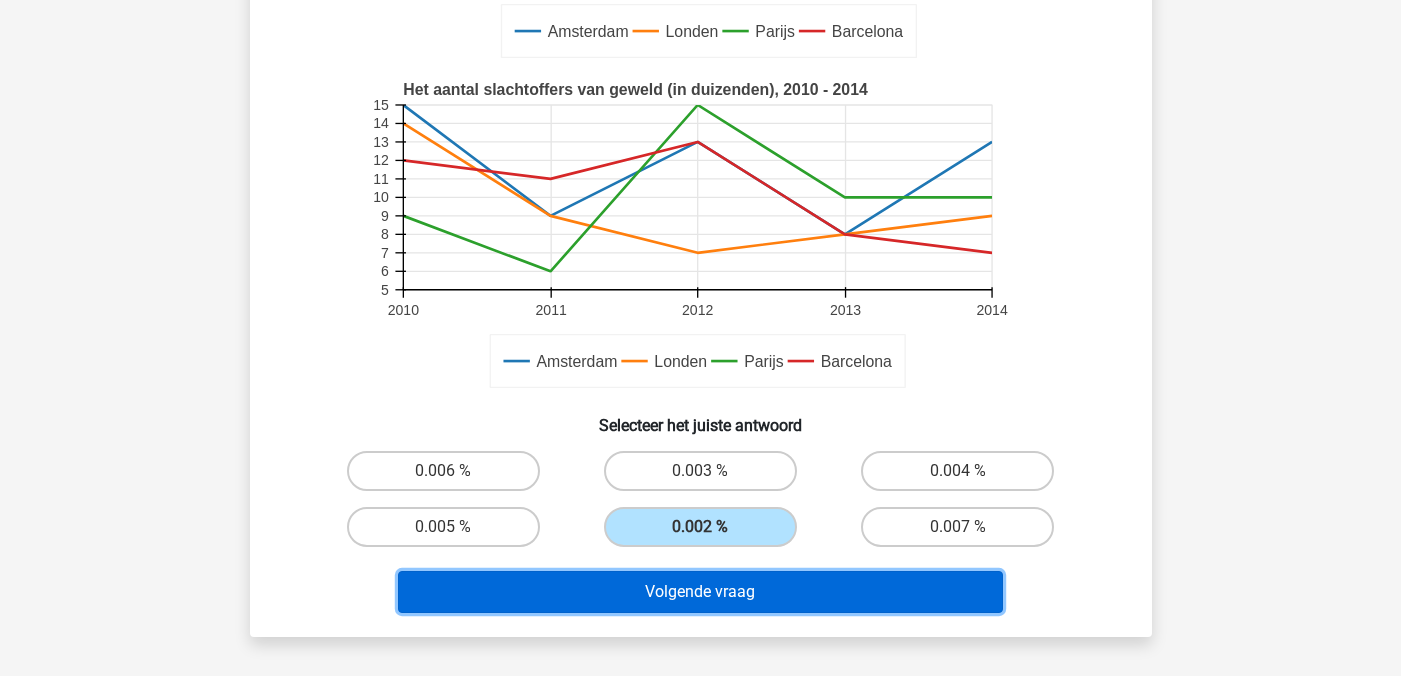 click on "Volgende vraag" at bounding box center (700, 592) 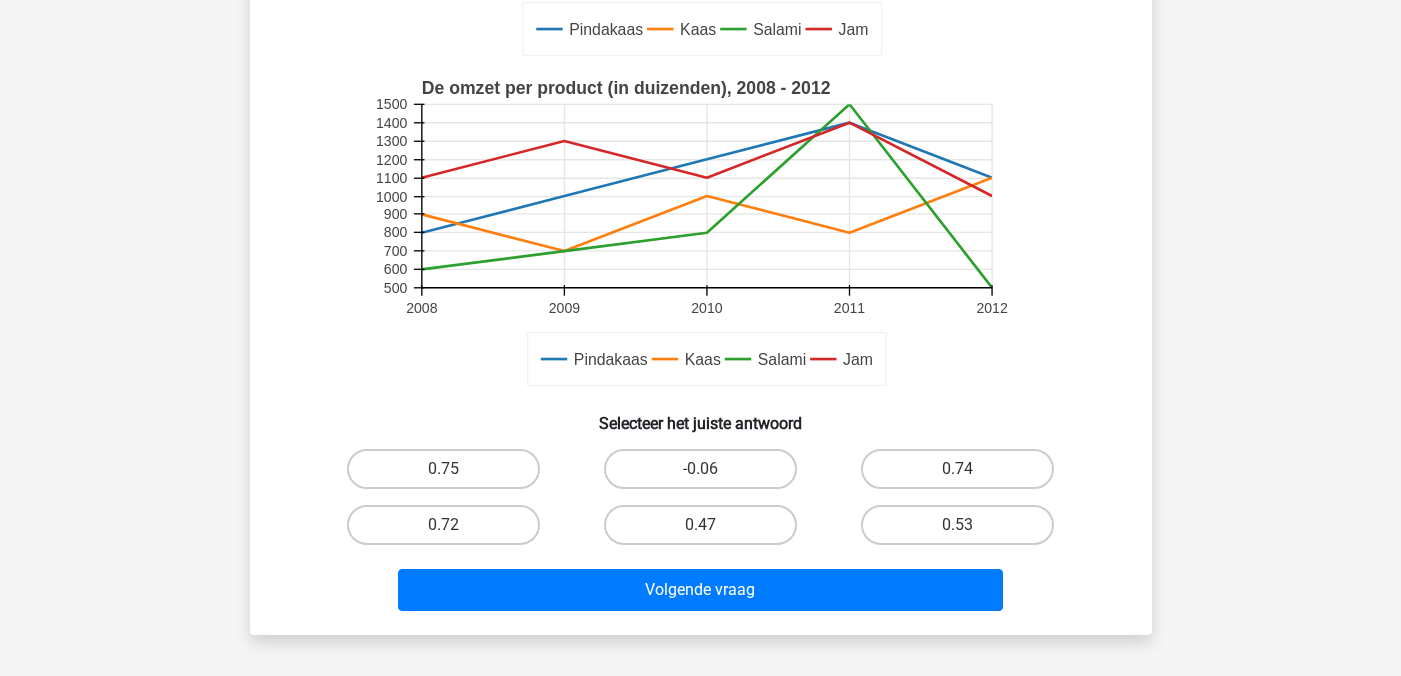 scroll, scrollTop: 453, scrollLeft: 0, axis: vertical 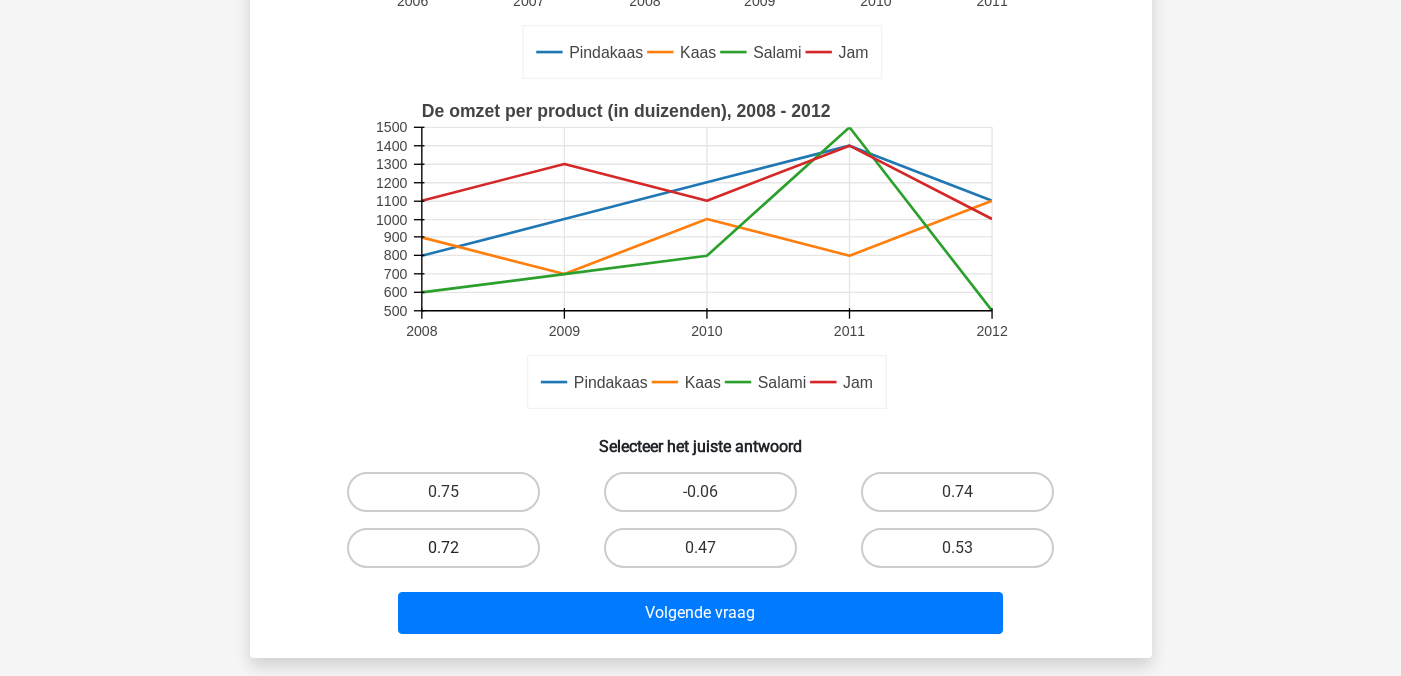 click on "0.72" at bounding box center [443, 548] 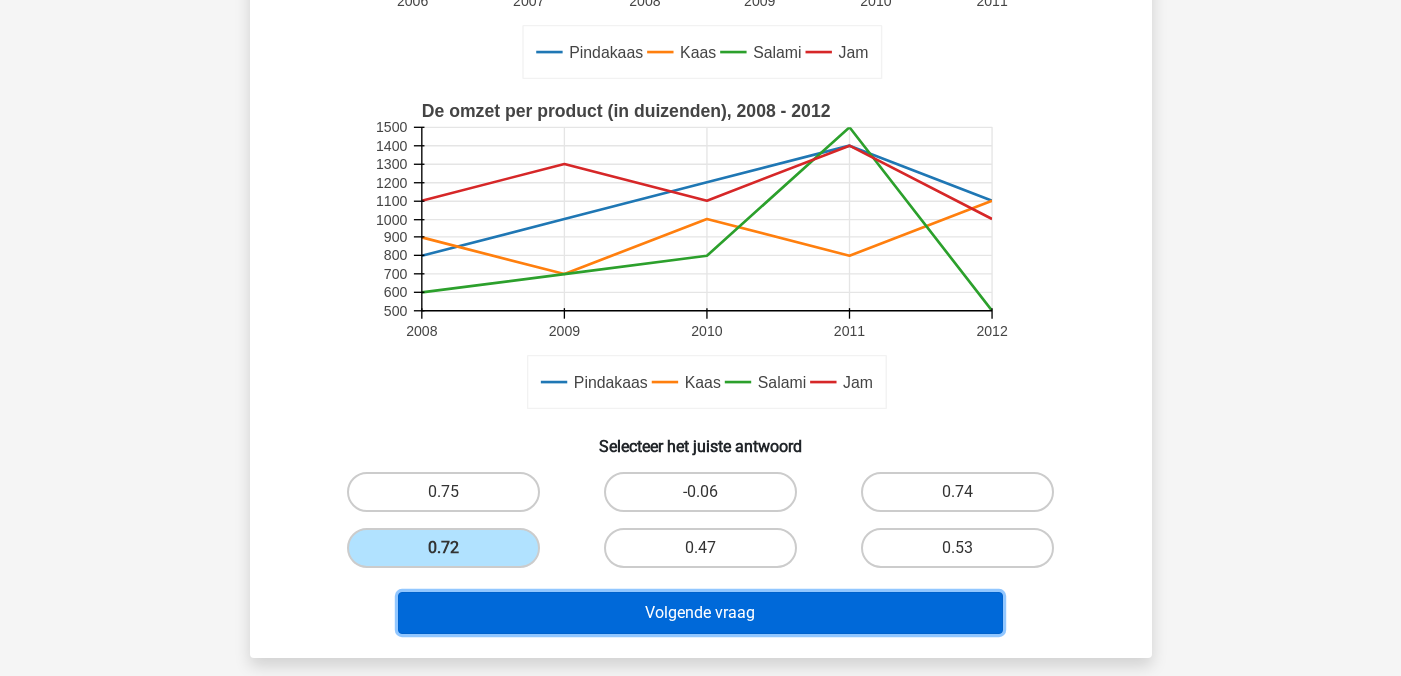 click on "Volgende vraag" at bounding box center [700, 613] 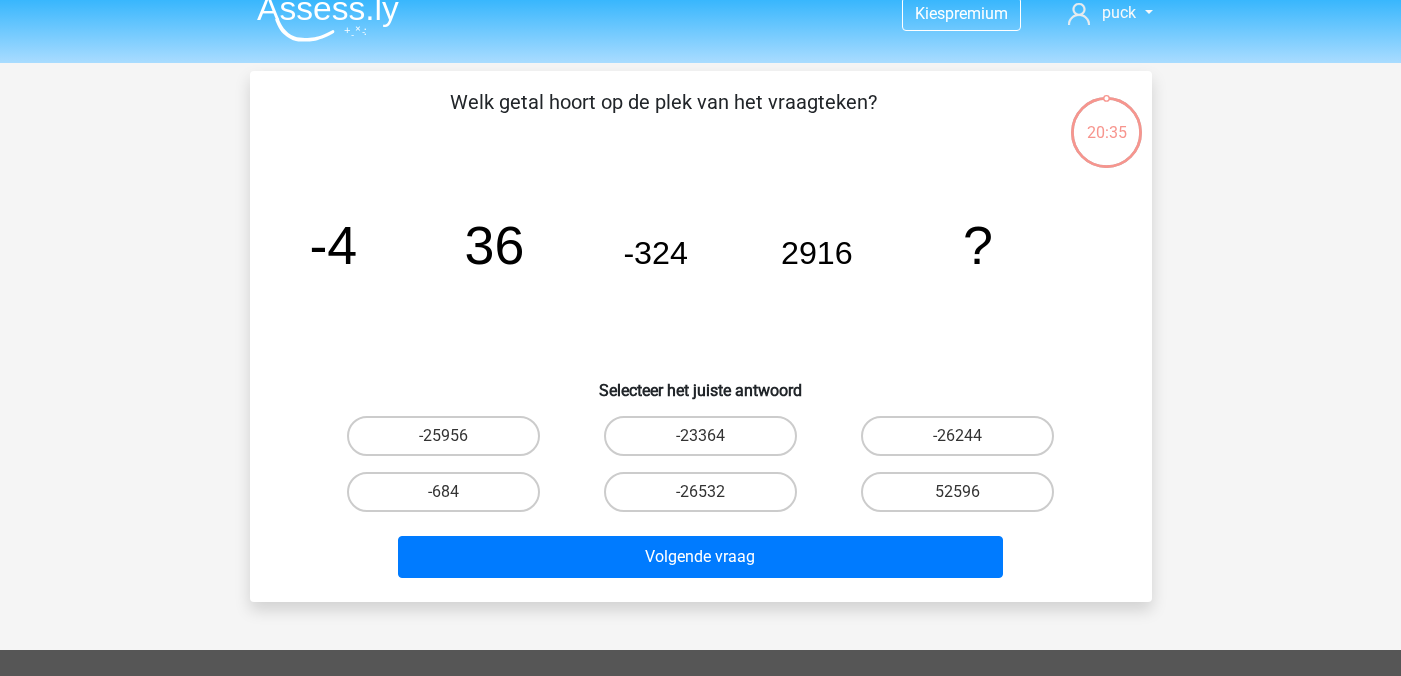 scroll, scrollTop: 0, scrollLeft: 0, axis: both 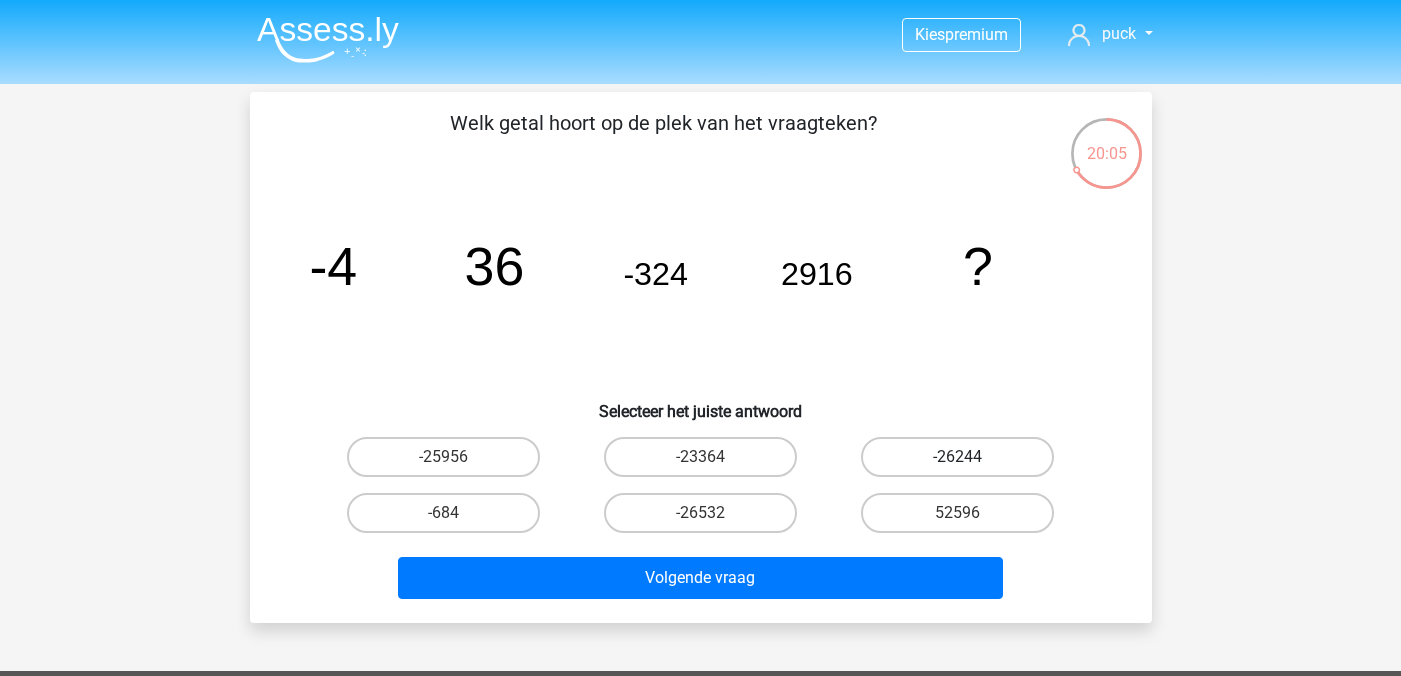 click on "-26244" at bounding box center (957, 457) 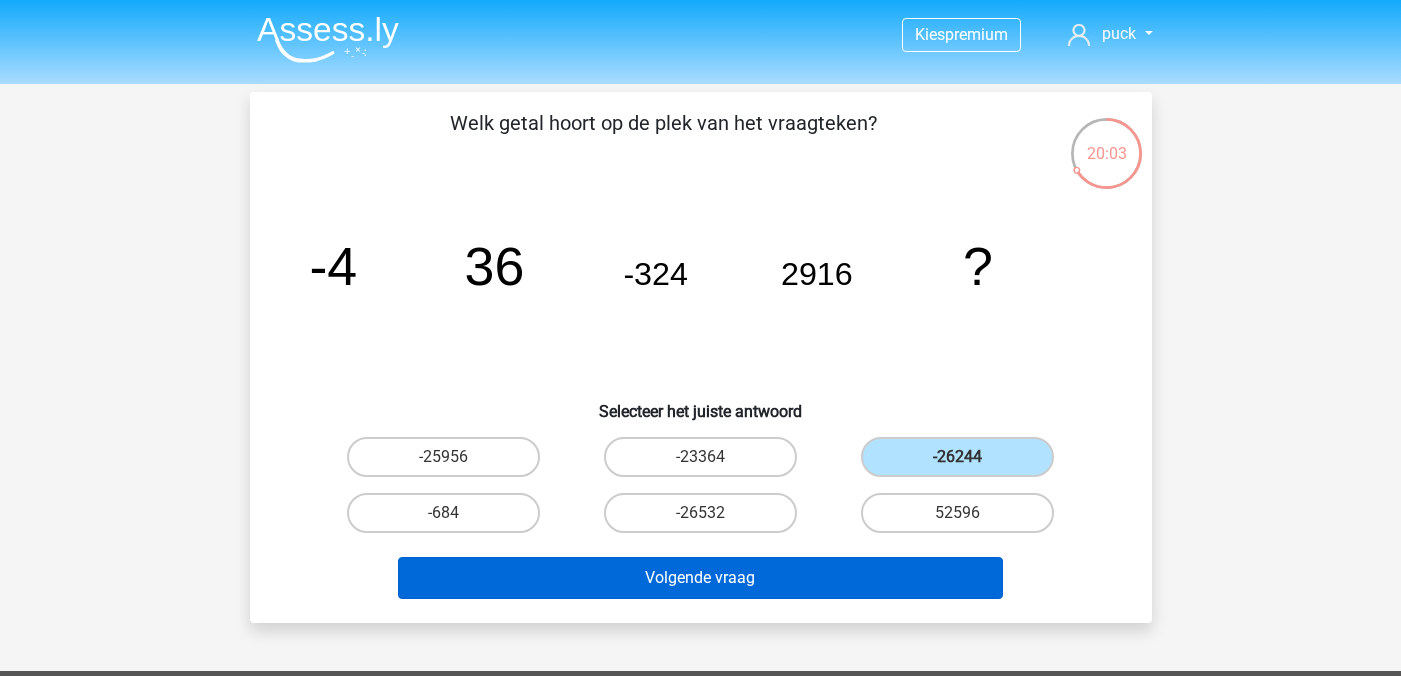 click on "Volgende vraag" at bounding box center (700, 578) 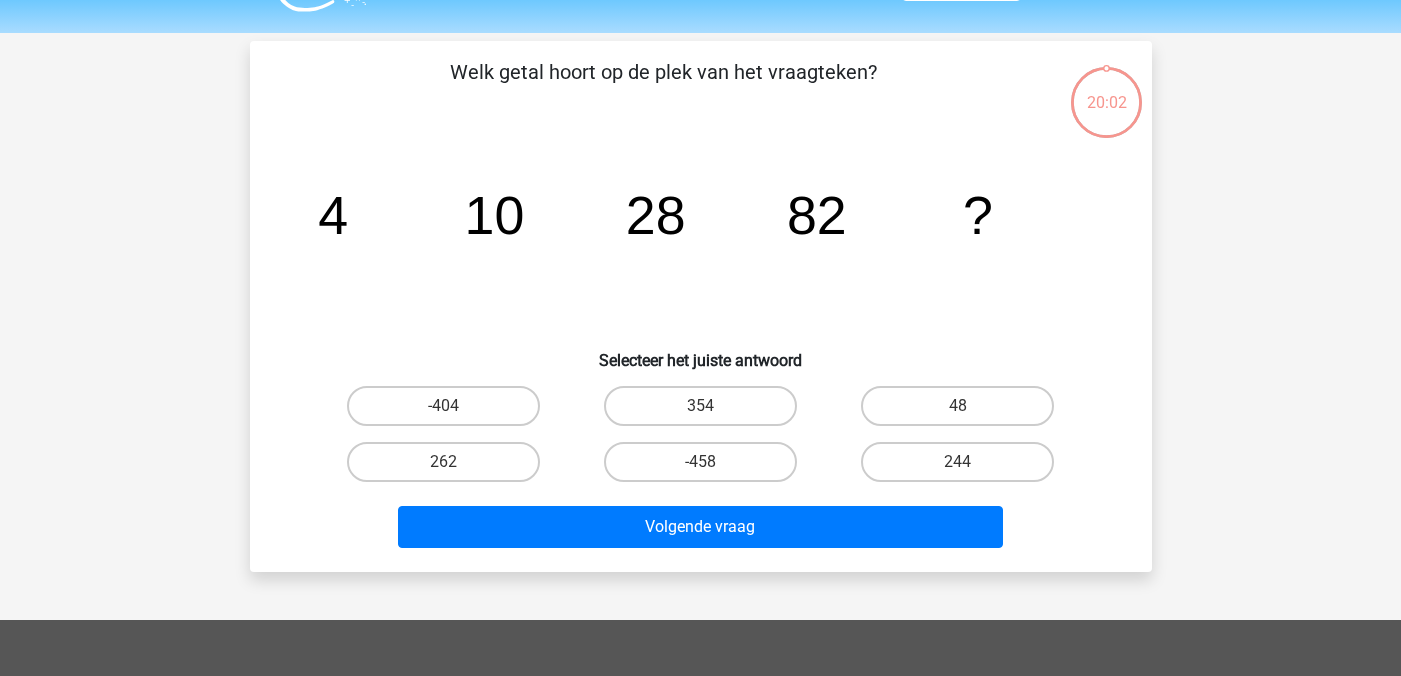 scroll, scrollTop: 45, scrollLeft: 0, axis: vertical 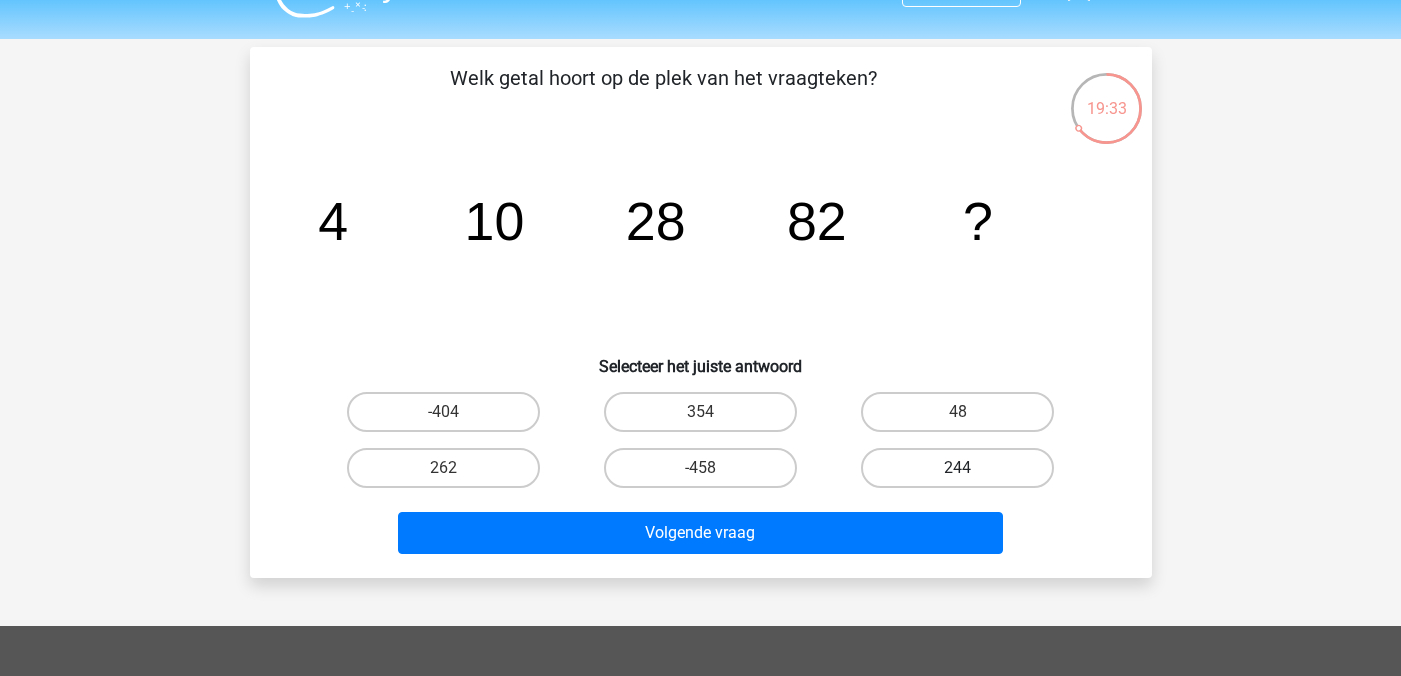click on "244" at bounding box center [957, 468] 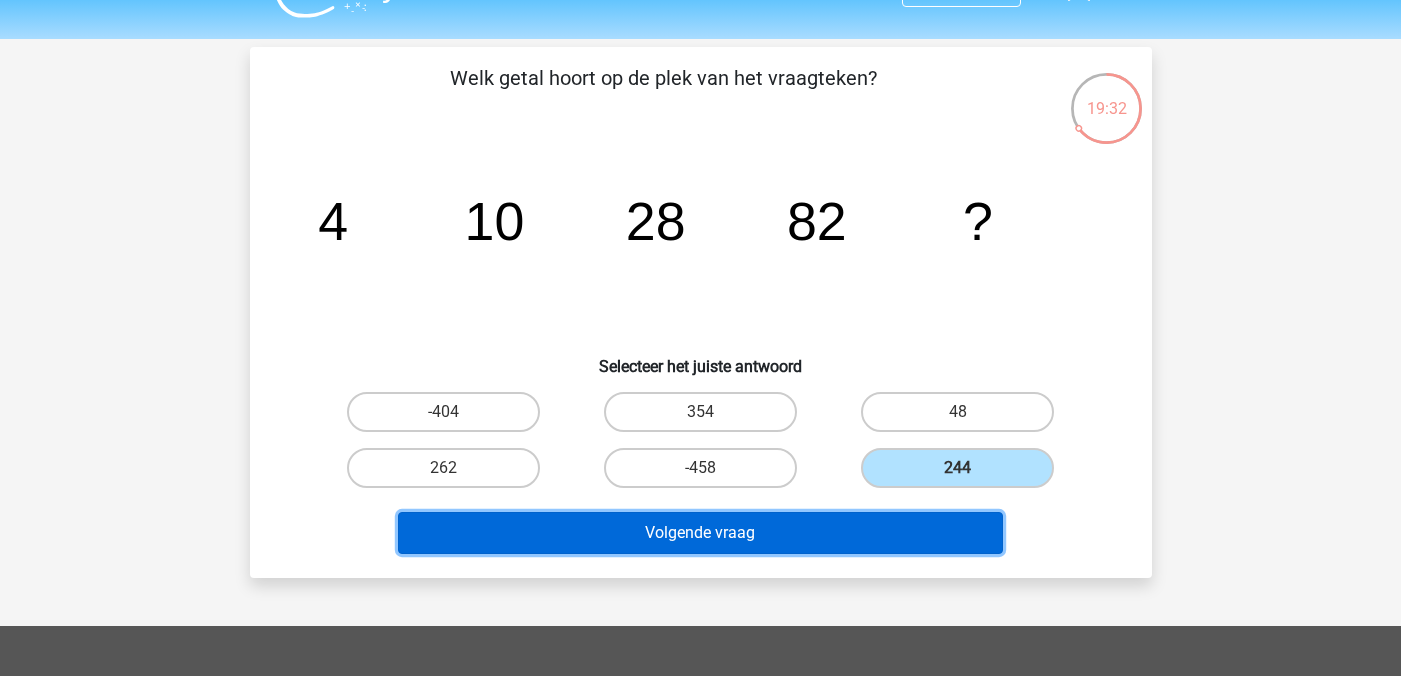 click on "Volgende vraag" at bounding box center (700, 533) 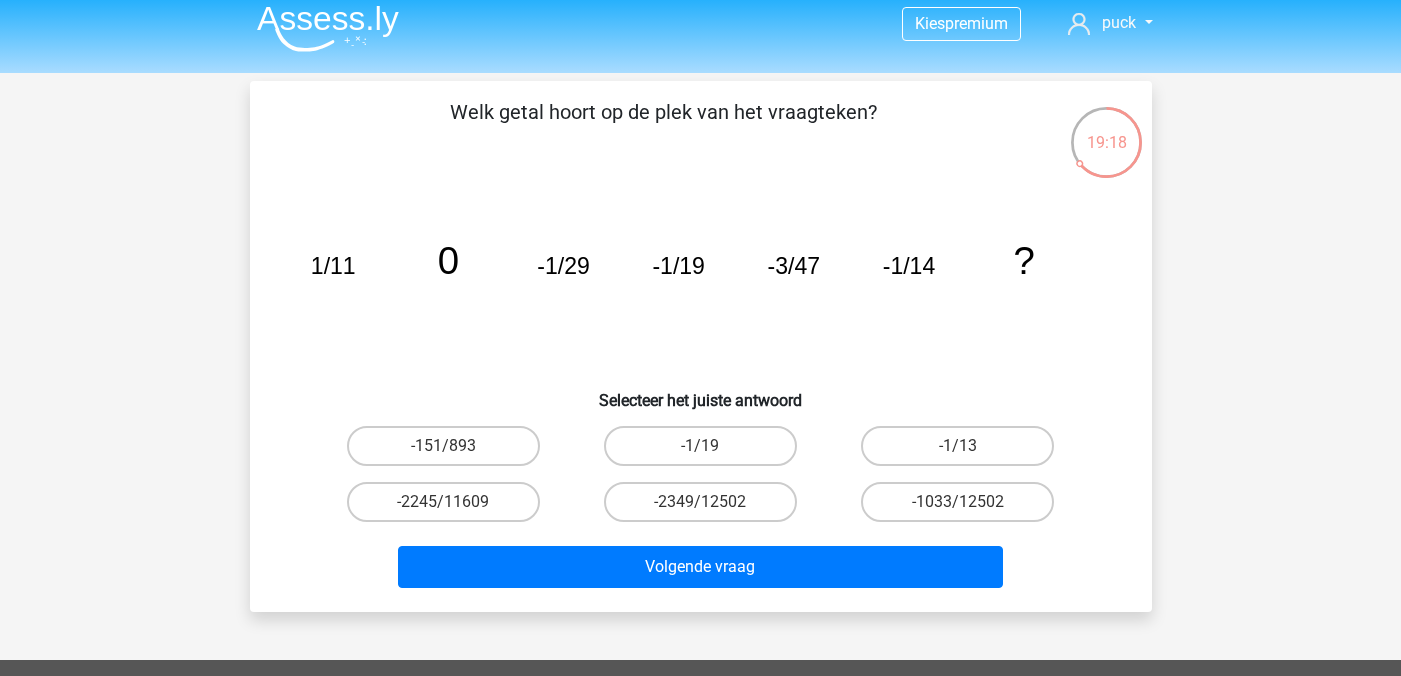 scroll, scrollTop: 18, scrollLeft: 0, axis: vertical 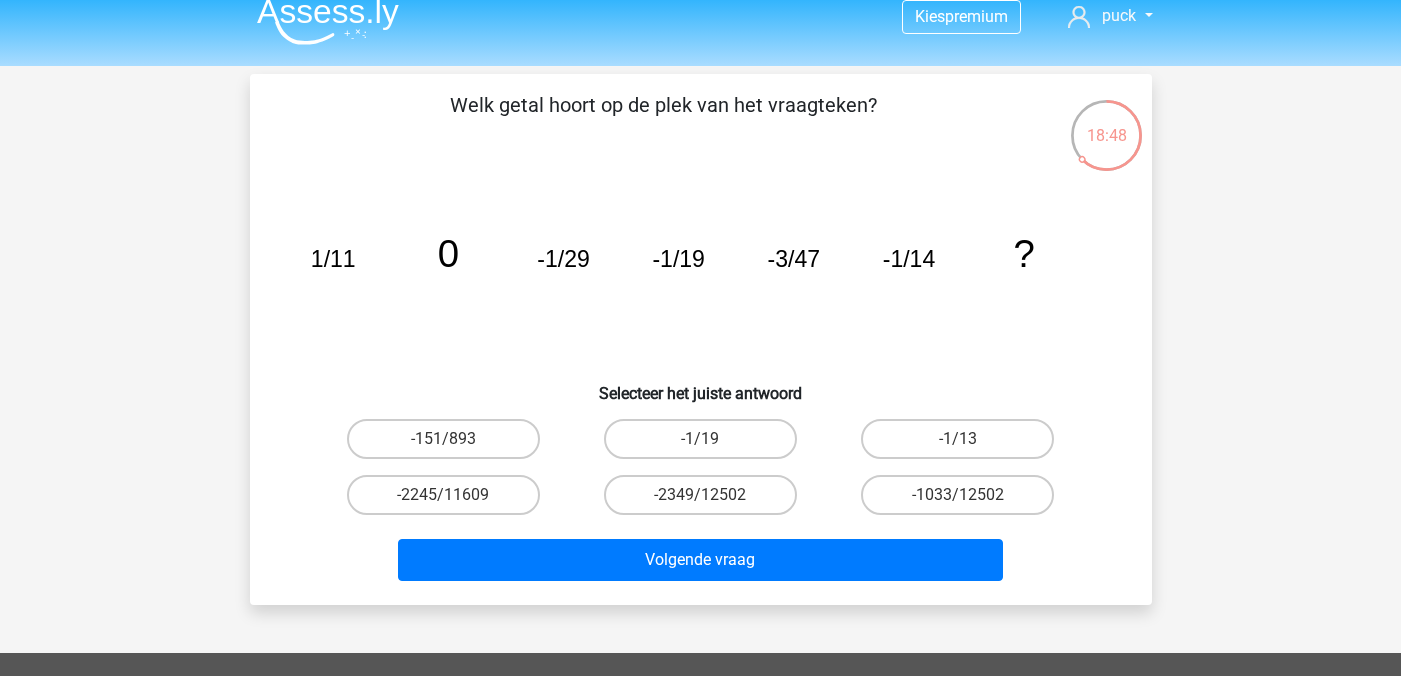 click on "-151/893" at bounding box center (443, 439) 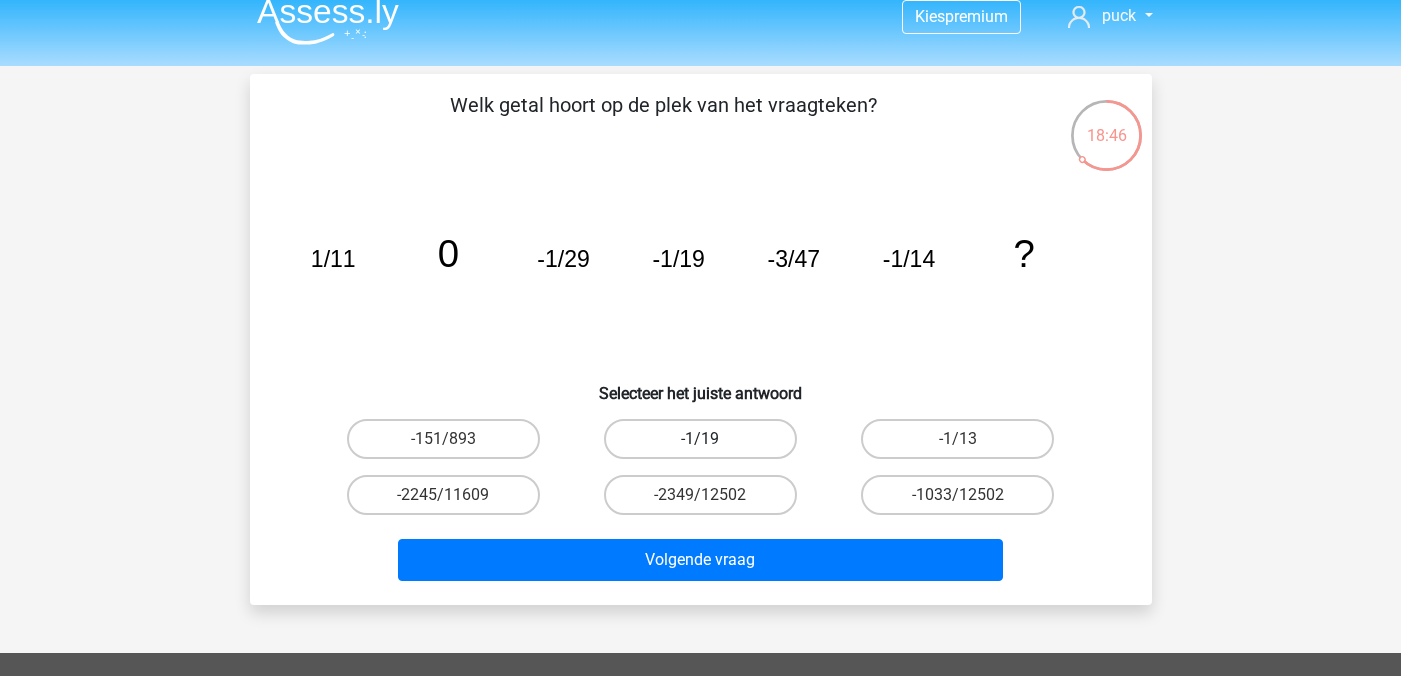 click on "-1/19" at bounding box center [700, 439] 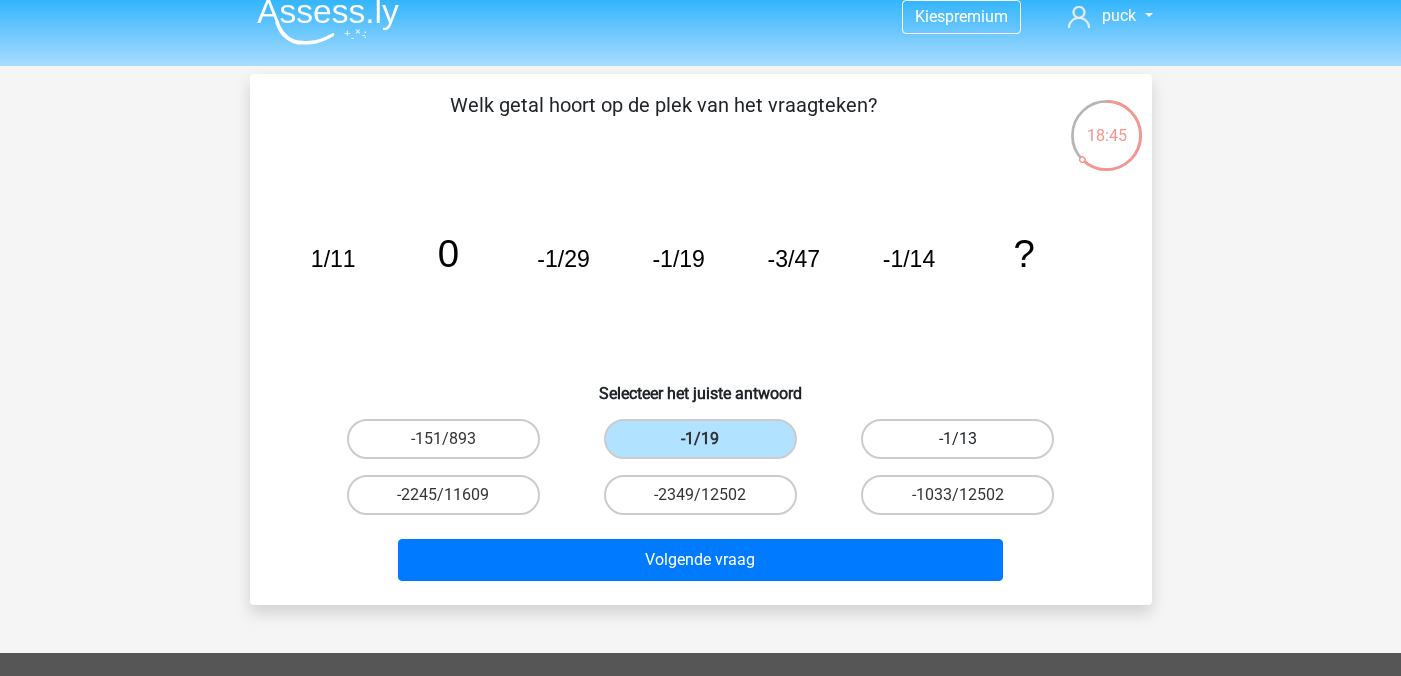 click on "-1/13" at bounding box center [957, 439] 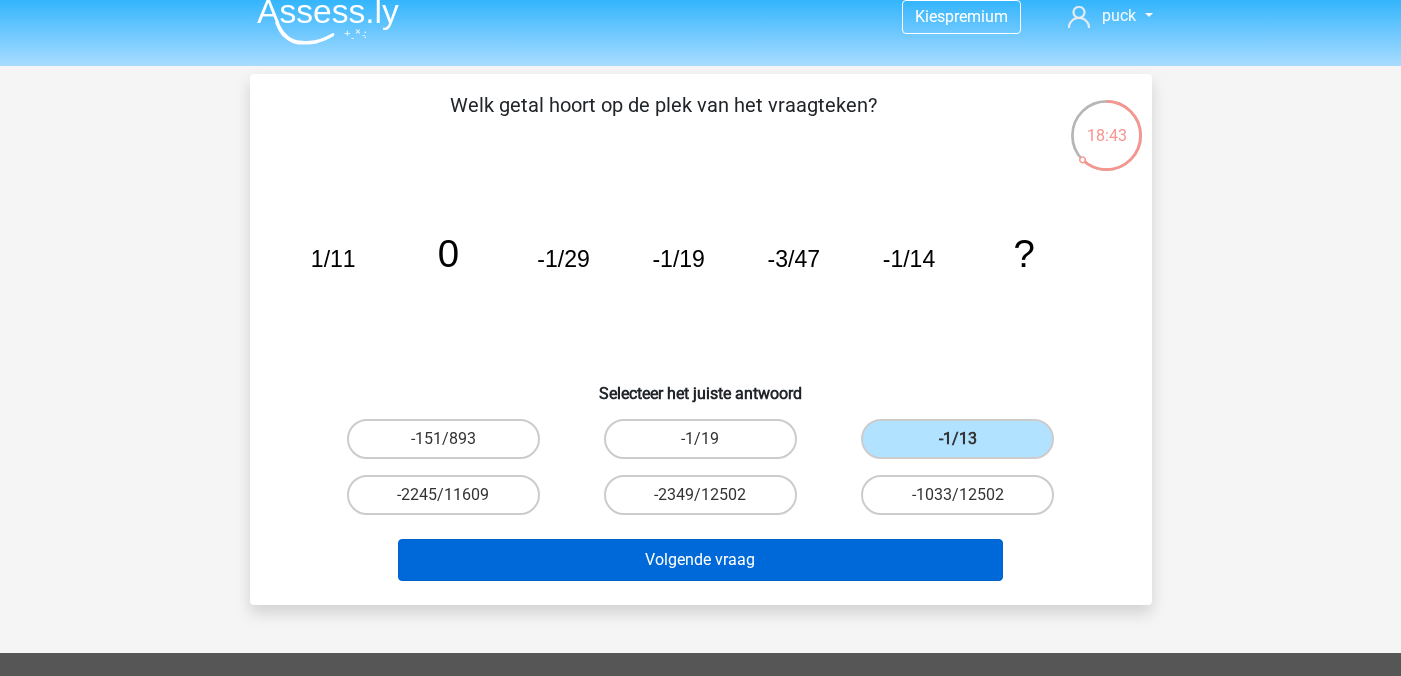 click on "Volgende vraag" at bounding box center (700, 560) 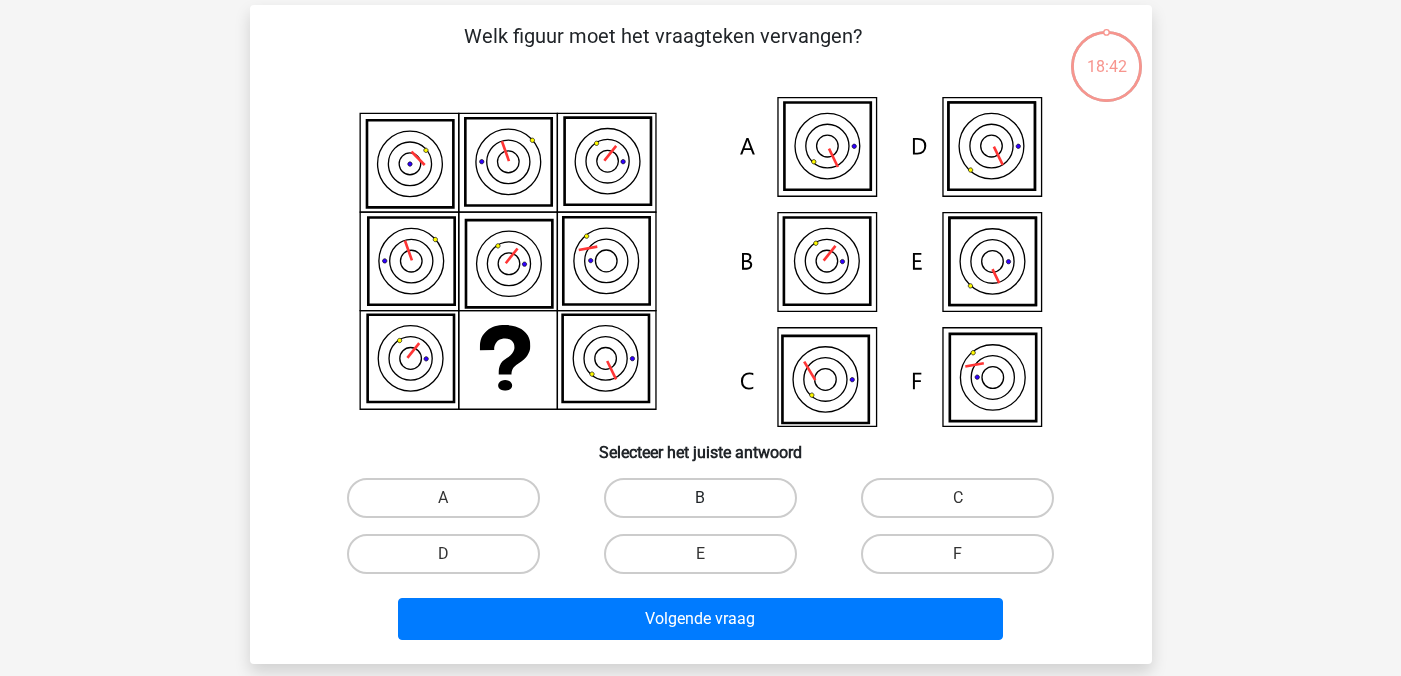 scroll, scrollTop: 92, scrollLeft: 0, axis: vertical 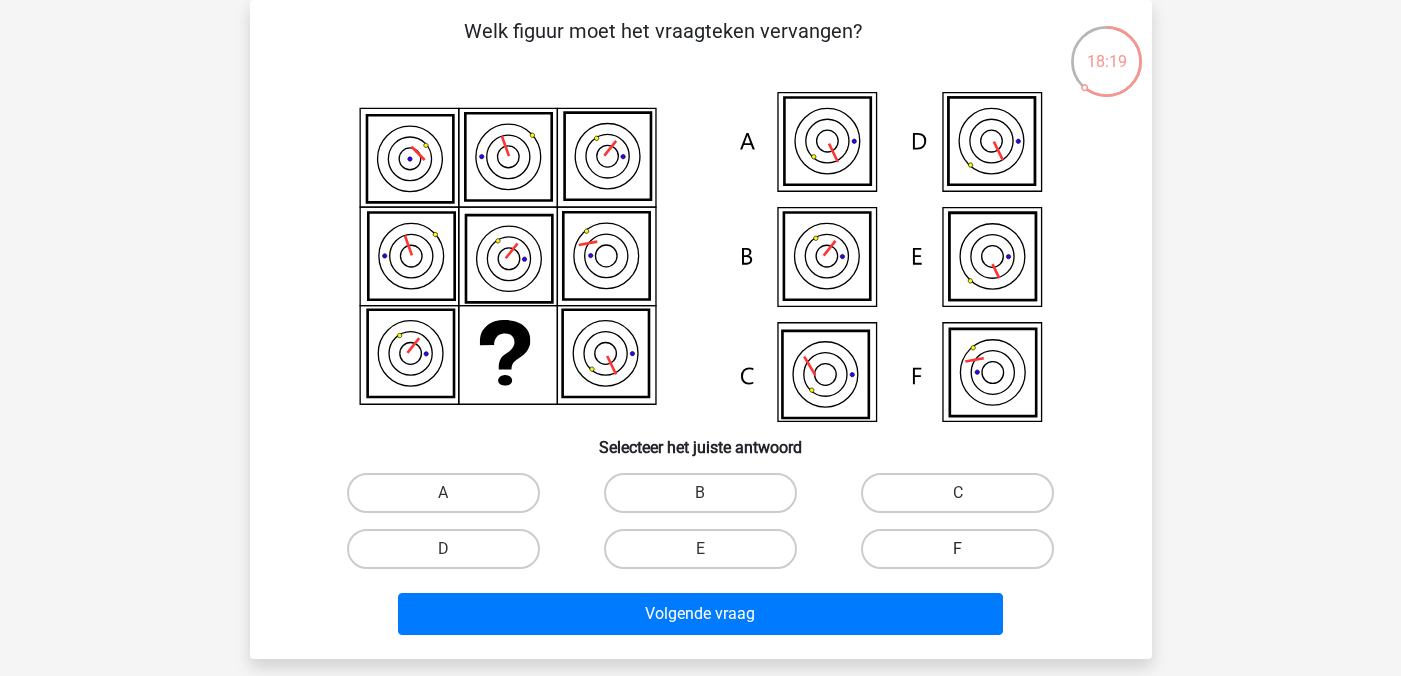click on "F" at bounding box center (957, 549) 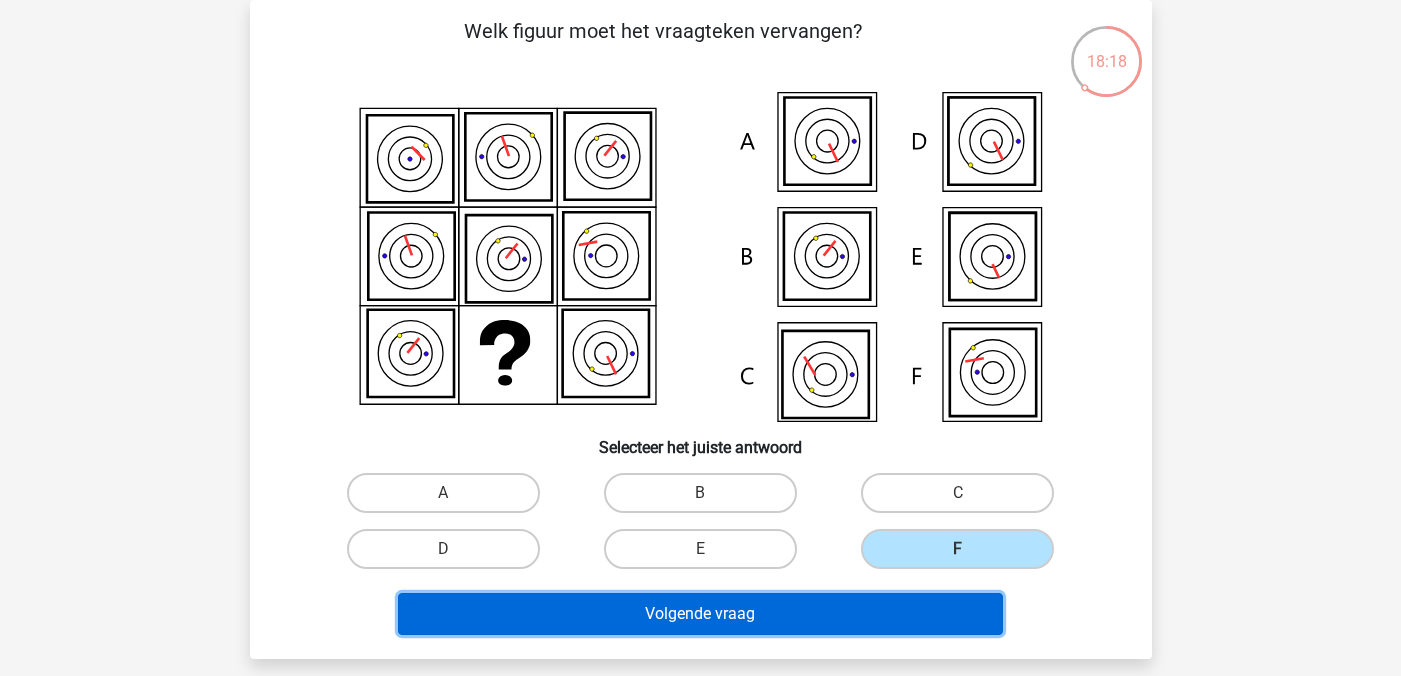 click on "Volgende vraag" at bounding box center [700, 614] 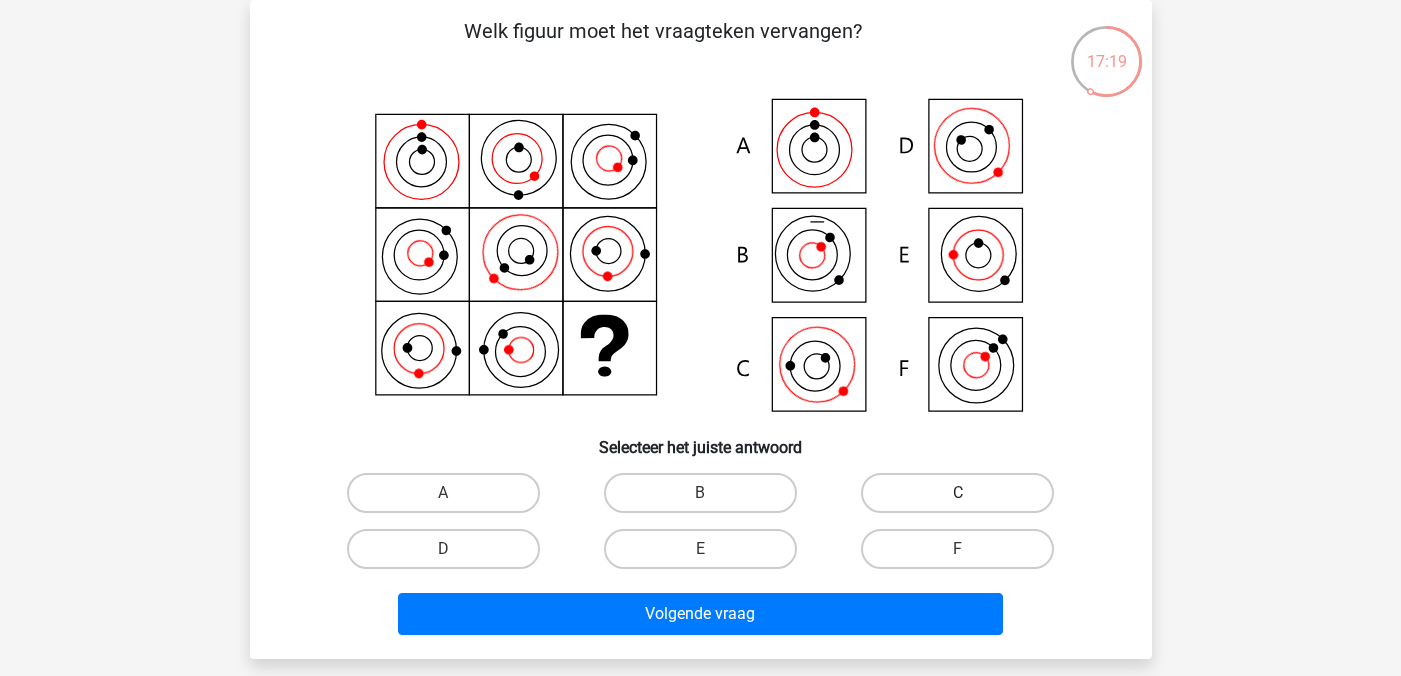 click on "C" at bounding box center (957, 493) 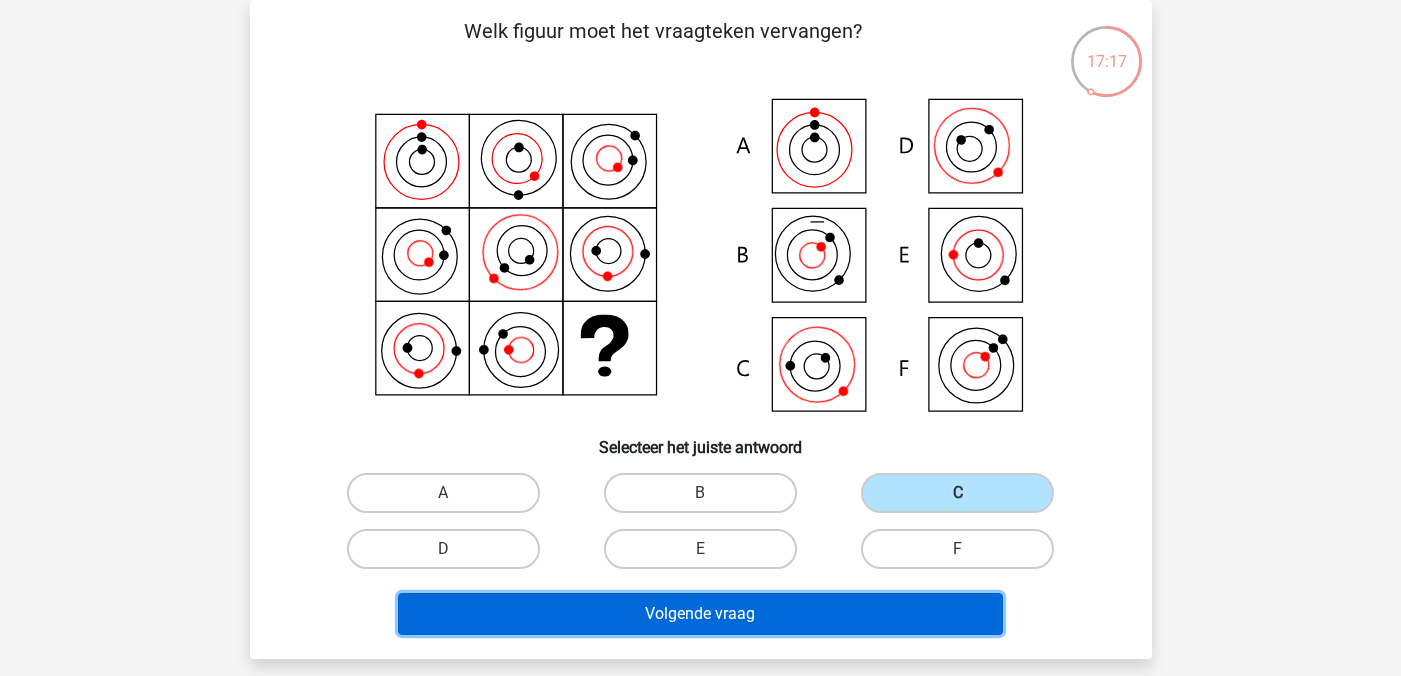 click on "Volgende vraag" at bounding box center (700, 614) 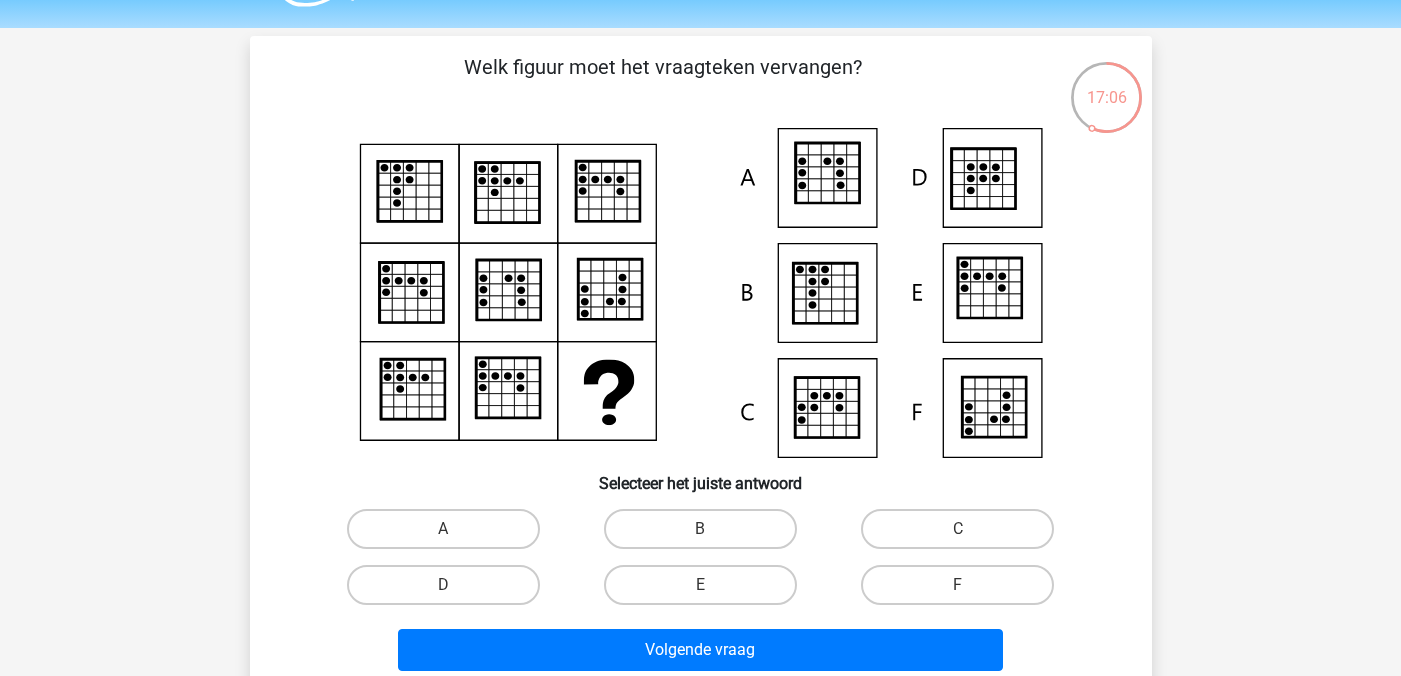 scroll, scrollTop: 57, scrollLeft: 0, axis: vertical 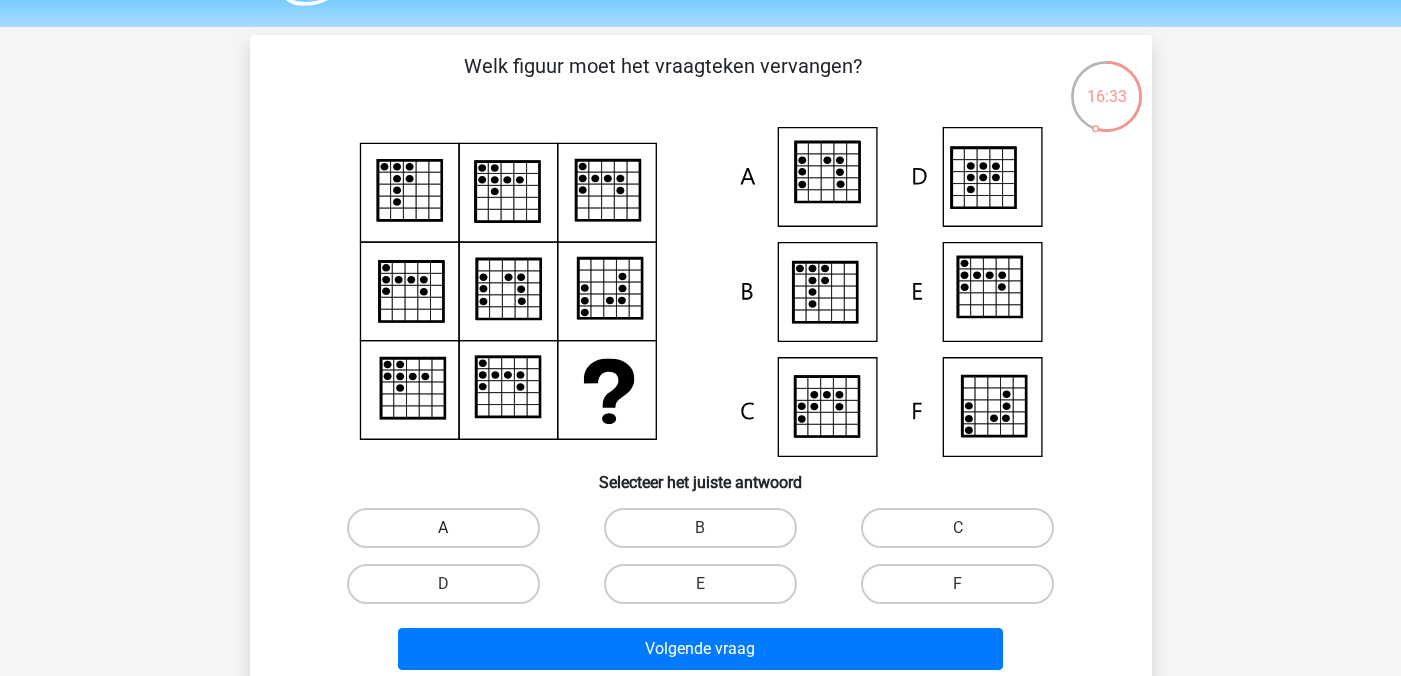 click on "A" at bounding box center (443, 528) 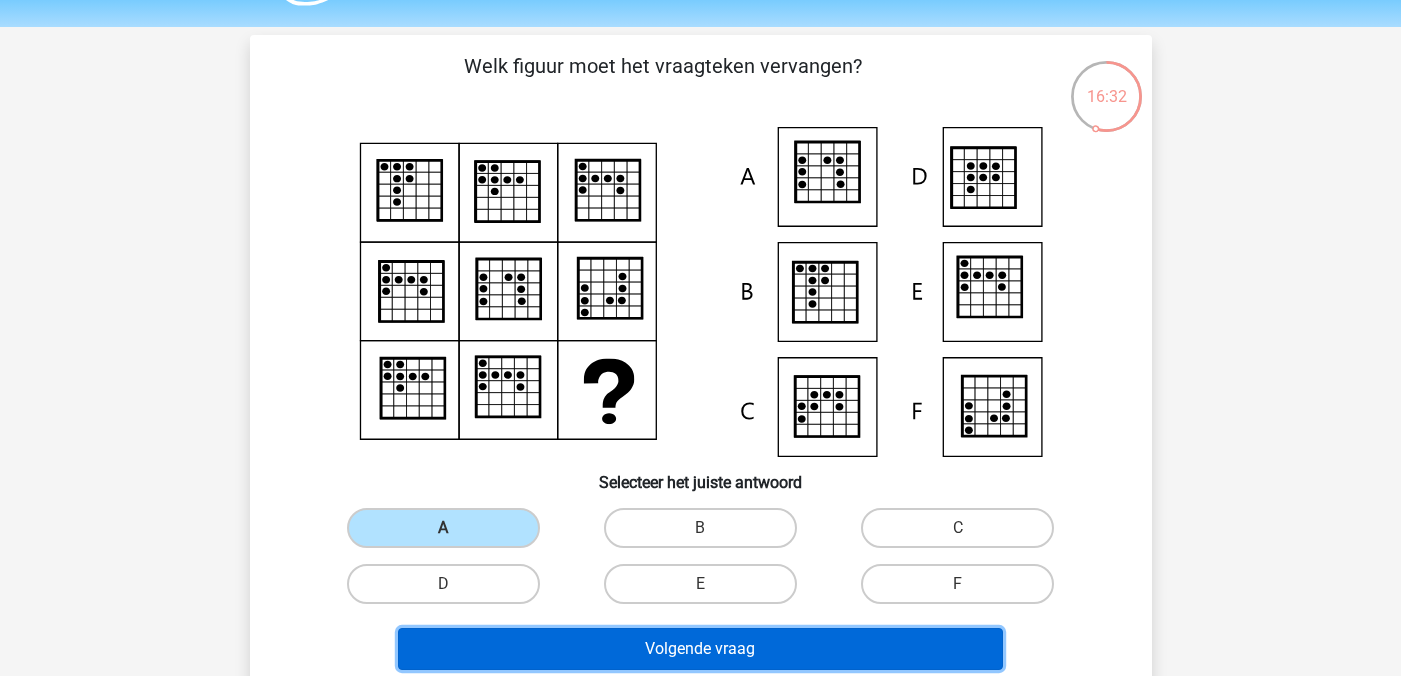 click on "Volgende vraag" at bounding box center (700, 649) 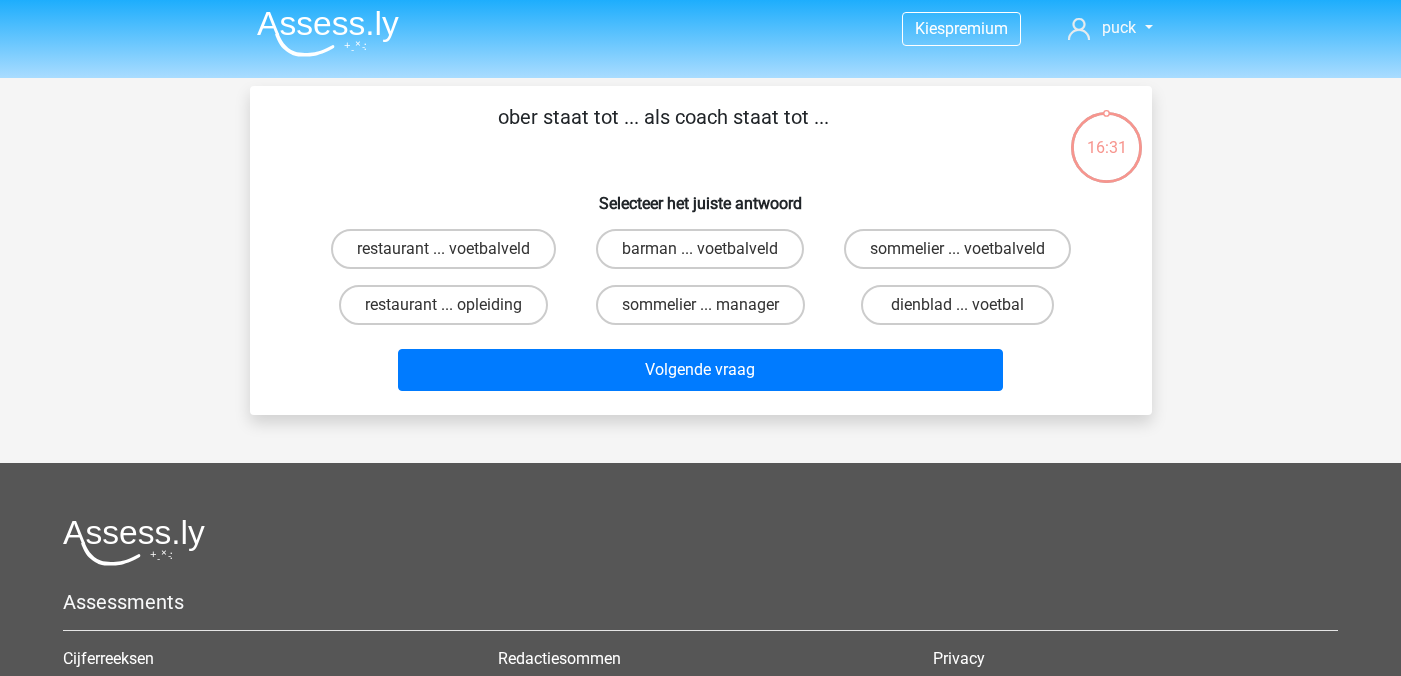 scroll, scrollTop: 0, scrollLeft: 0, axis: both 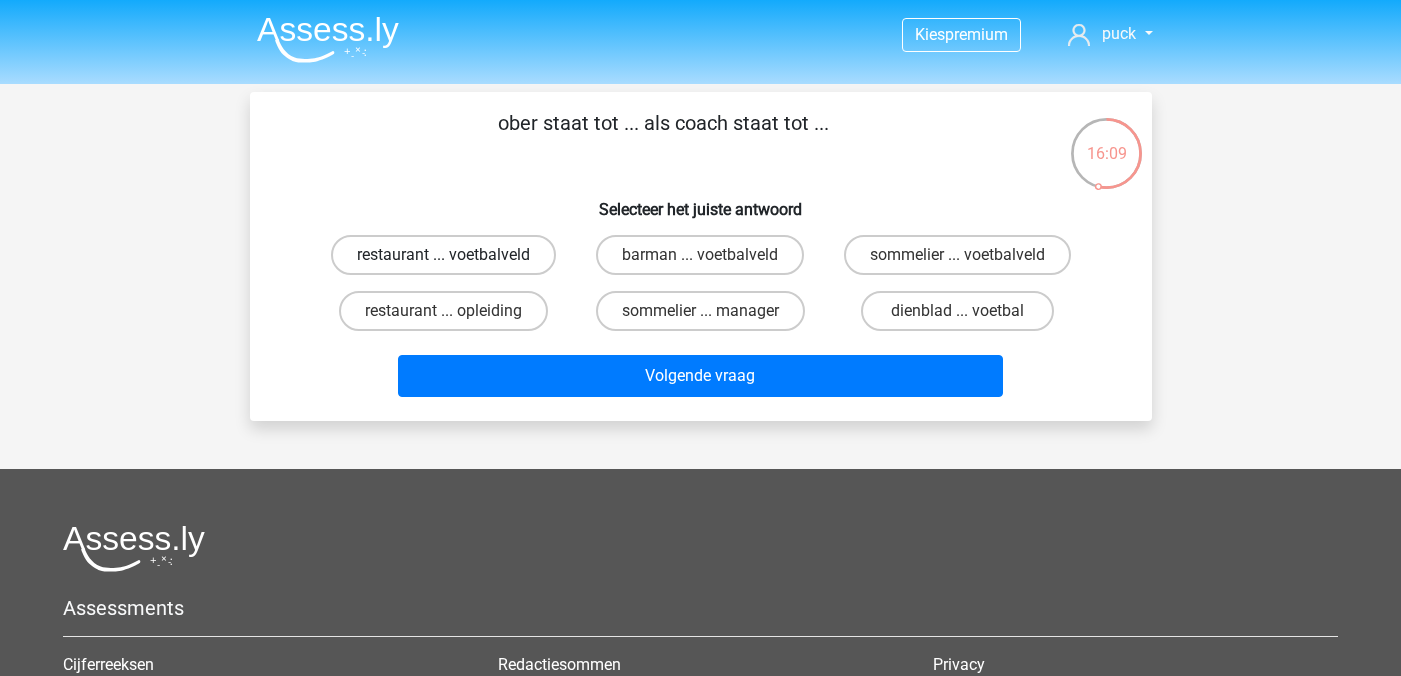 click on "restaurant ... voetbalveld" at bounding box center (443, 255) 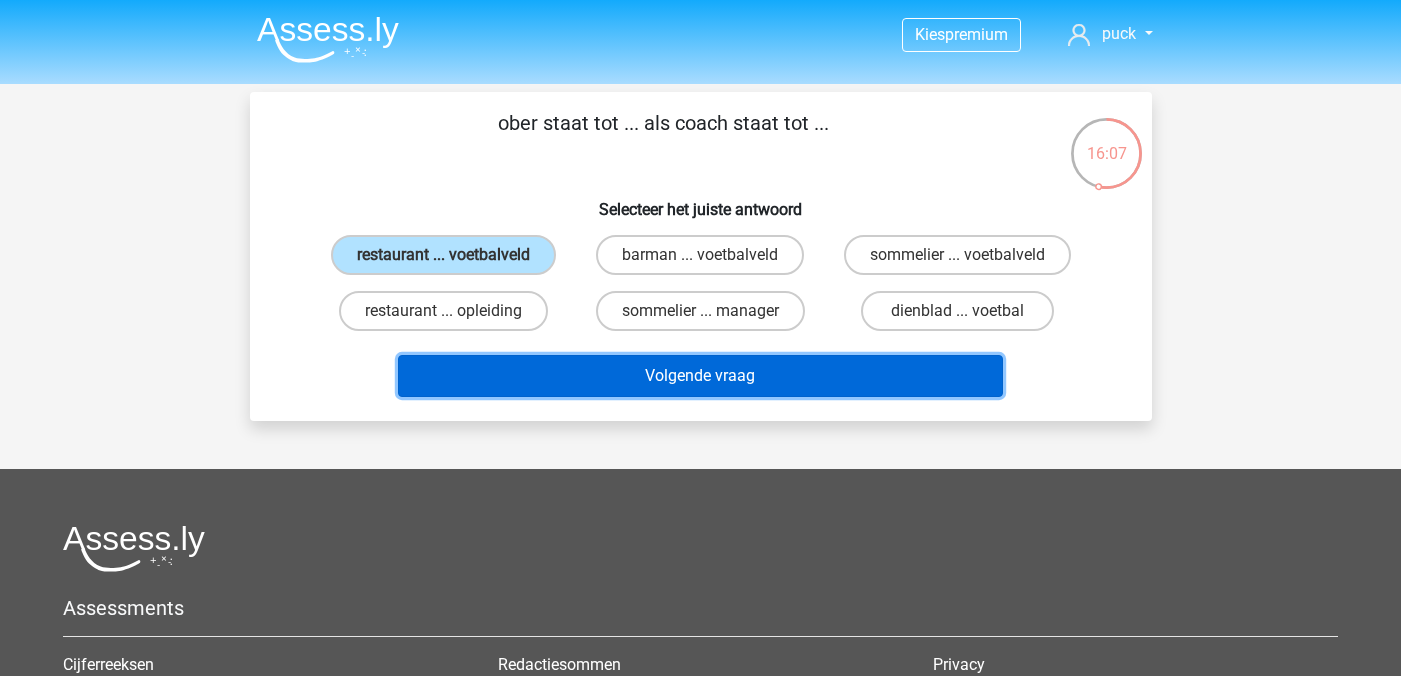 click on "Volgende vraag" at bounding box center (700, 376) 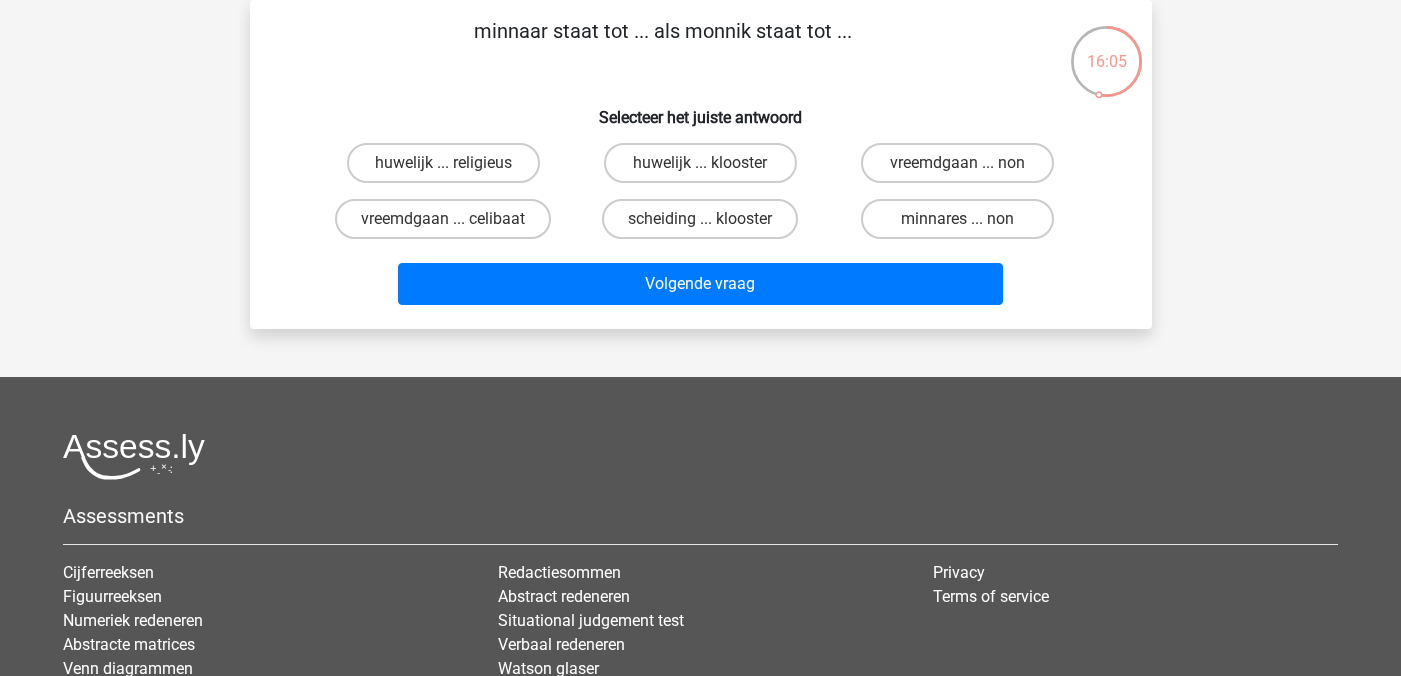 scroll, scrollTop: 0, scrollLeft: 0, axis: both 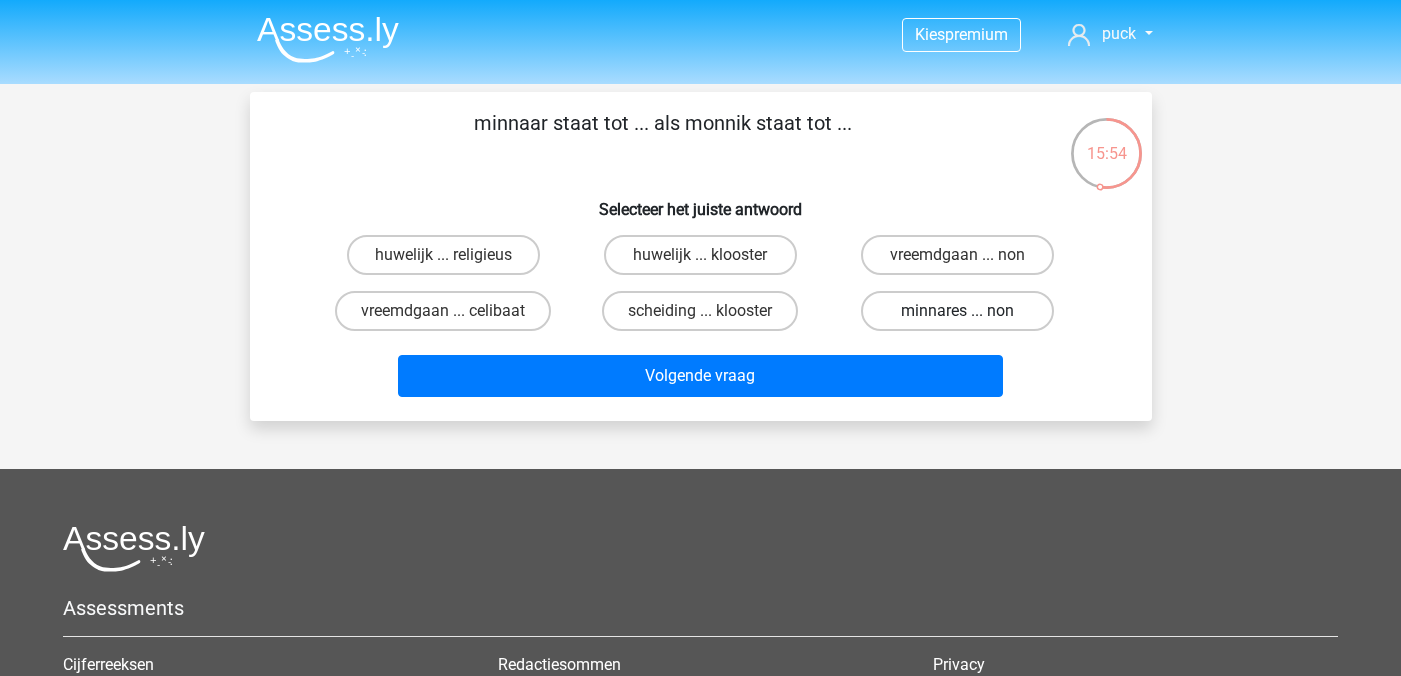 click on "minnares ... non" at bounding box center [957, 311] 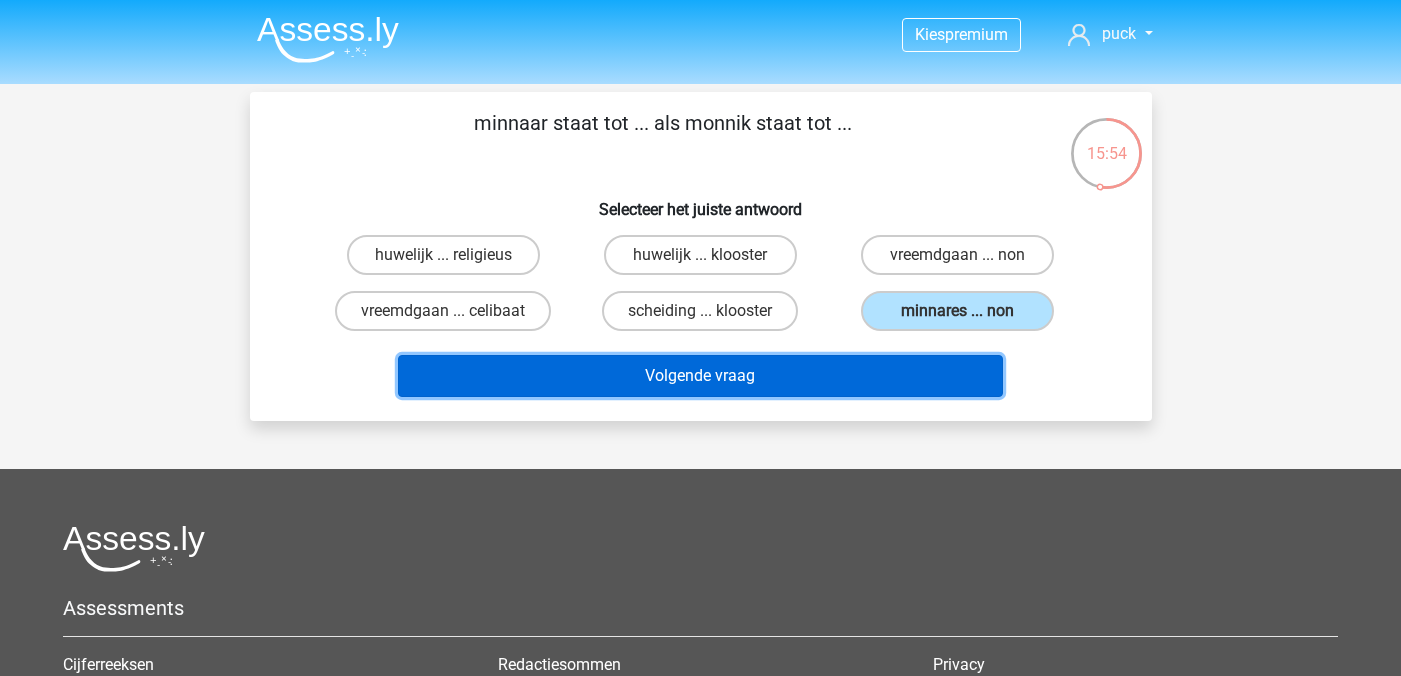 click on "Volgende vraag" at bounding box center [700, 376] 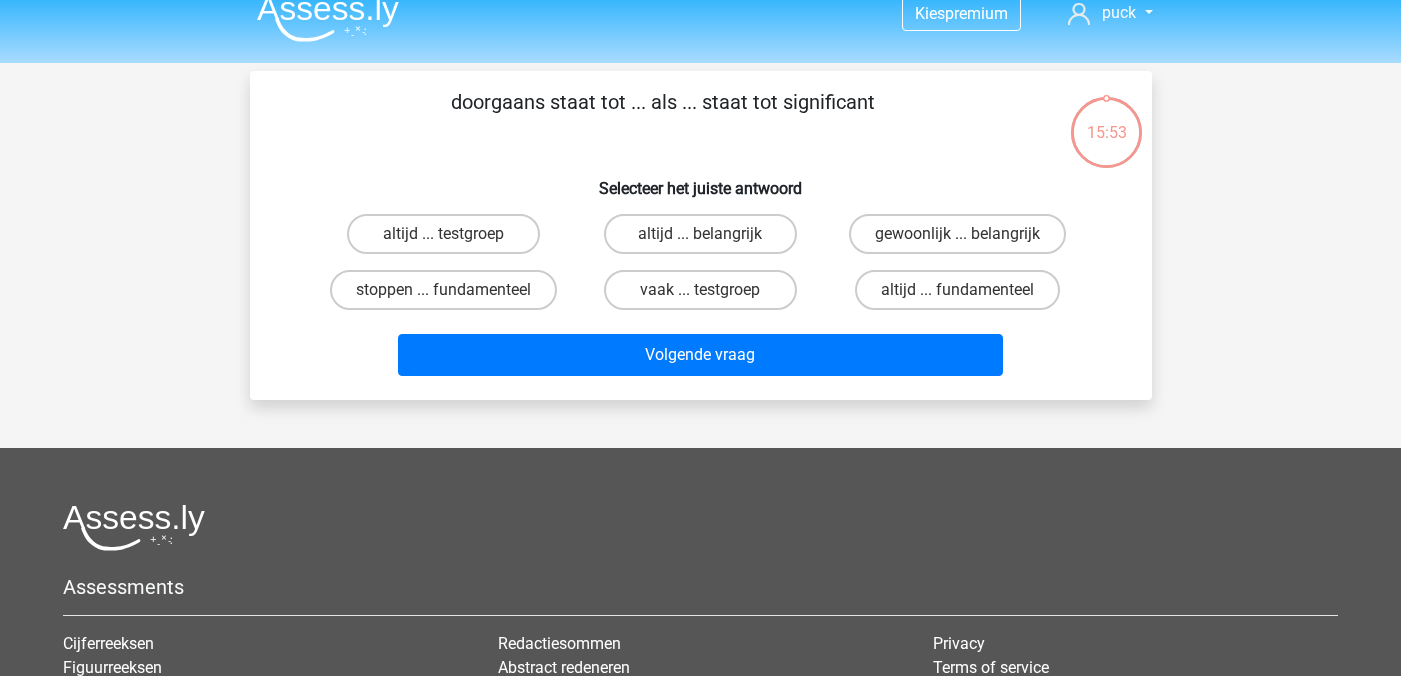 scroll, scrollTop: 0, scrollLeft: 0, axis: both 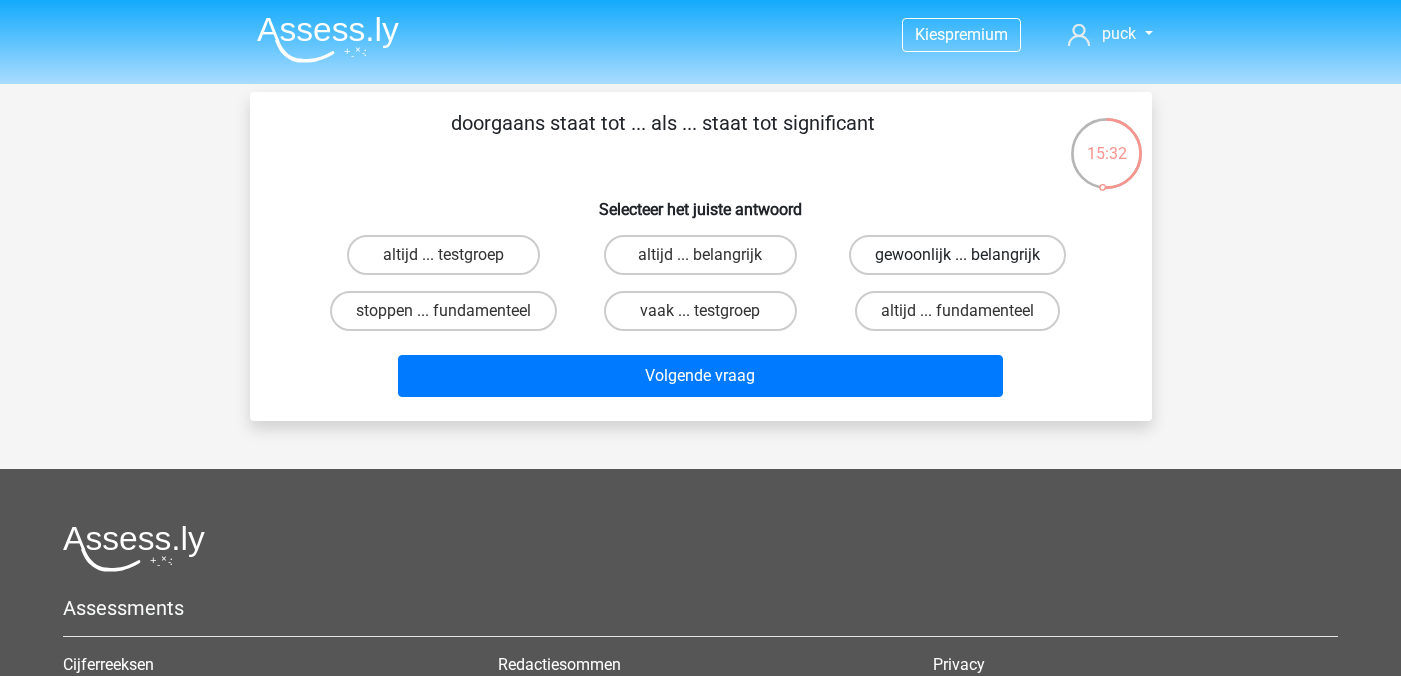 click on "gewoonlijk ... belangrijk" at bounding box center [957, 255] 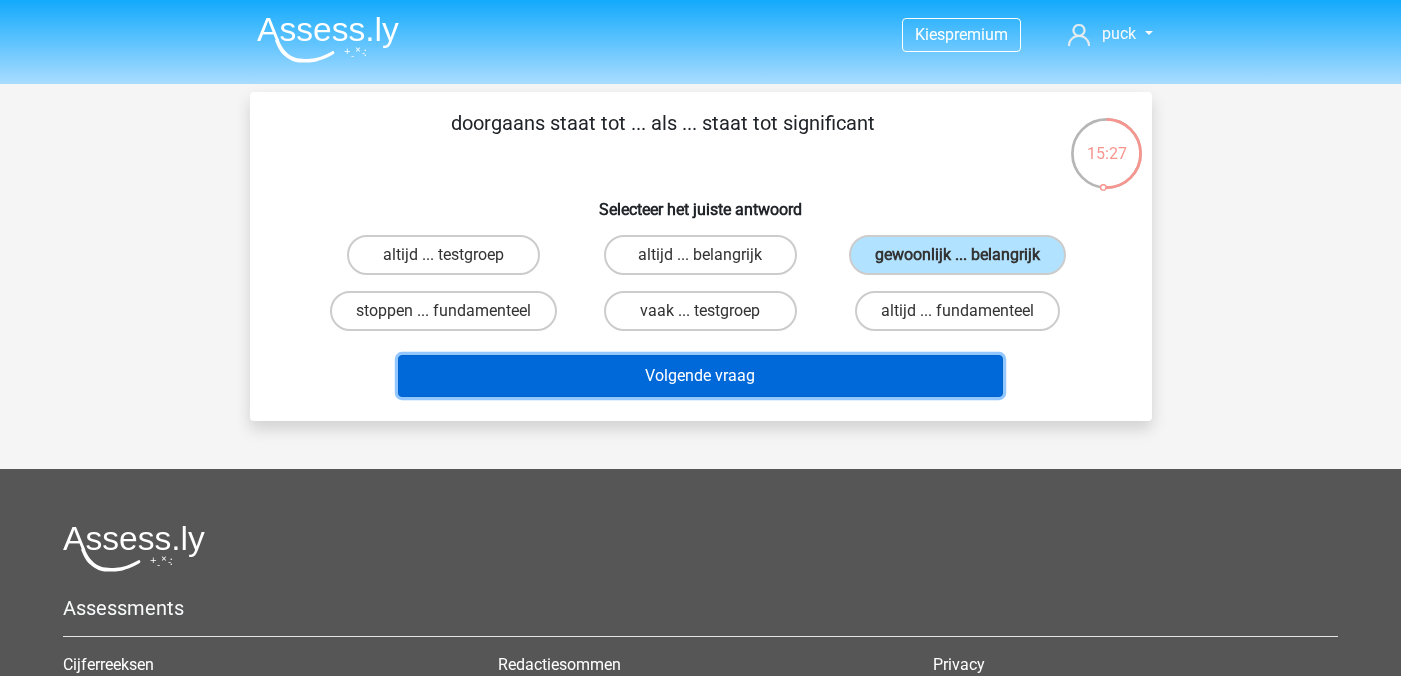 click on "Volgende vraag" at bounding box center [700, 376] 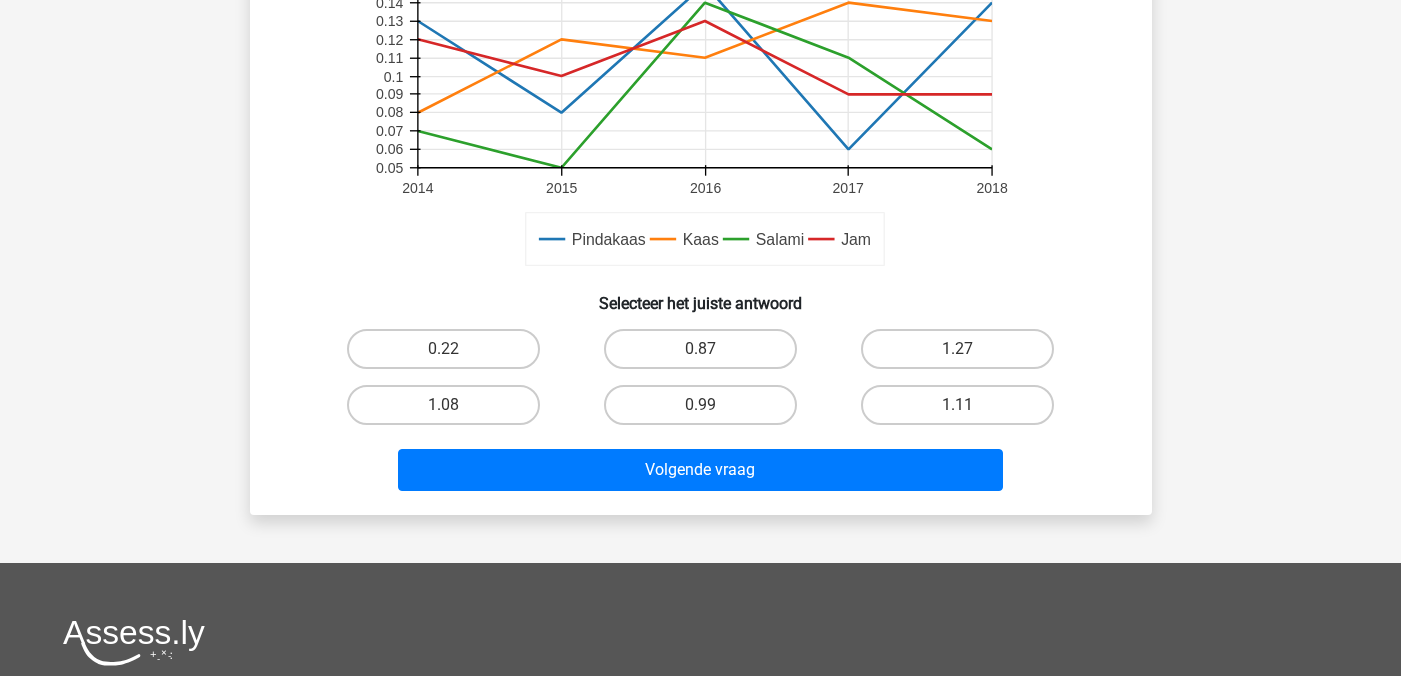 scroll, scrollTop: 563, scrollLeft: 0, axis: vertical 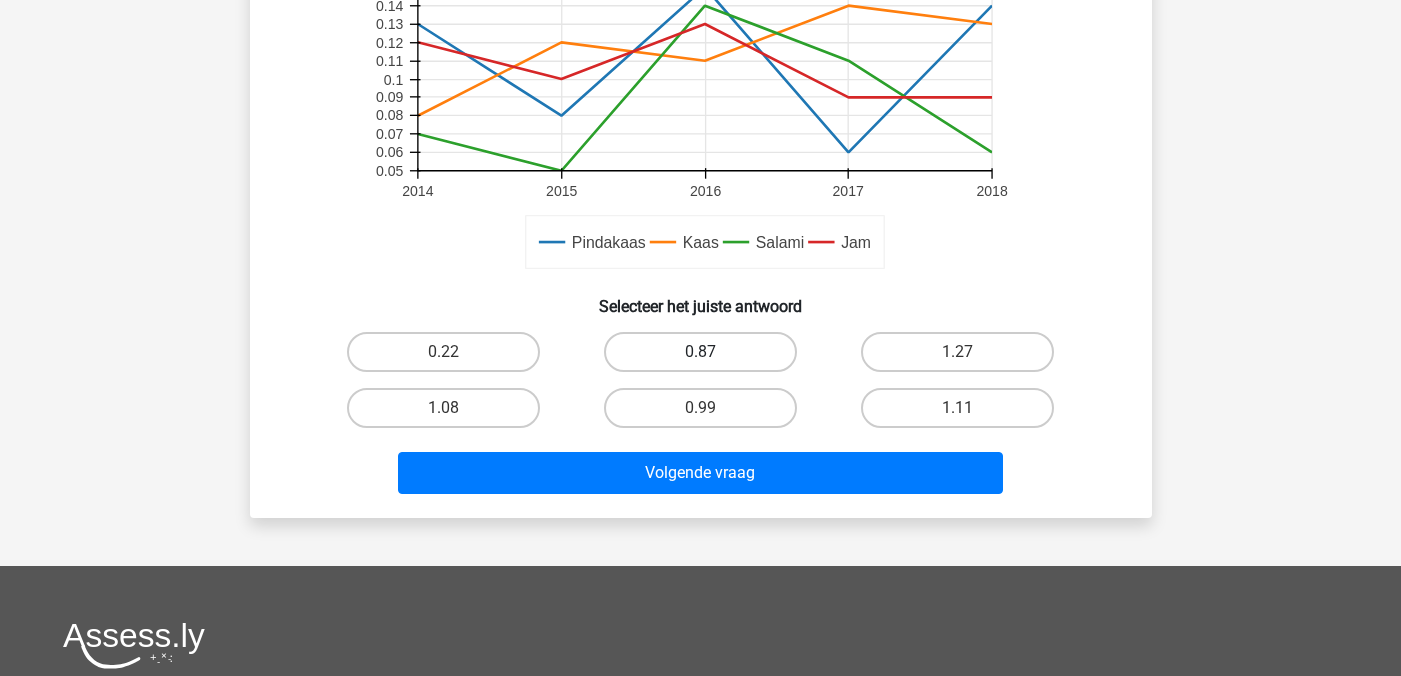 click on "0.87" at bounding box center (700, 352) 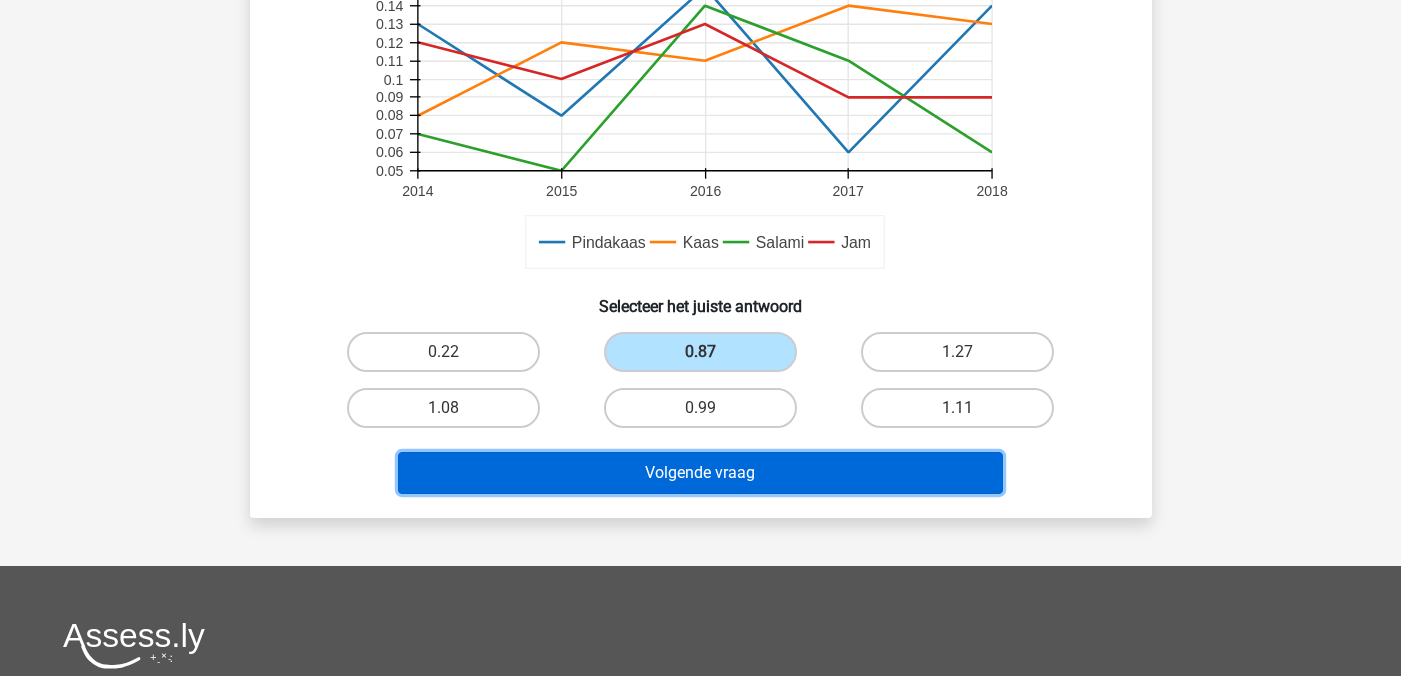 click on "Volgende vraag" at bounding box center [700, 473] 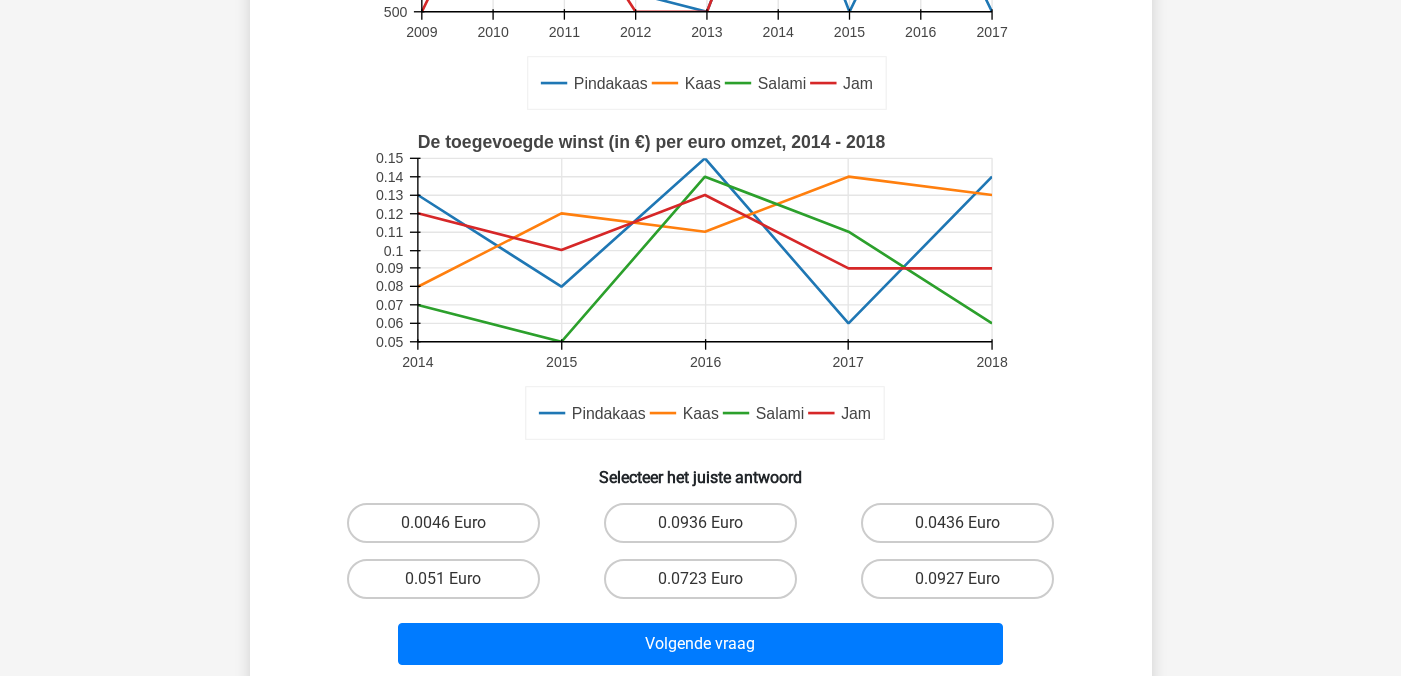 scroll, scrollTop: 636, scrollLeft: 0, axis: vertical 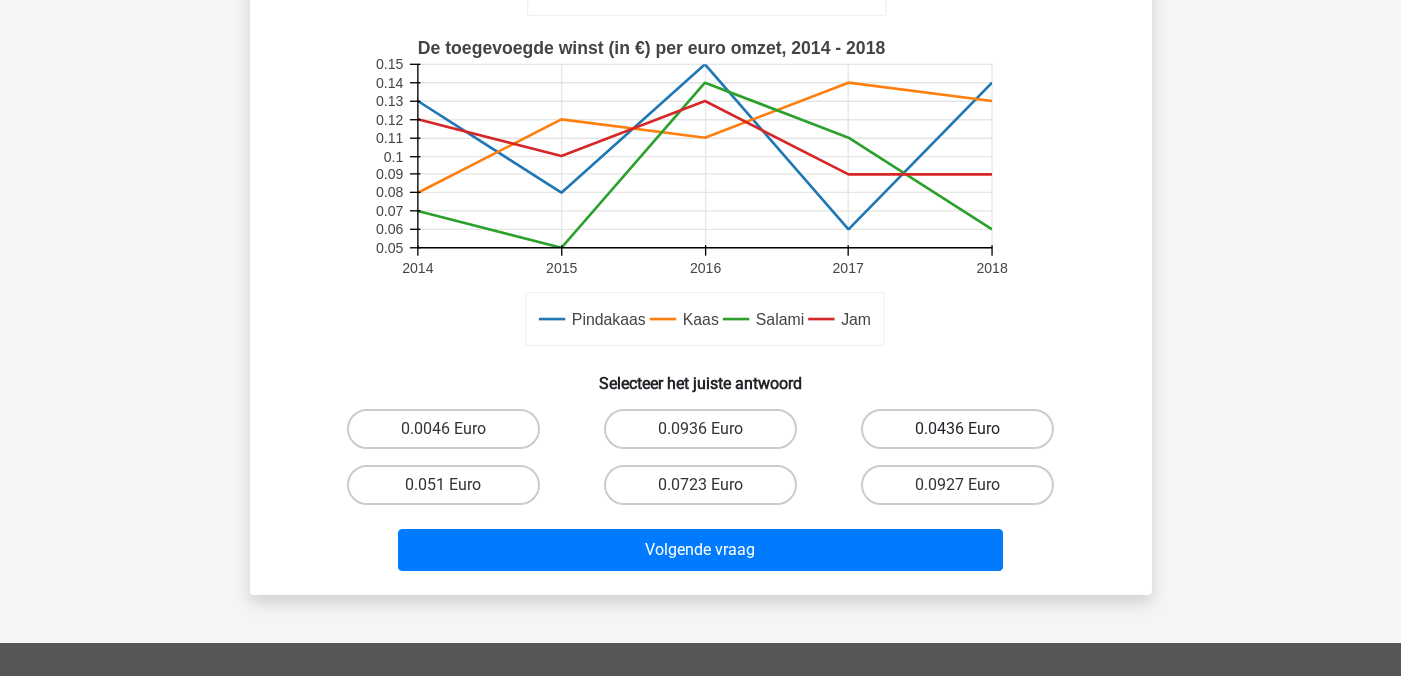 click on "0.0436 Euro" at bounding box center [957, 429] 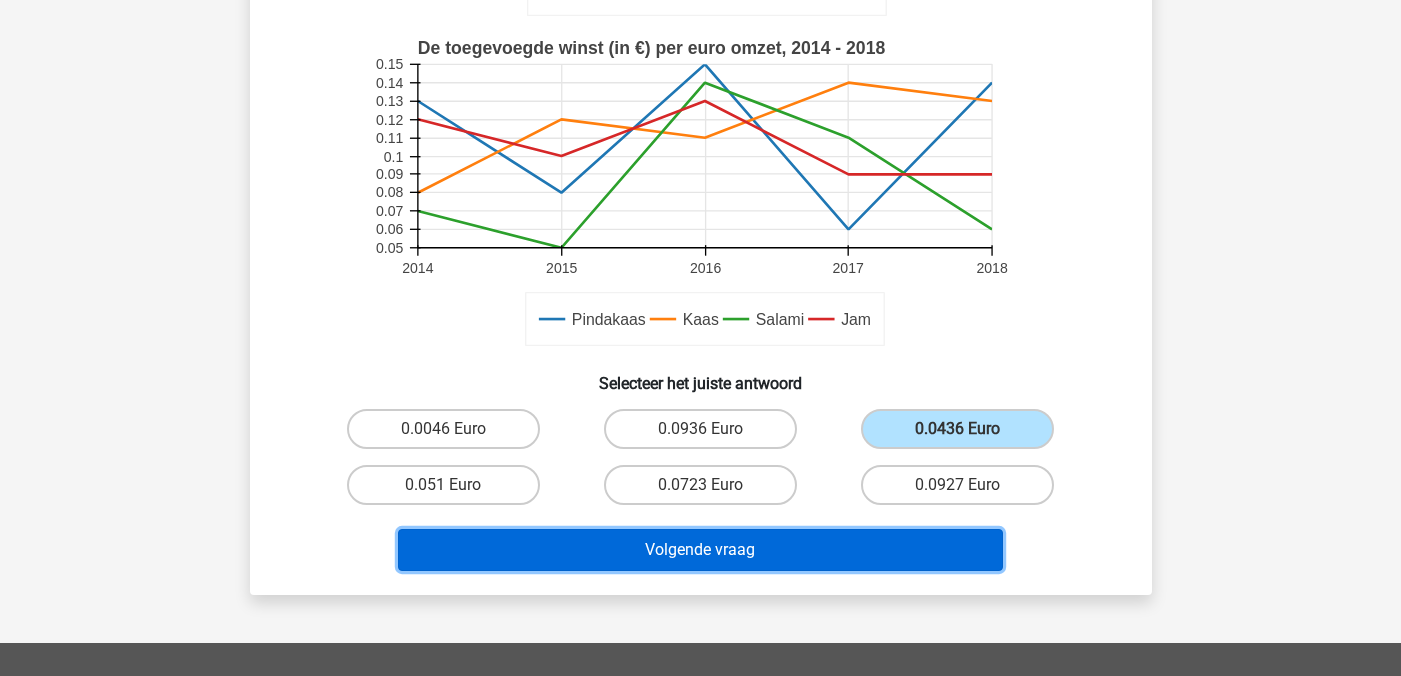 click on "Volgende vraag" at bounding box center [700, 550] 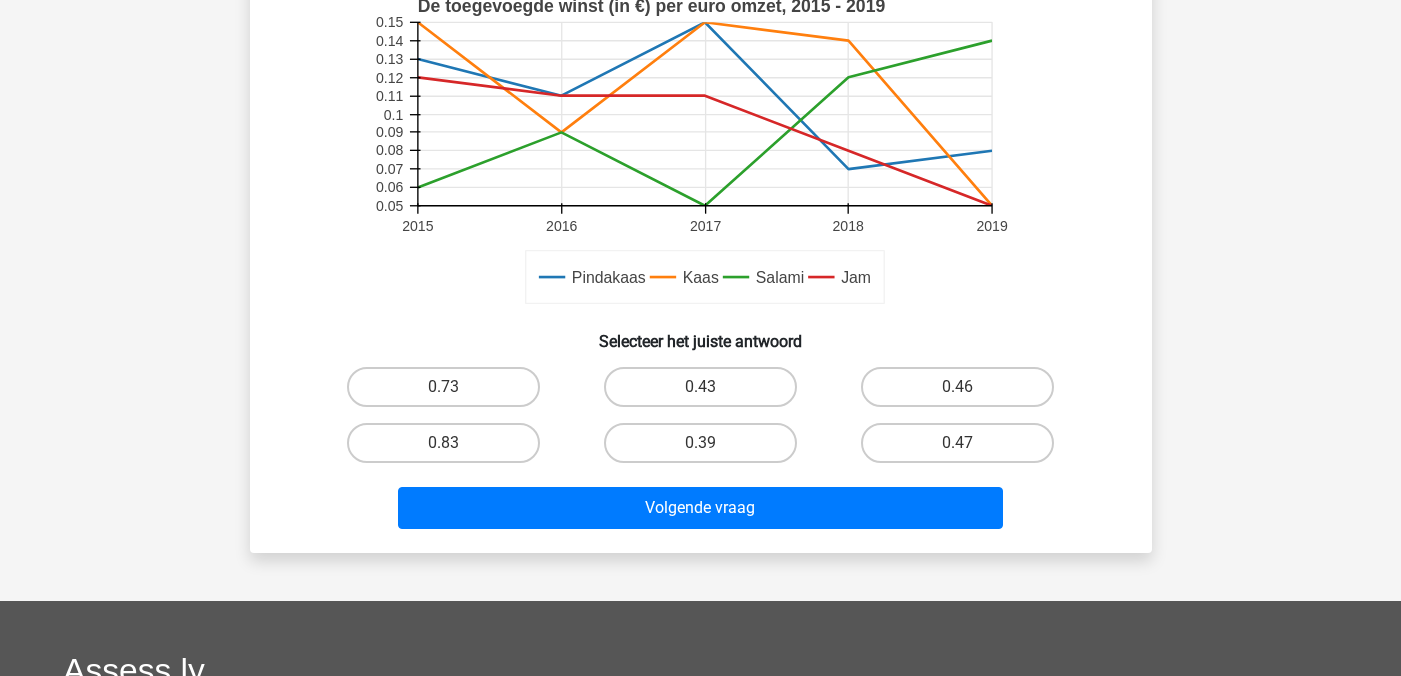 scroll, scrollTop: 527, scrollLeft: 0, axis: vertical 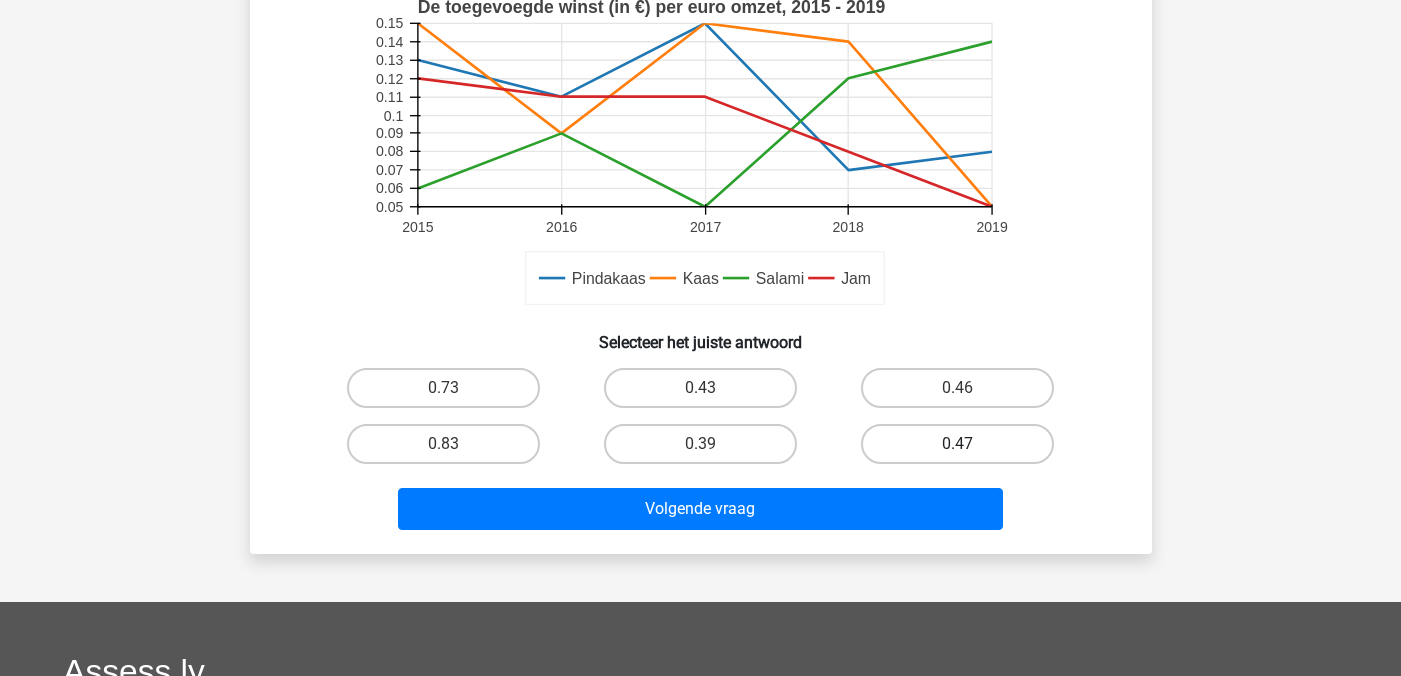 click on "0.47" at bounding box center [957, 444] 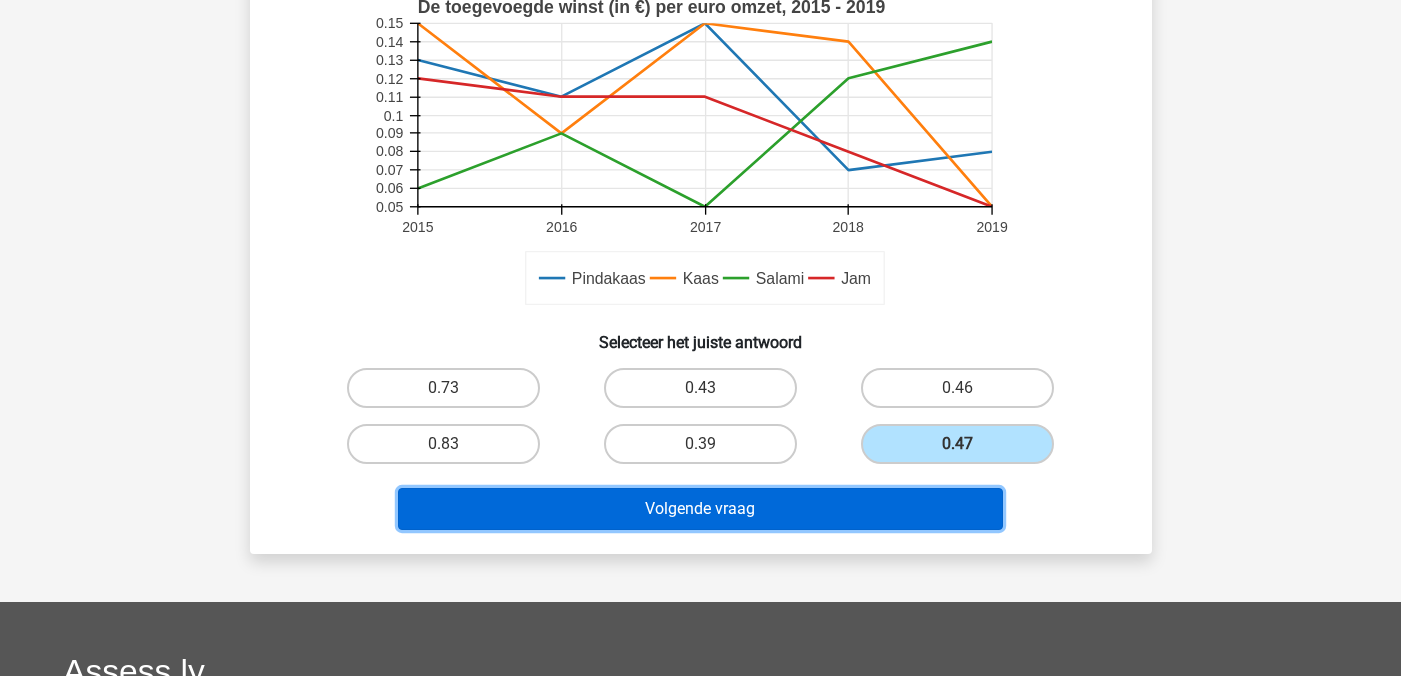 click on "Volgende vraag" at bounding box center (700, 509) 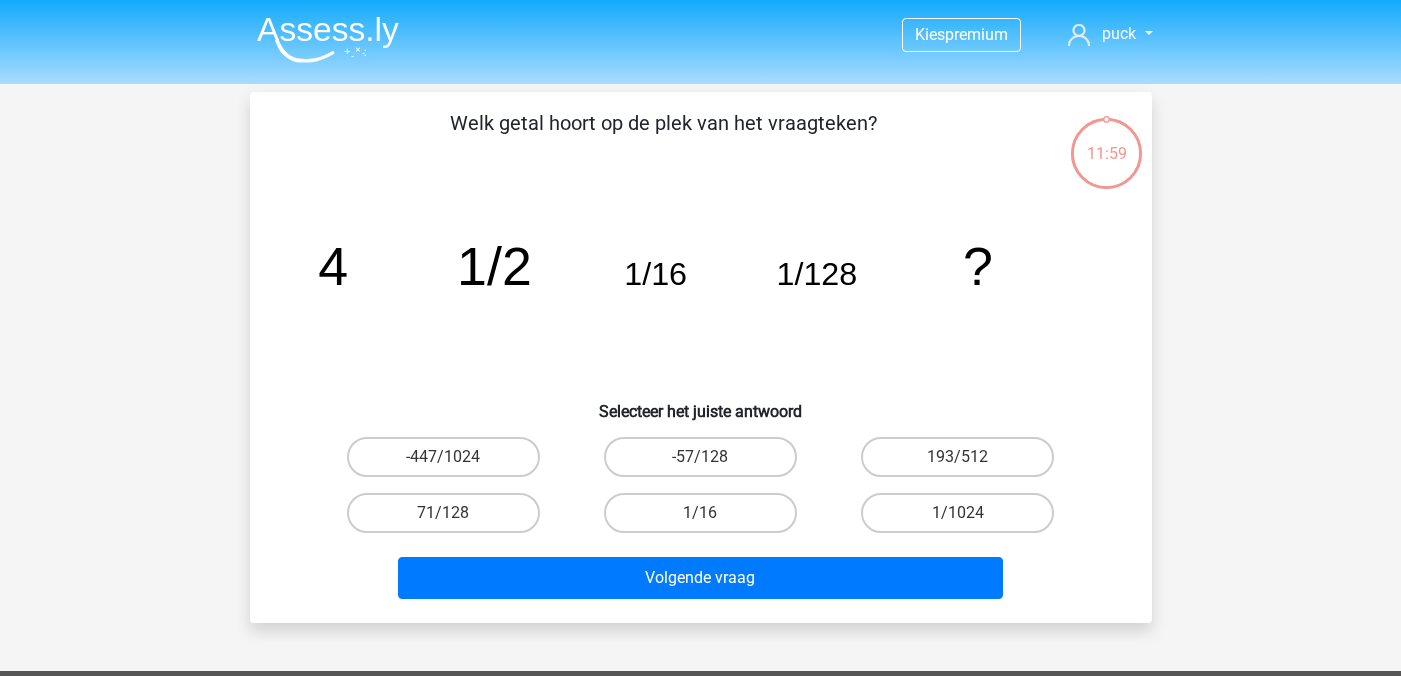 scroll, scrollTop: 1, scrollLeft: 0, axis: vertical 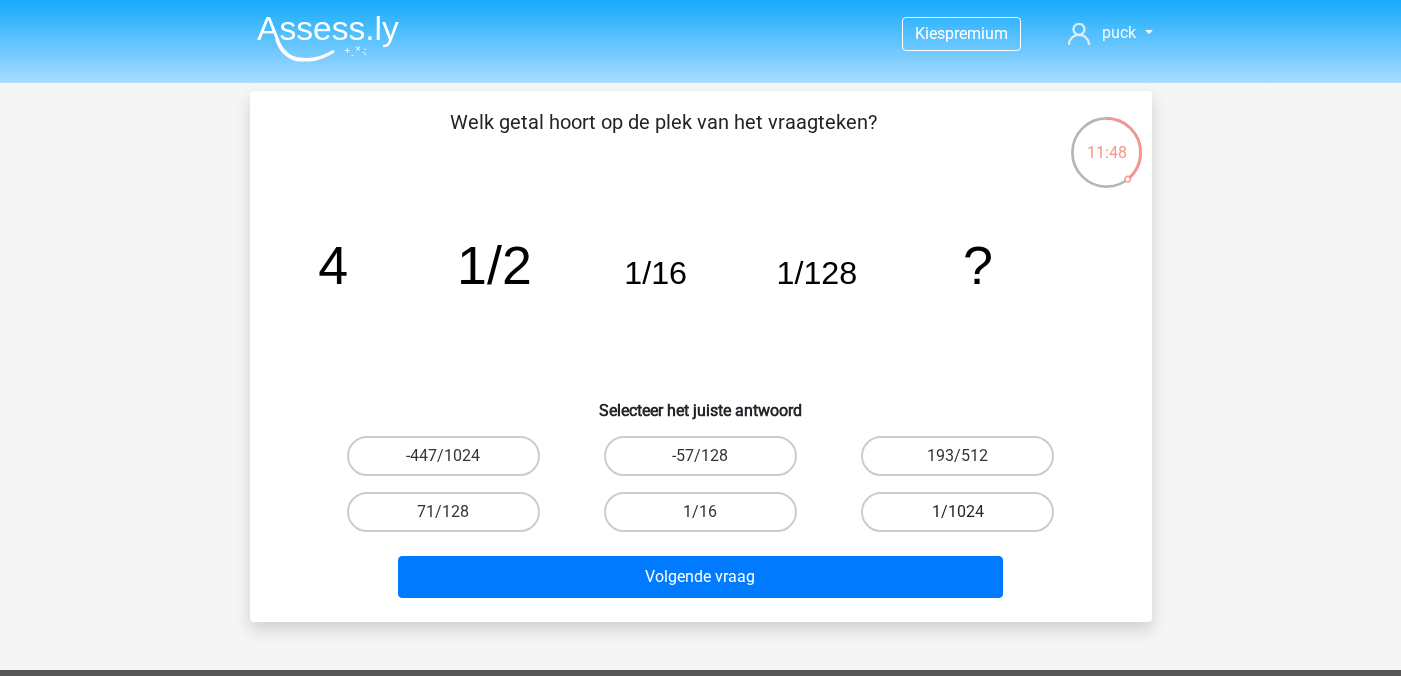 click on "1/1024" at bounding box center (957, 512) 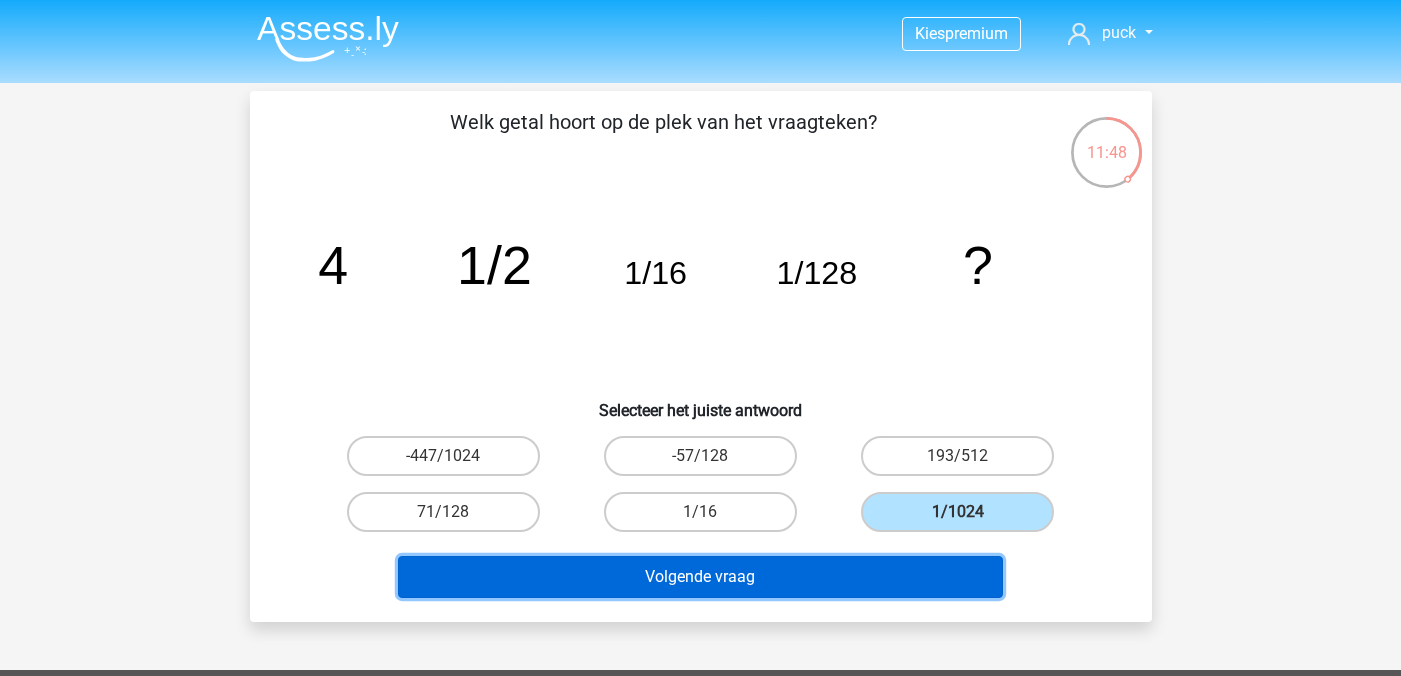 click on "Volgende vraag" at bounding box center [700, 577] 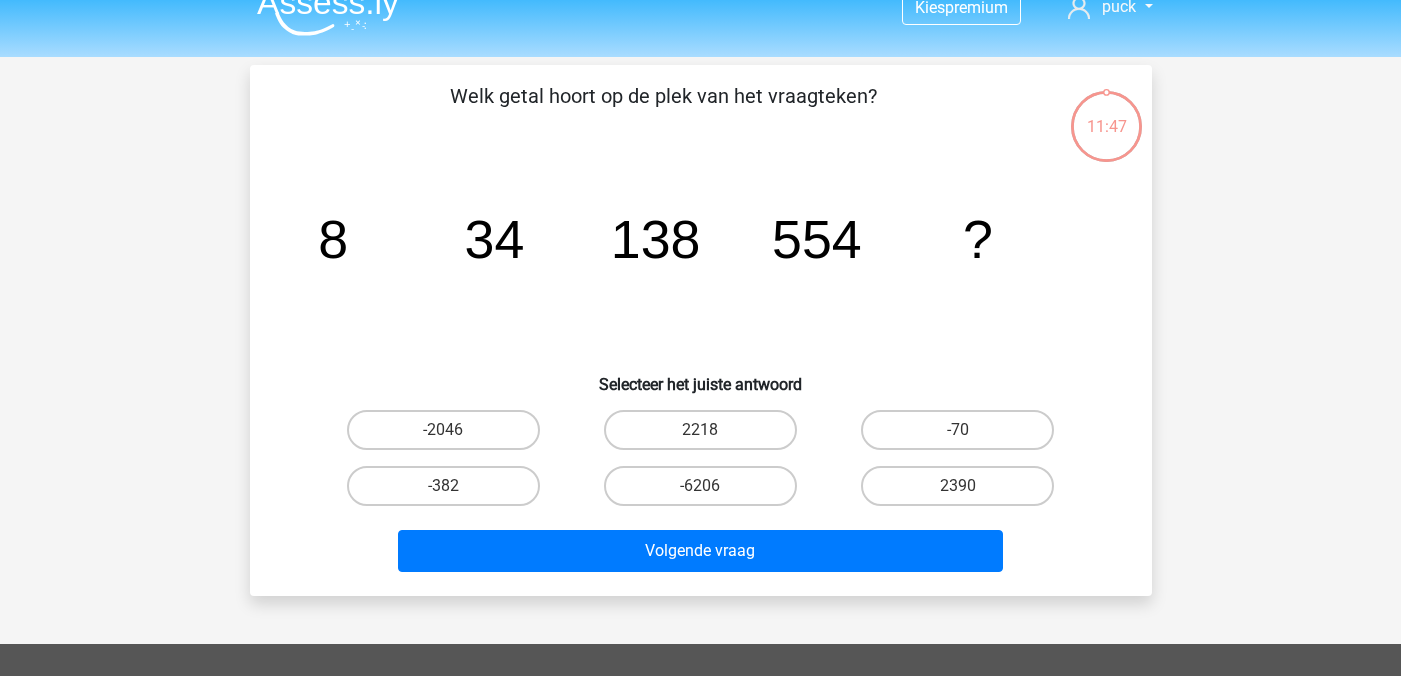 scroll, scrollTop: 9, scrollLeft: 0, axis: vertical 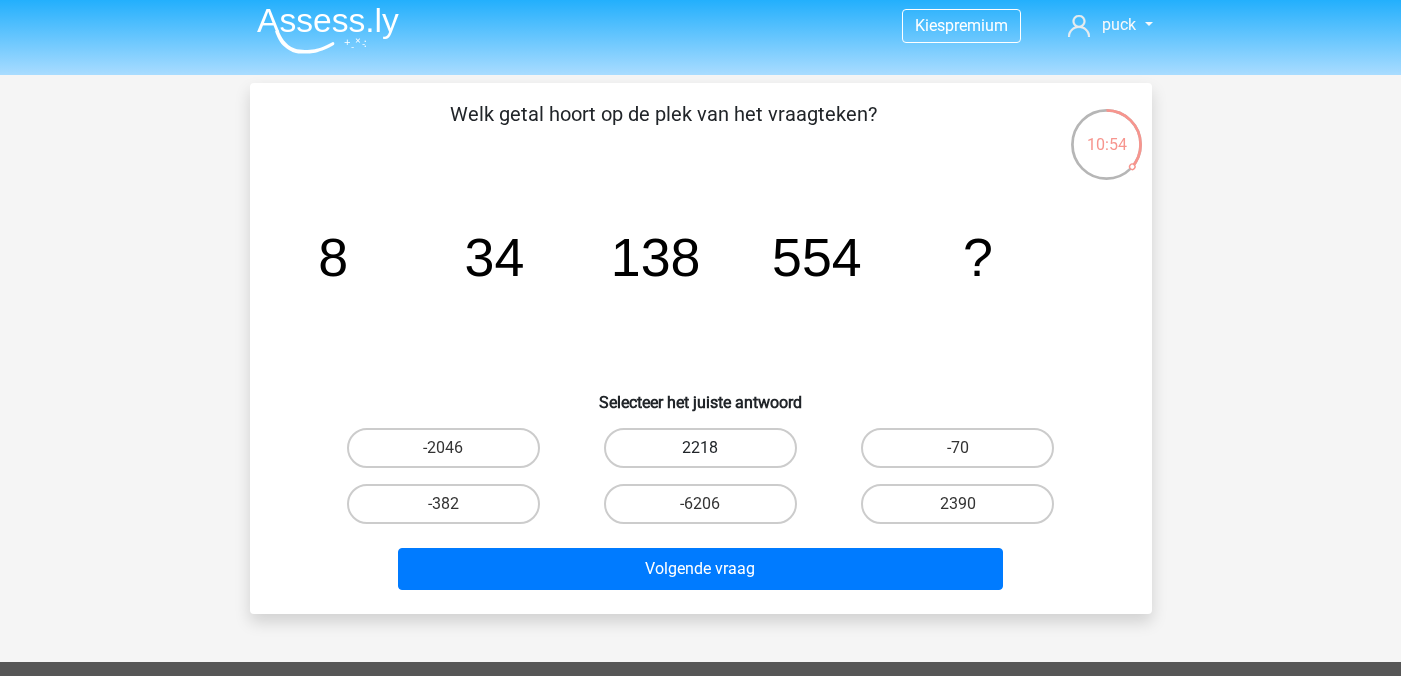 click on "2218" at bounding box center [700, 448] 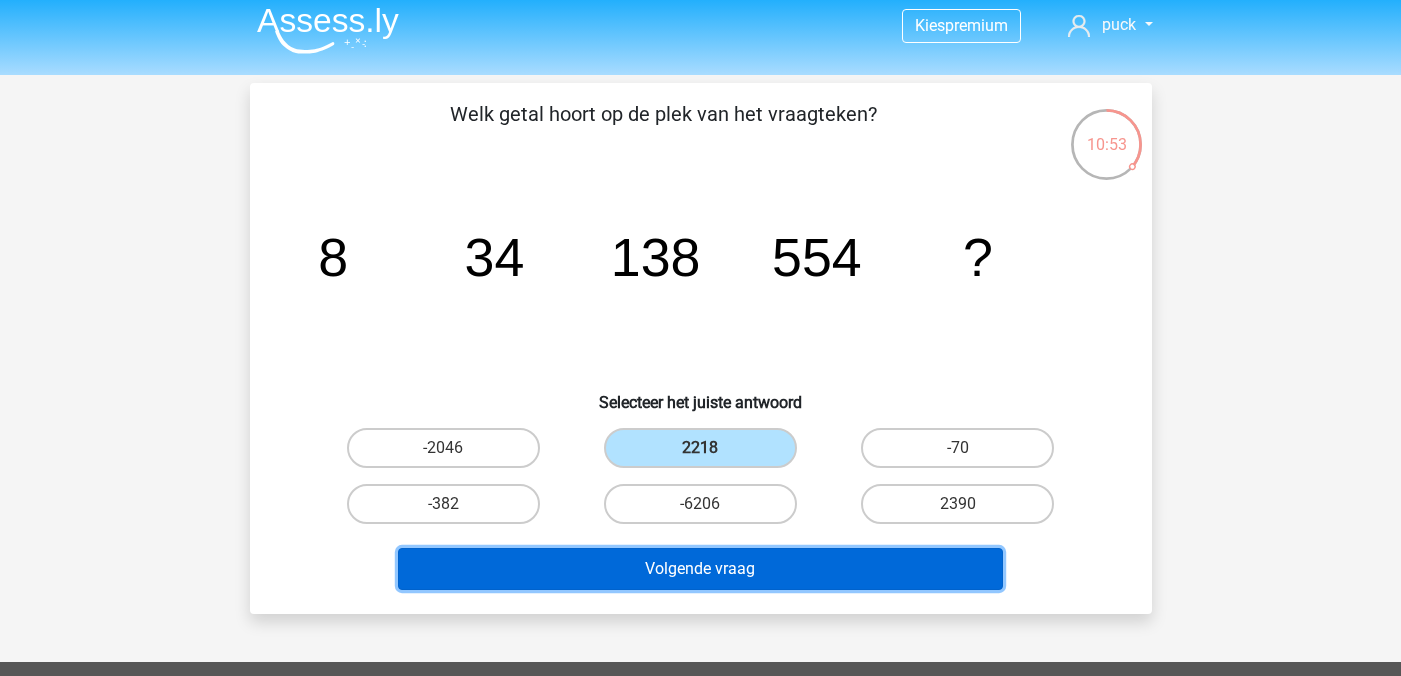 click on "Volgende vraag" at bounding box center (700, 569) 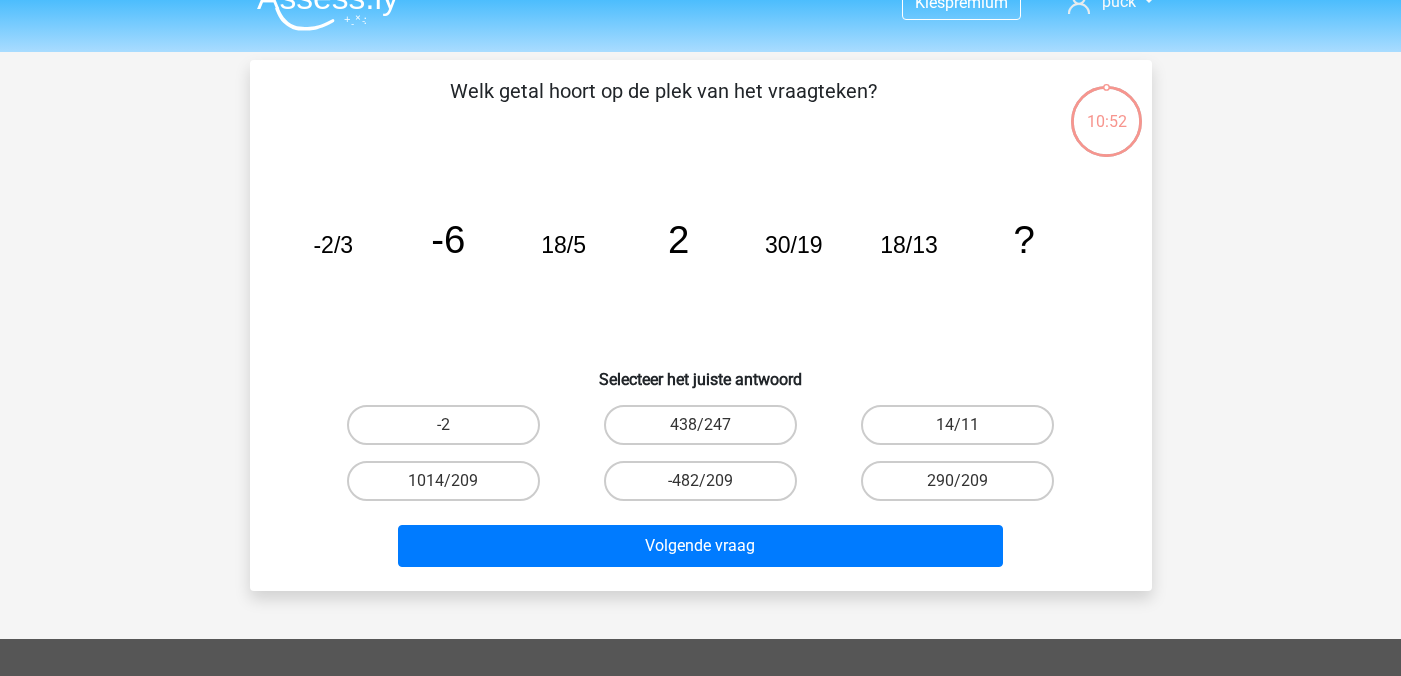scroll, scrollTop: 18, scrollLeft: 0, axis: vertical 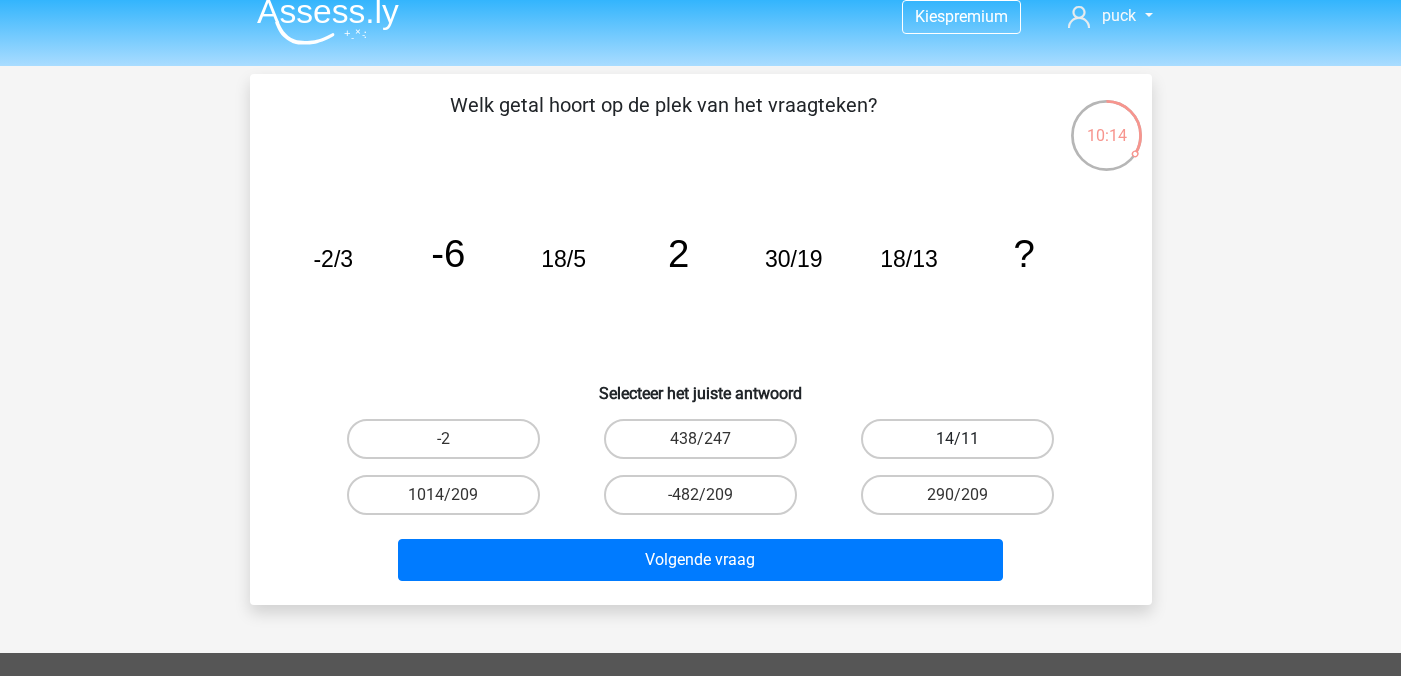 click on "14/11" at bounding box center (957, 439) 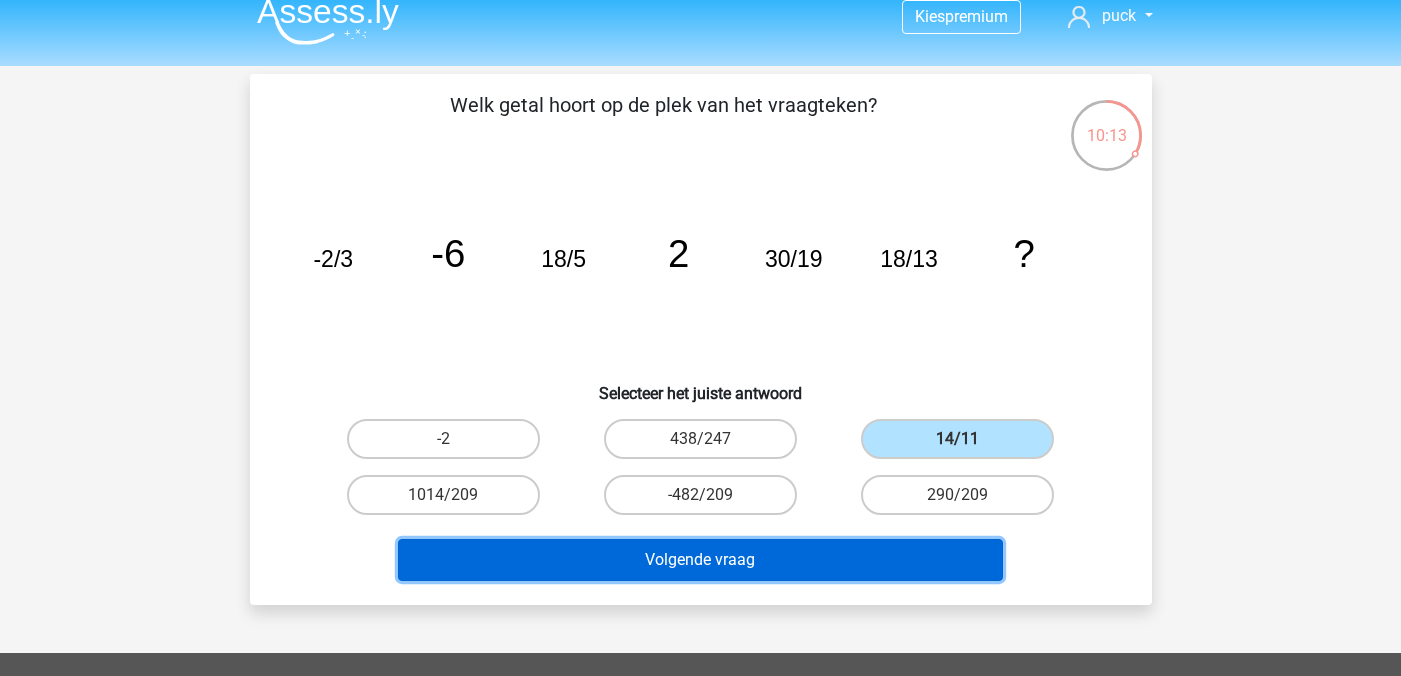 click on "Volgende vraag" at bounding box center [700, 560] 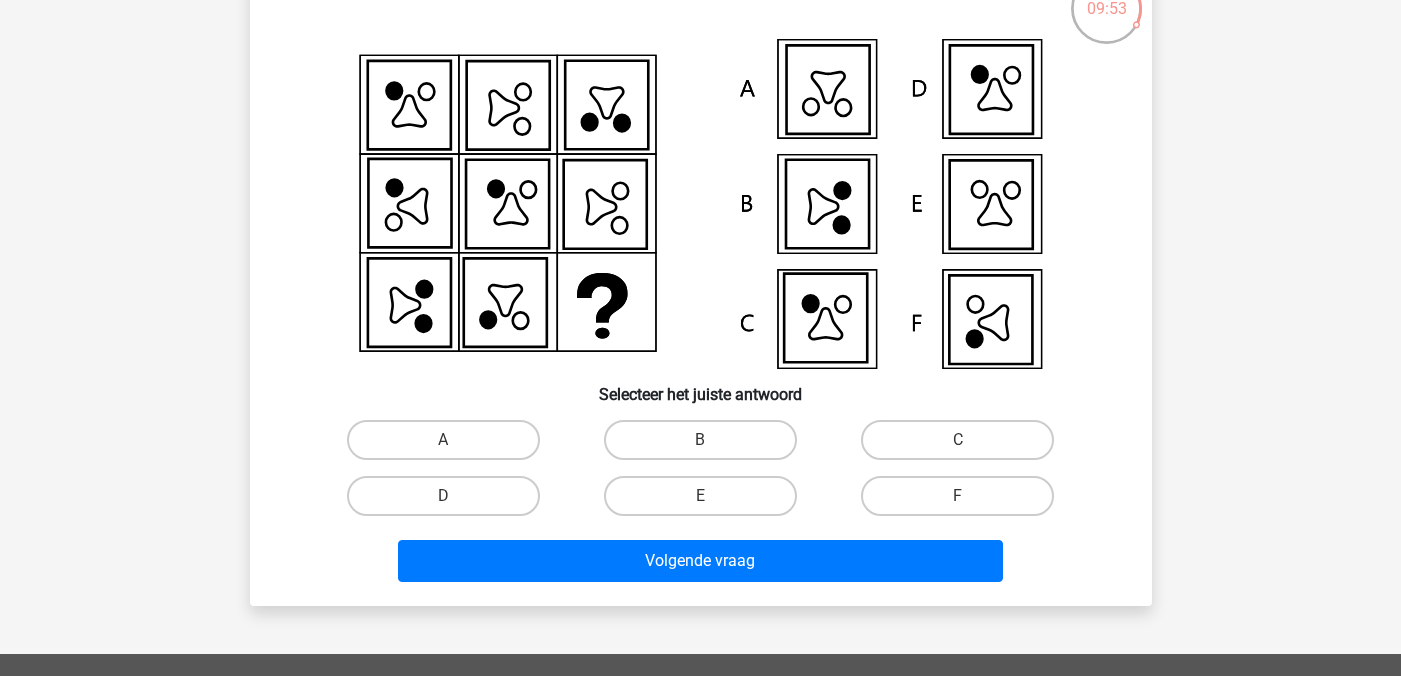 scroll, scrollTop: 165, scrollLeft: 0, axis: vertical 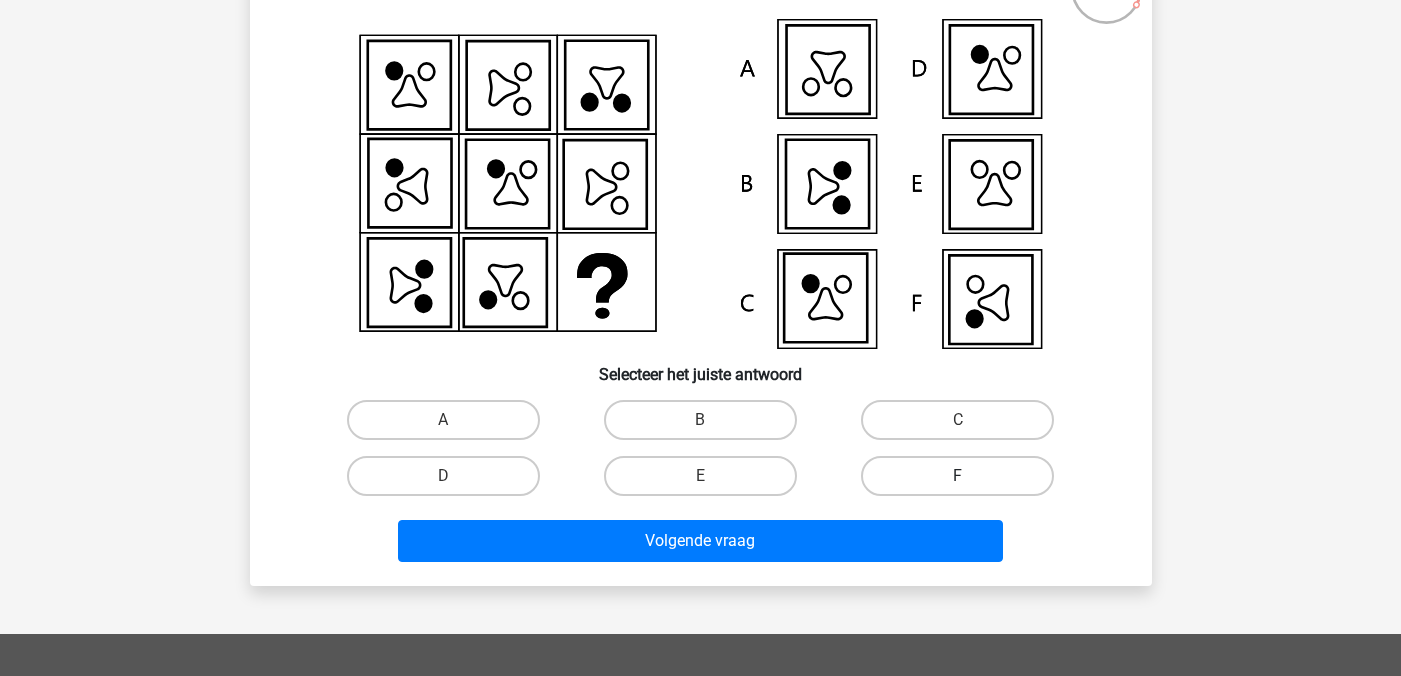 click on "F" at bounding box center (957, 476) 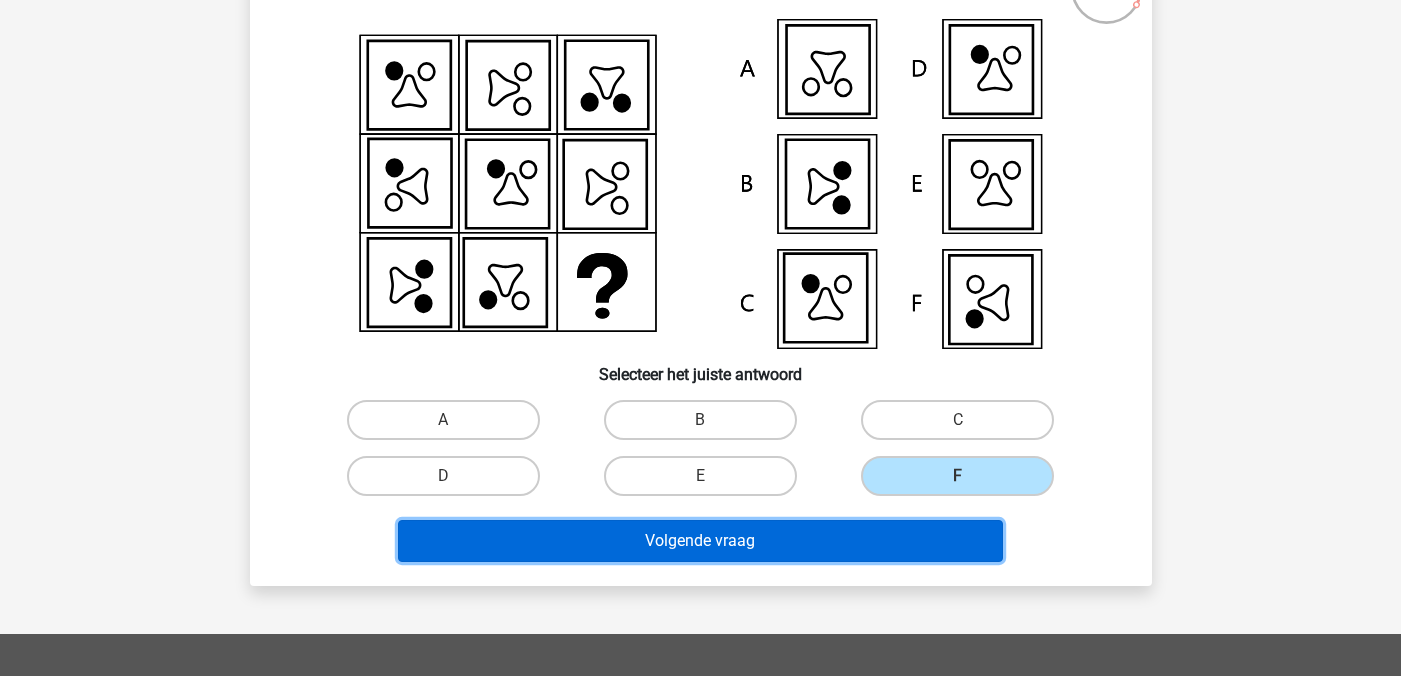 click on "Volgende vraag" at bounding box center (700, 541) 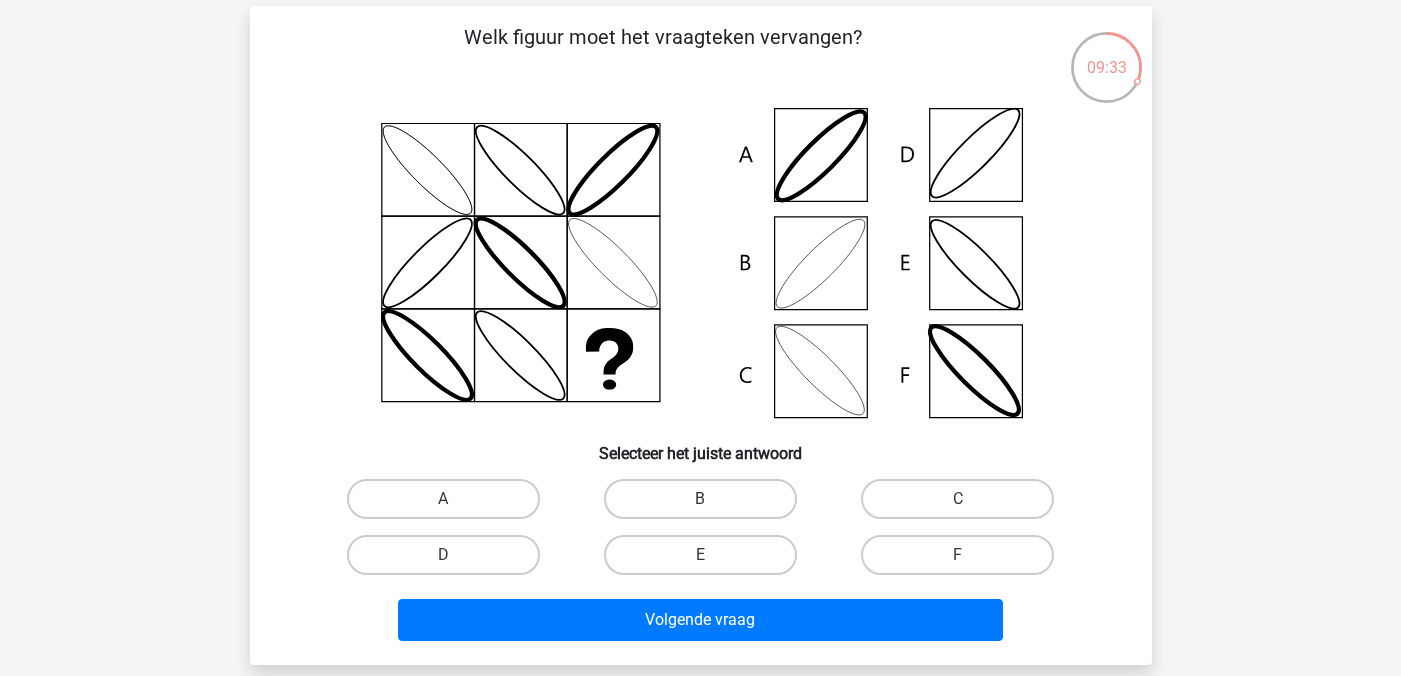 scroll, scrollTop: 87, scrollLeft: 0, axis: vertical 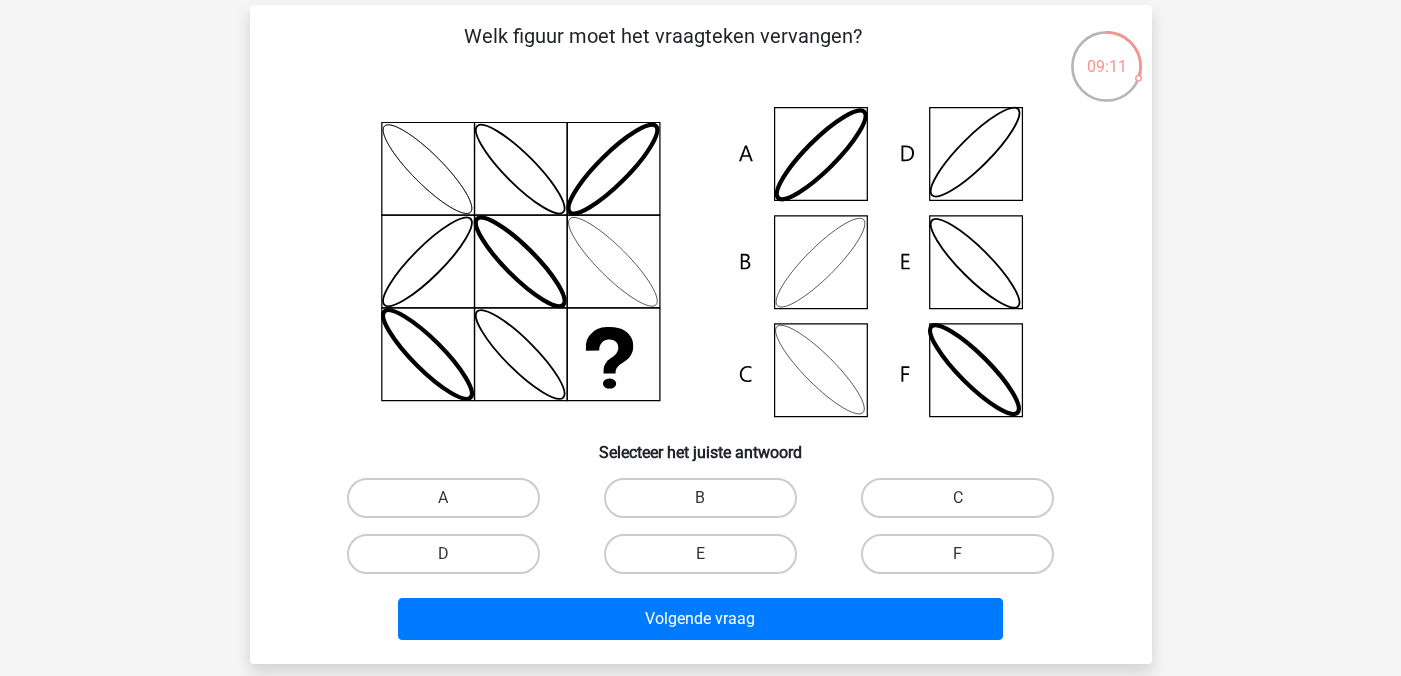 click on "B" at bounding box center (706, 504) 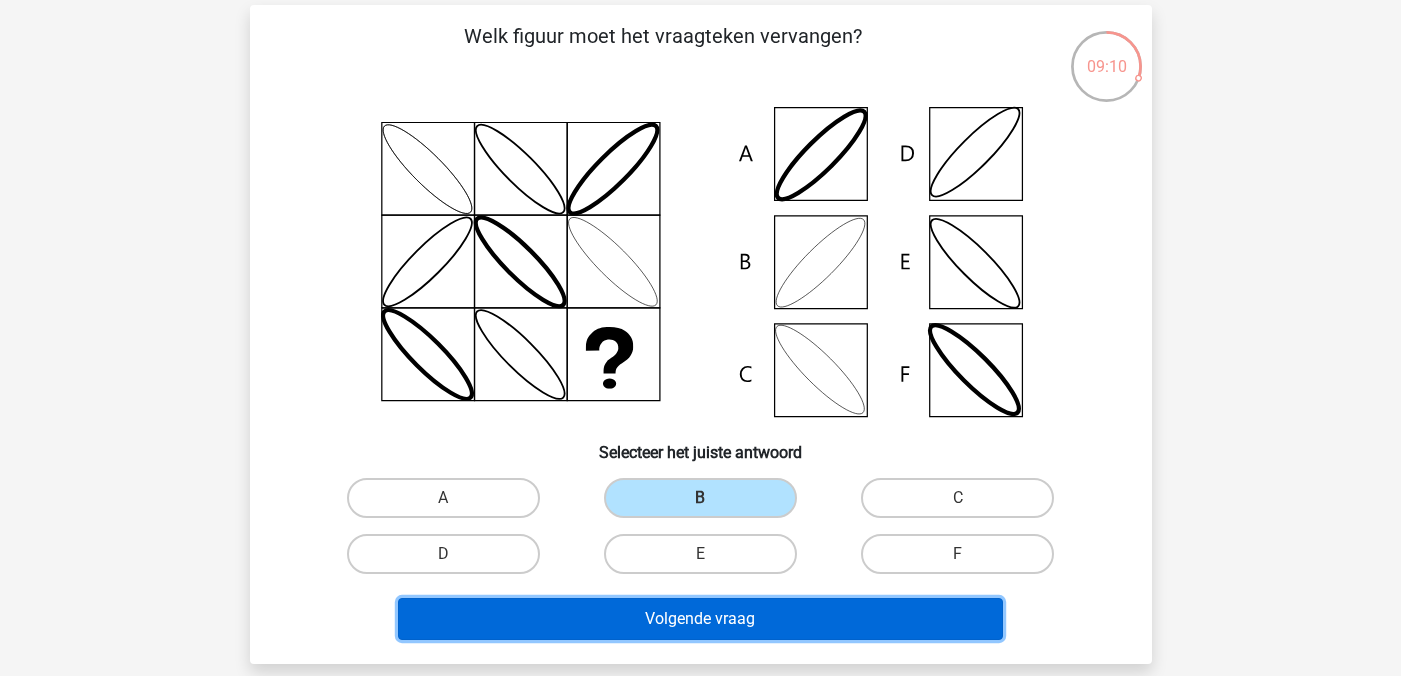 click on "Volgende vraag" at bounding box center (700, 619) 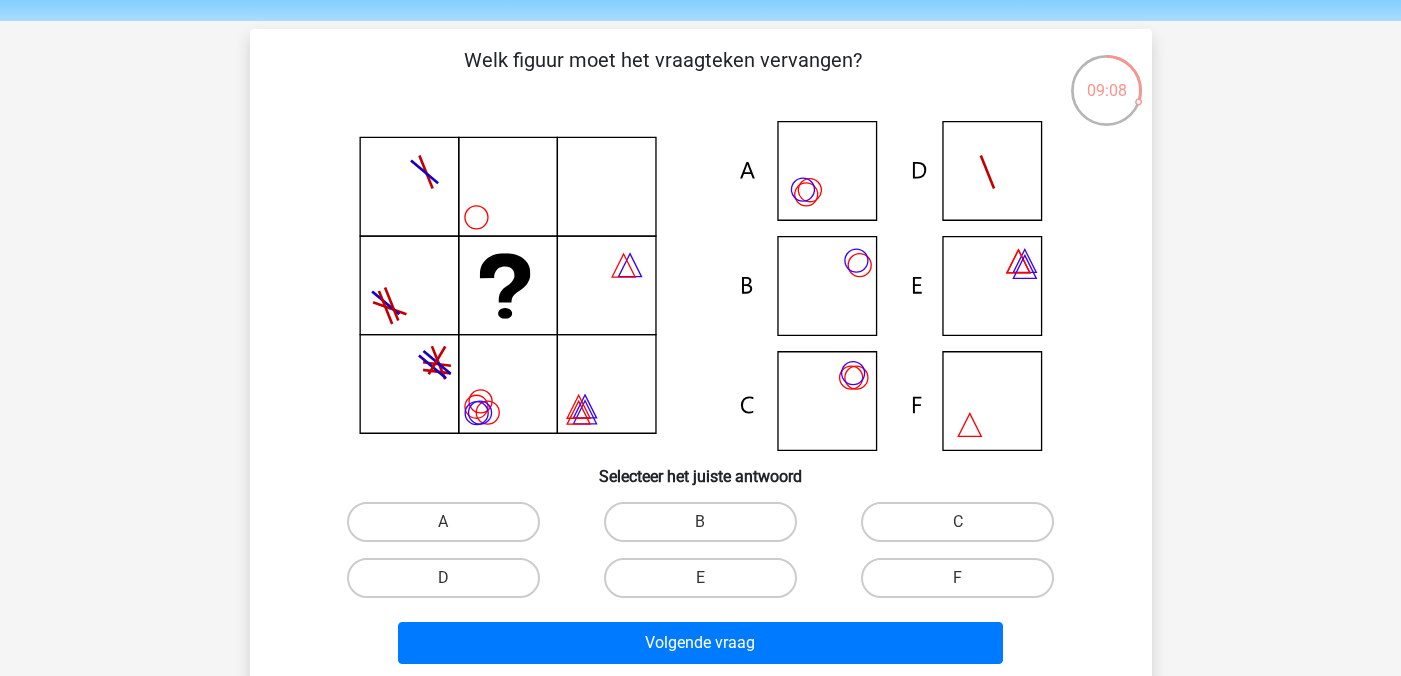 scroll, scrollTop: 56, scrollLeft: 0, axis: vertical 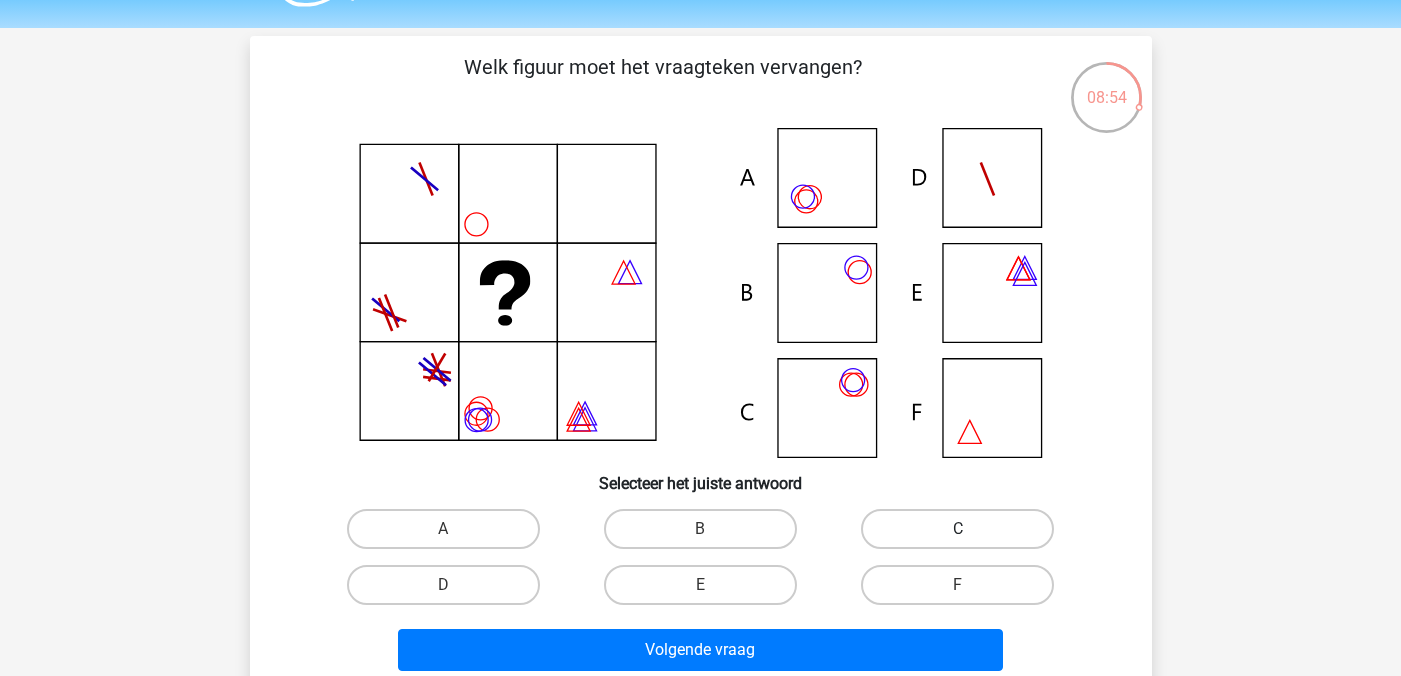 click on "C" at bounding box center [957, 529] 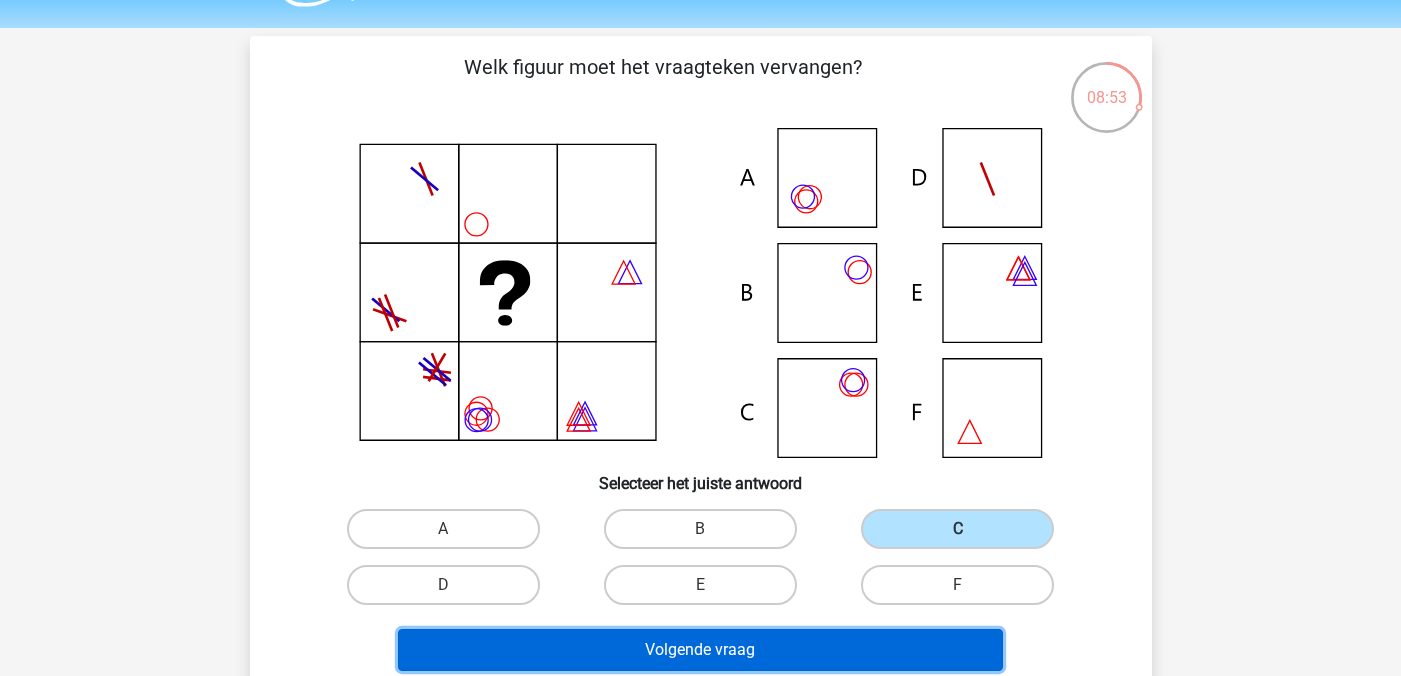 click on "Volgende vraag" at bounding box center (700, 650) 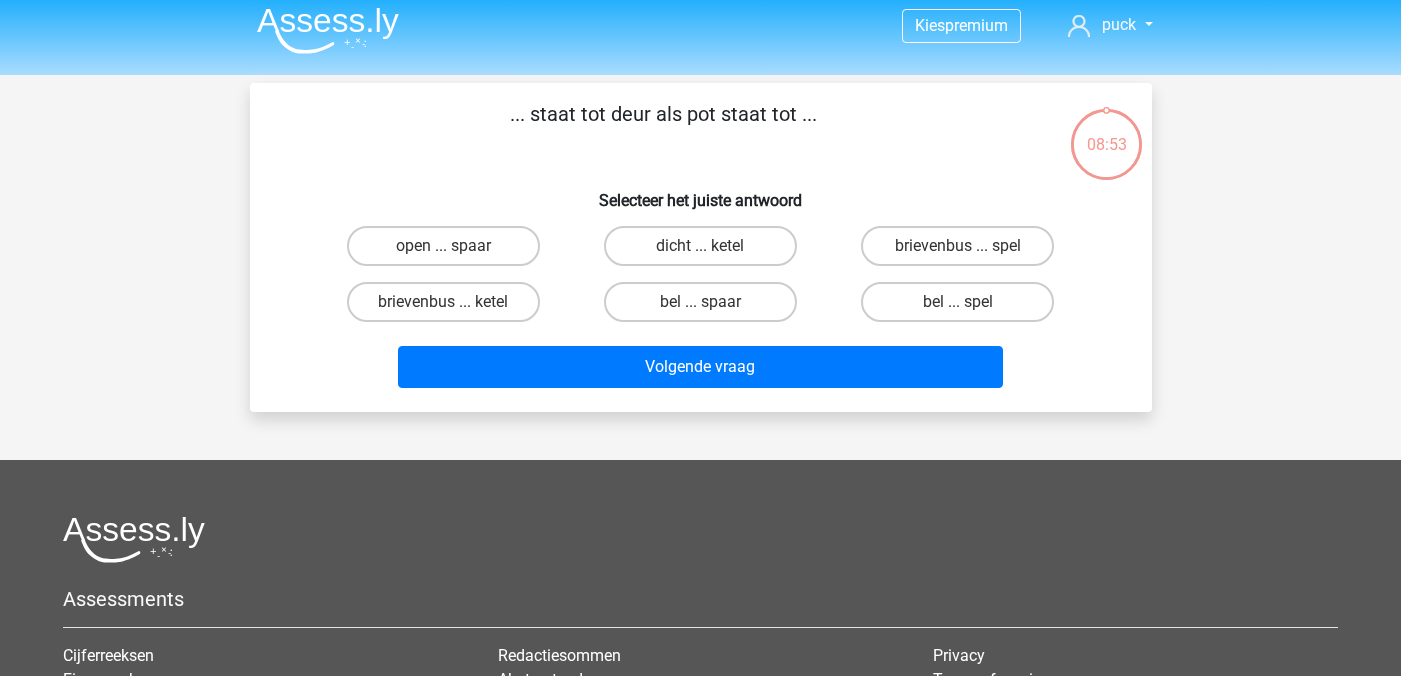 scroll, scrollTop: 0, scrollLeft: 0, axis: both 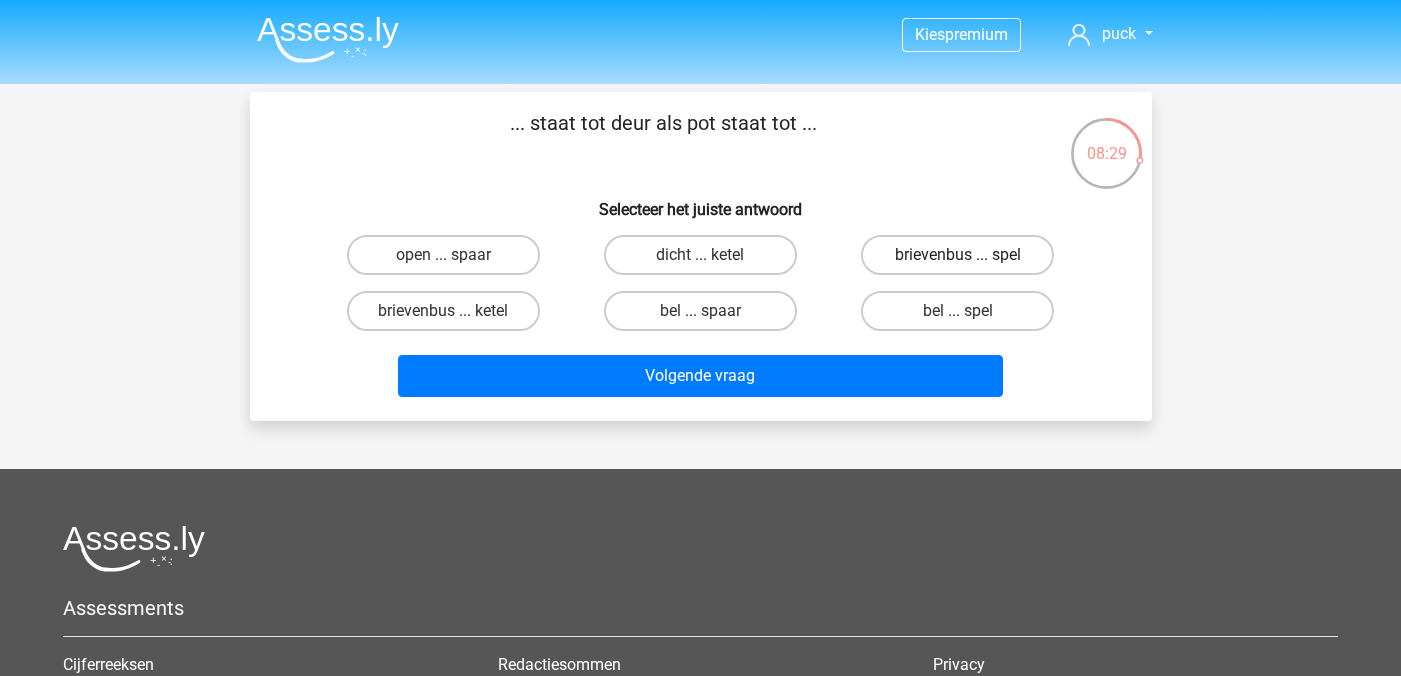 click on "brievenbus ... spel" at bounding box center [957, 255] 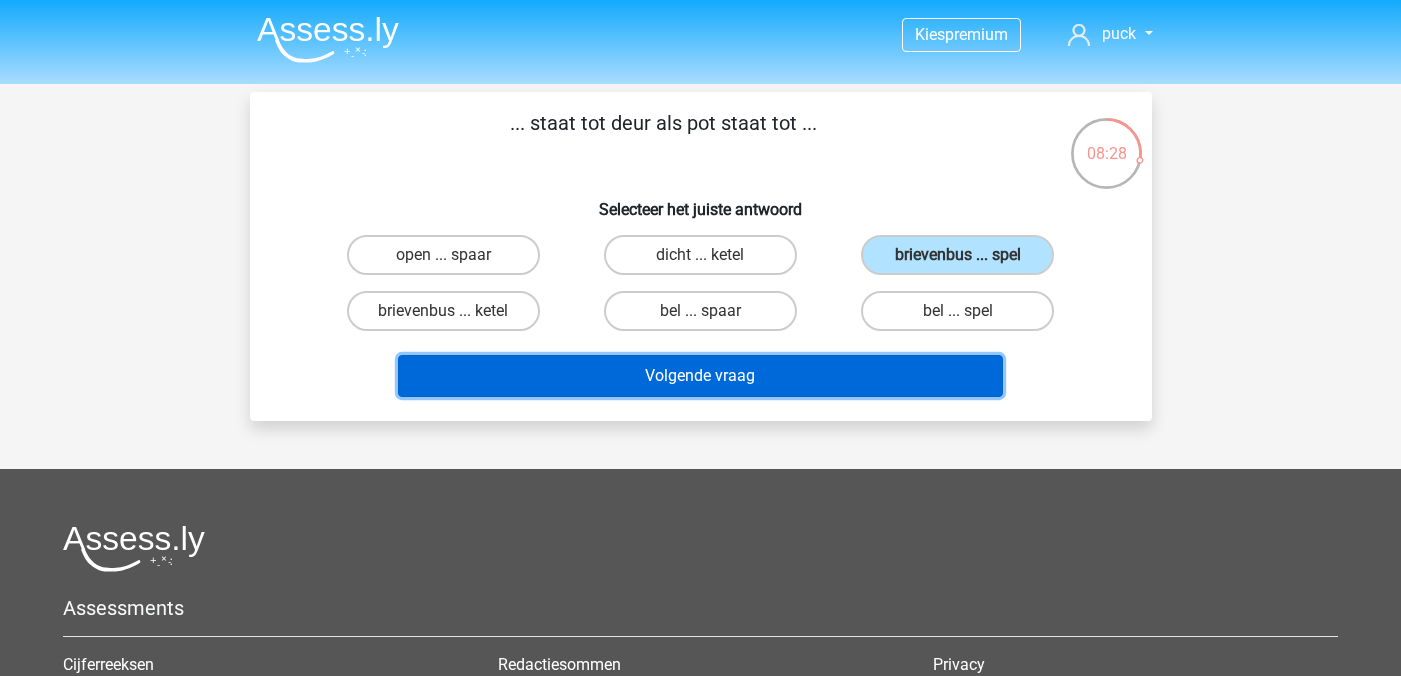 click on "Volgende vraag" at bounding box center [700, 376] 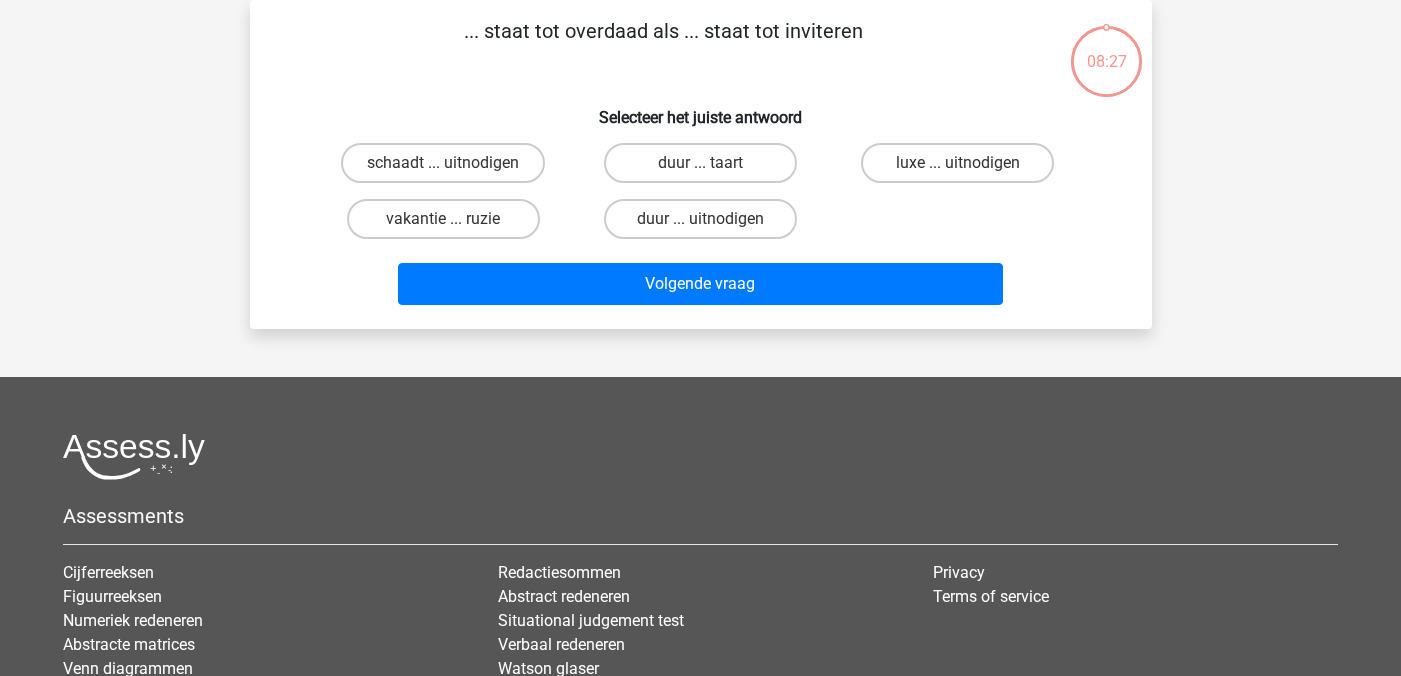 scroll, scrollTop: 0, scrollLeft: 0, axis: both 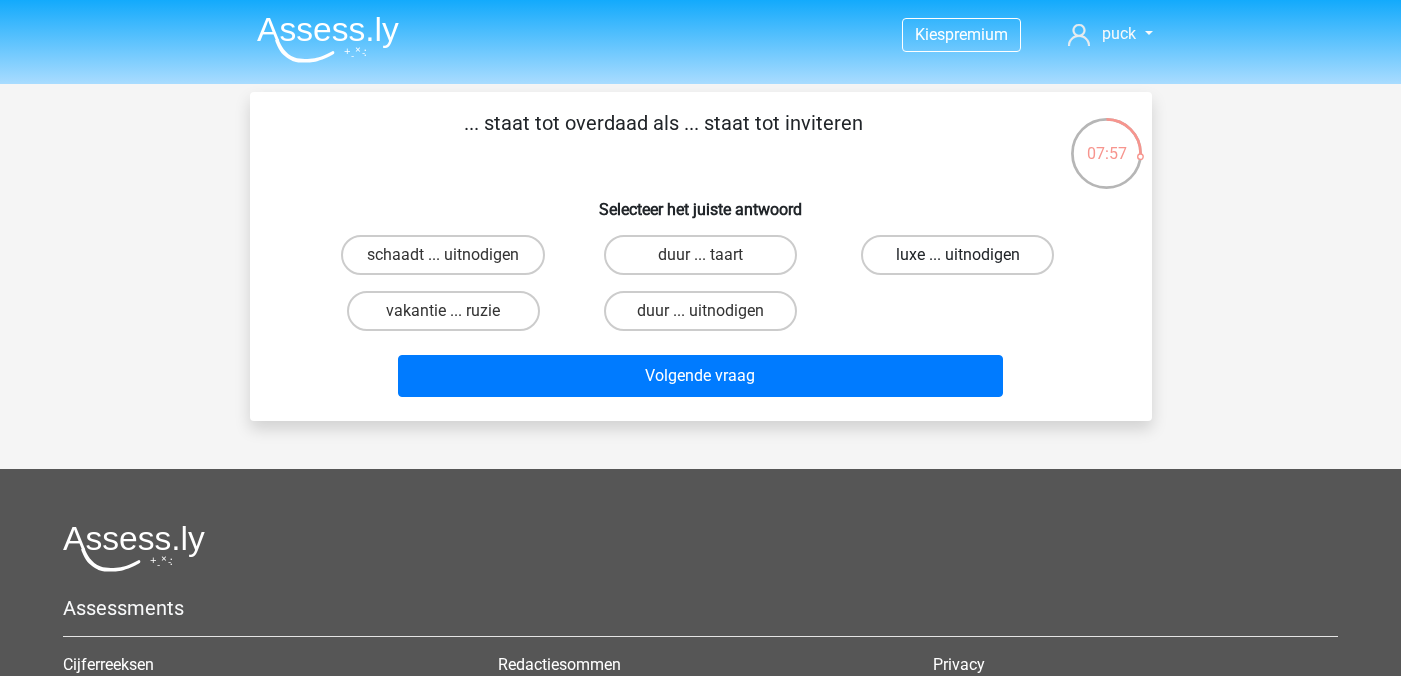 click on "luxe ... uitnodigen" at bounding box center (957, 255) 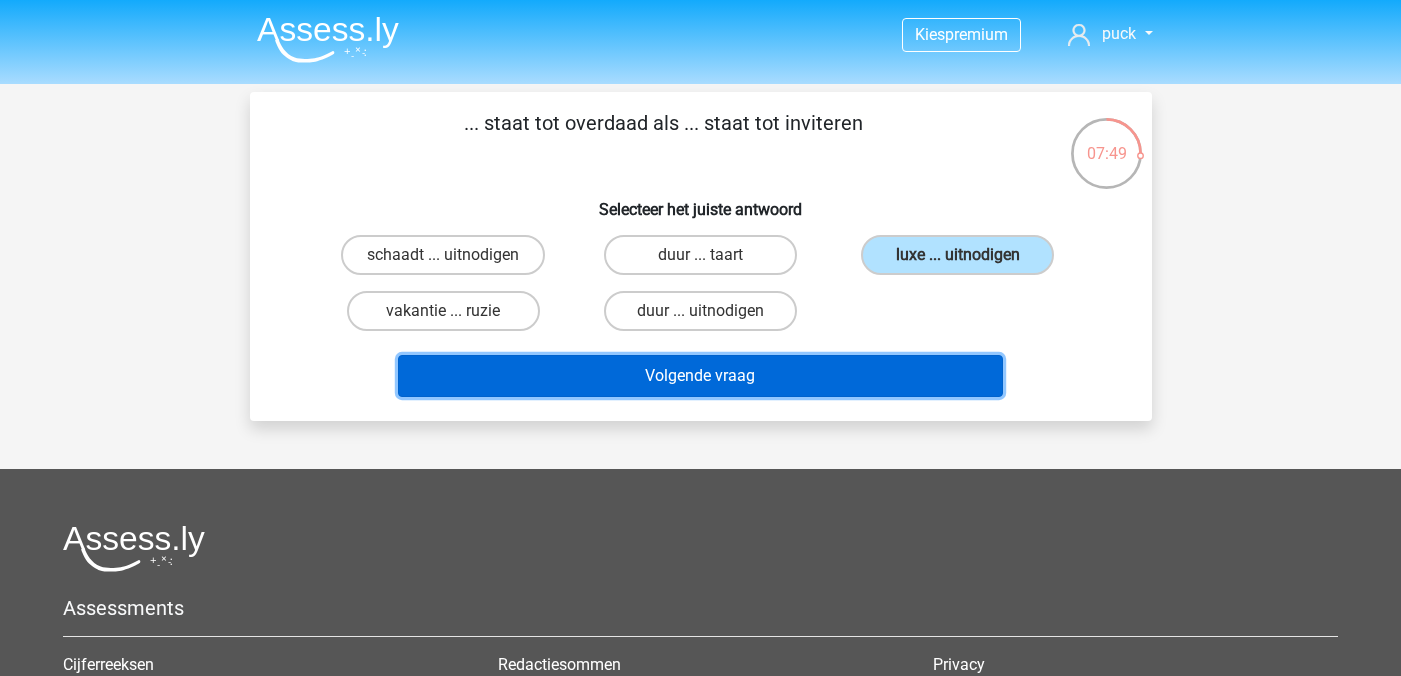 click on "Volgende vraag" at bounding box center (700, 376) 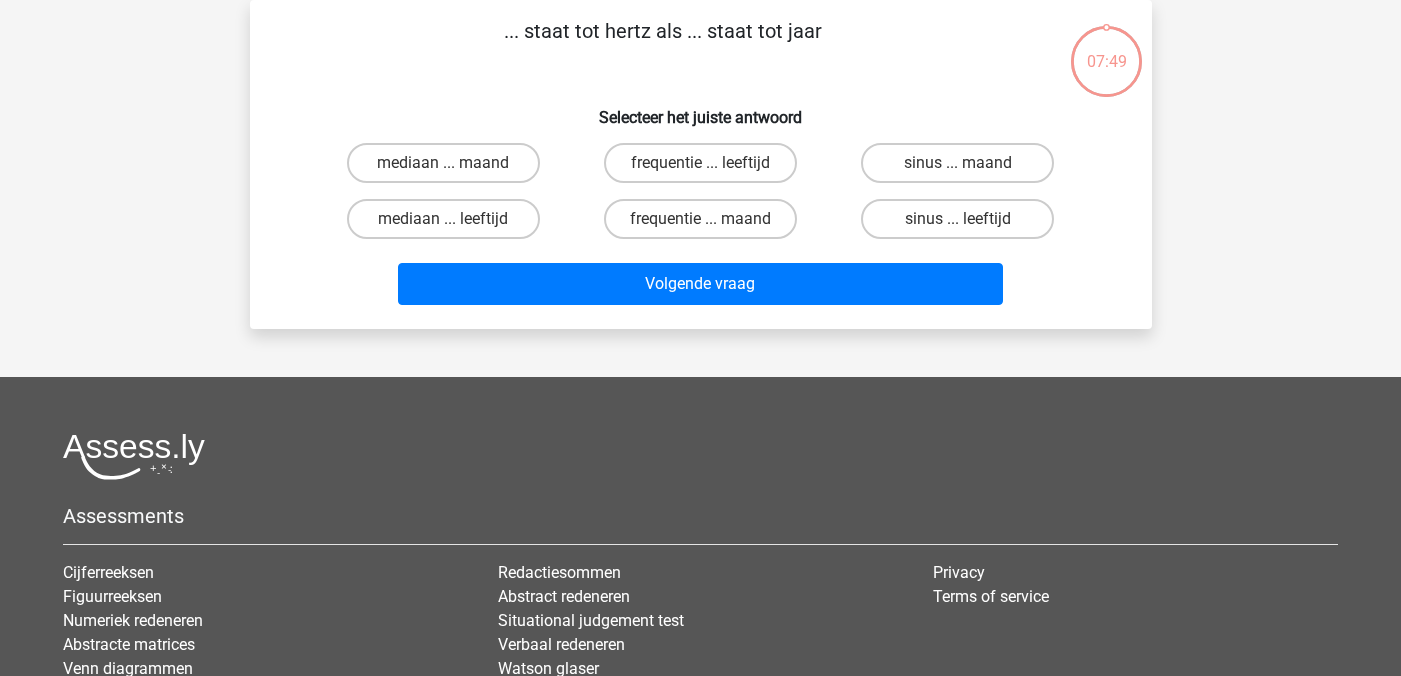scroll, scrollTop: 0, scrollLeft: 0, axis: both 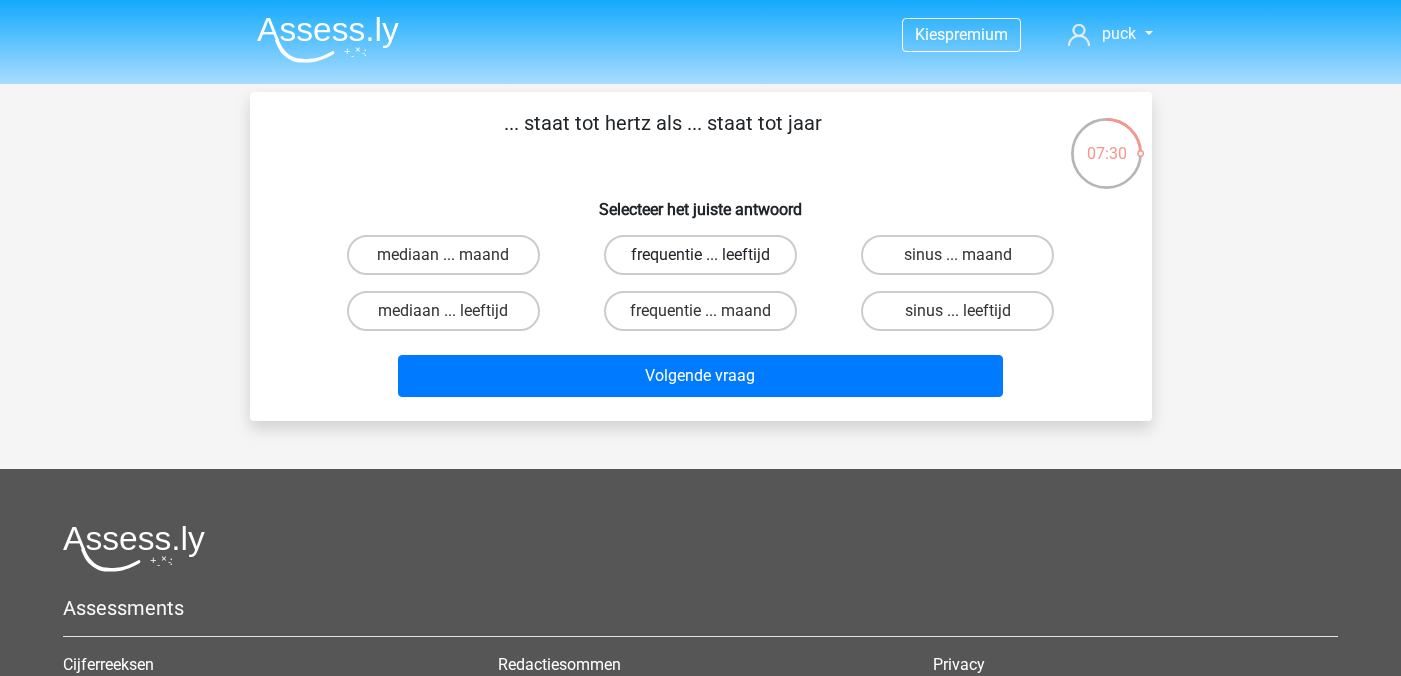 click on "frequentie ... leeftijd" at bounding box center (700, 255) 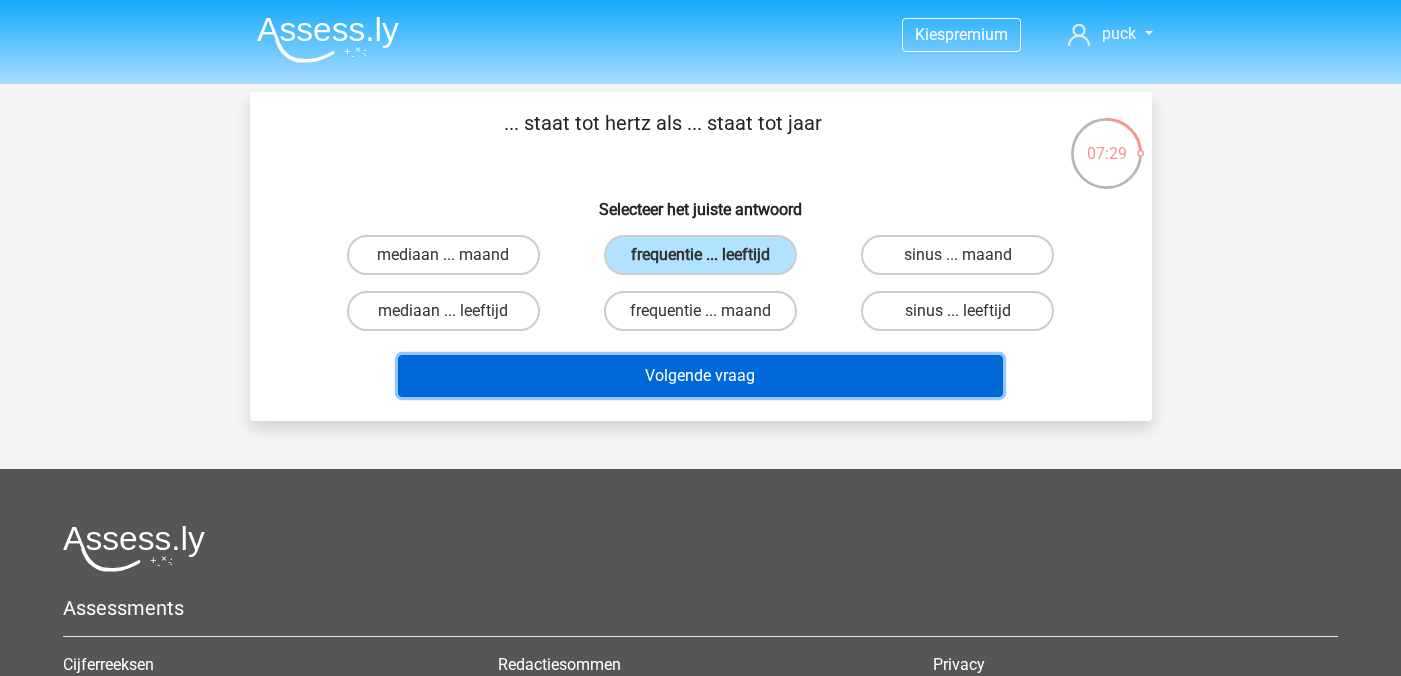 click on "Volgende vraag" at bounding box center (700, 376) 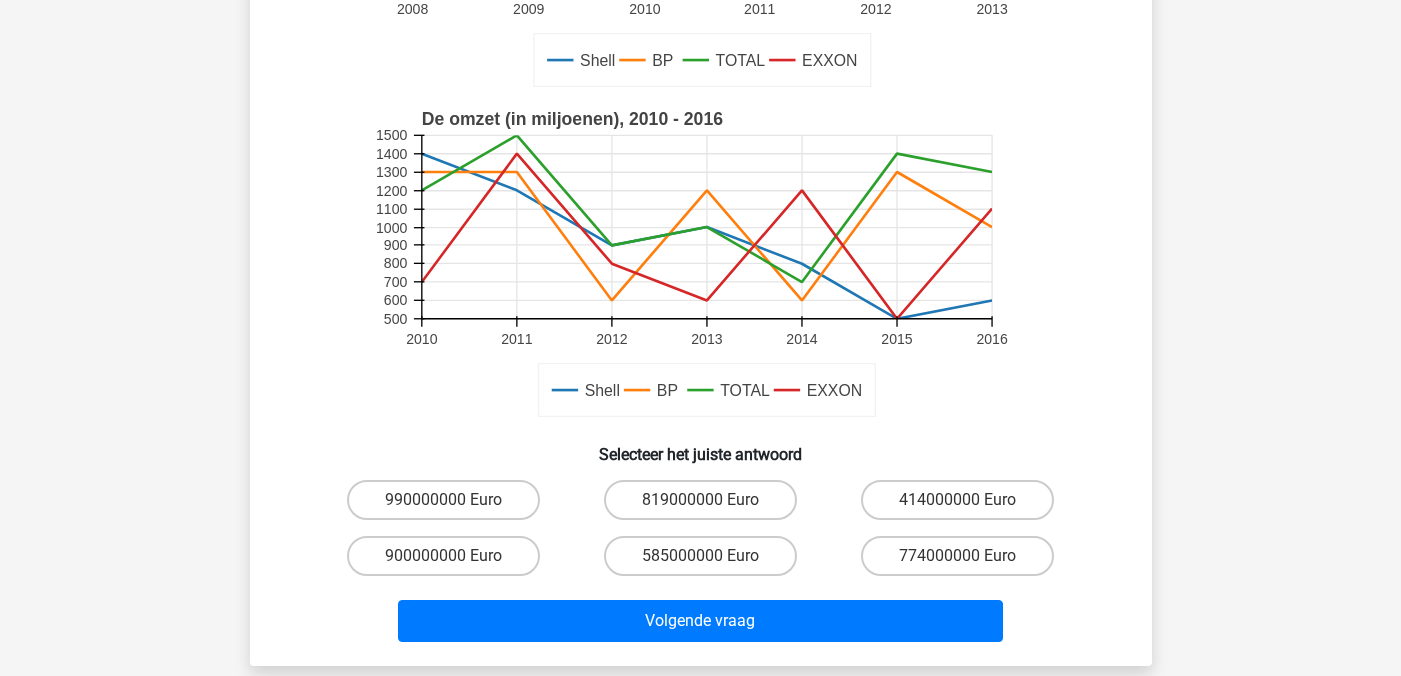 scroll, scrollTop: 440, scrollLeft: 0, axis: vertical 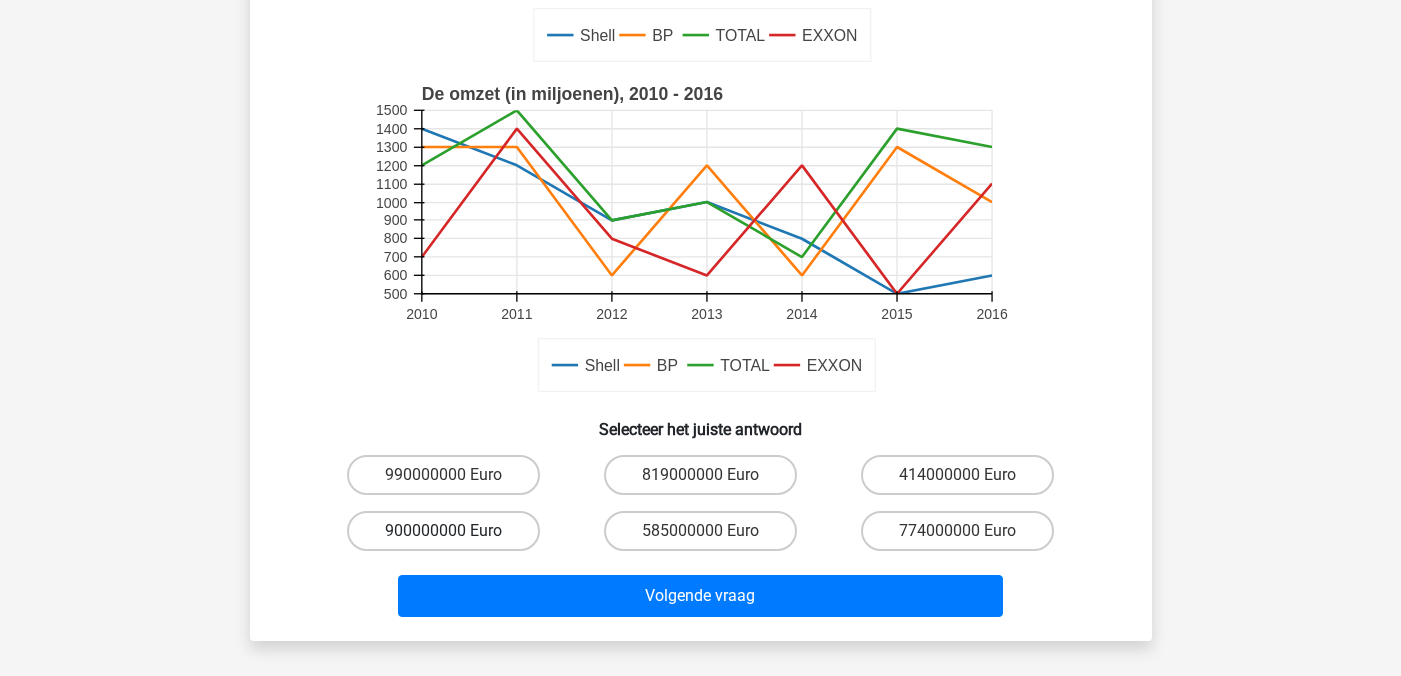 click on "900000000 Euro" at bounding box center [443, 531] 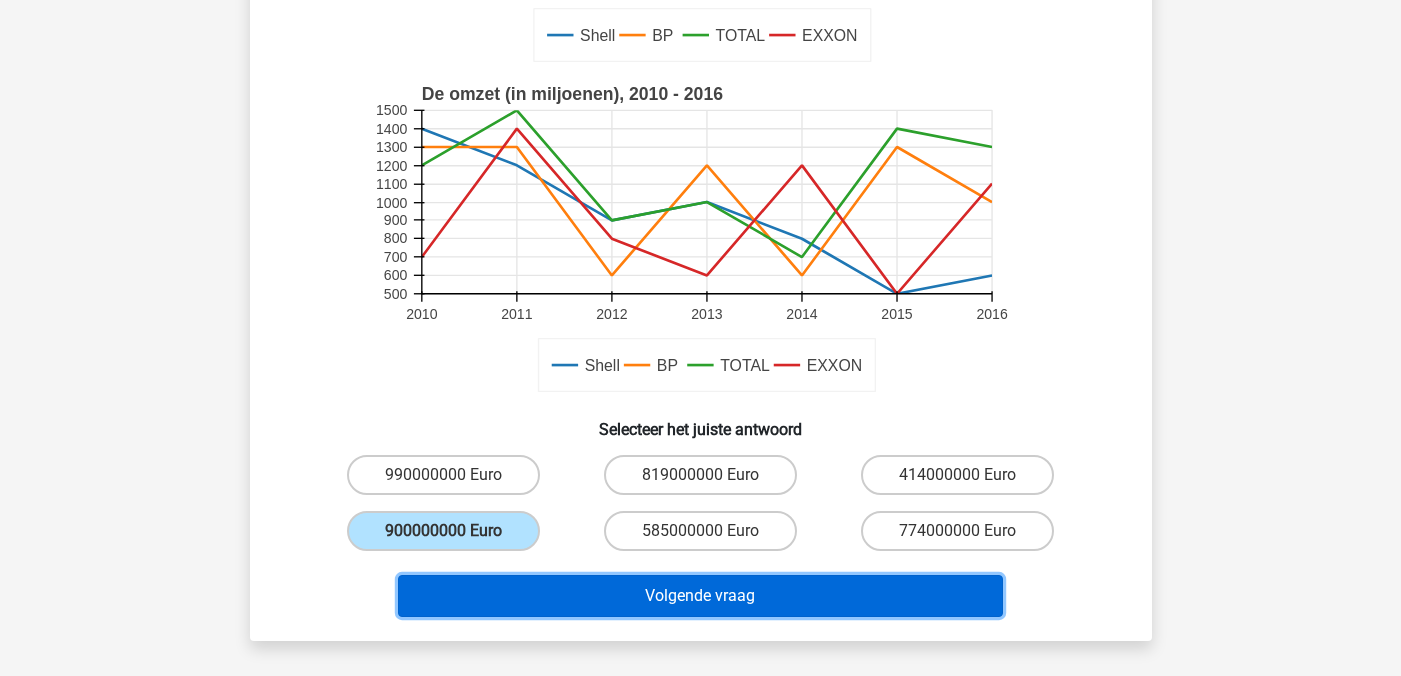 click on "Volgende vraag" at bounding box center [700, 596] 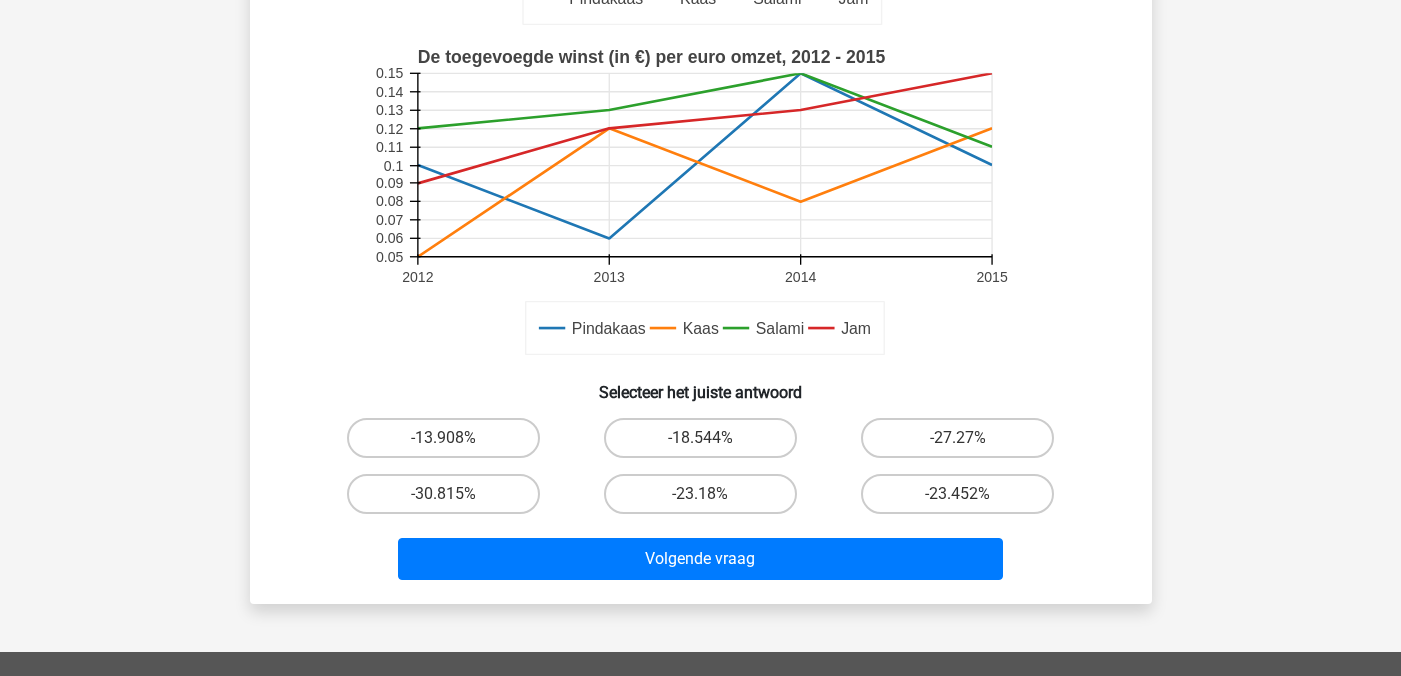 scroll, scrollTop: 494, scrollLeft: 0, axis: vertical 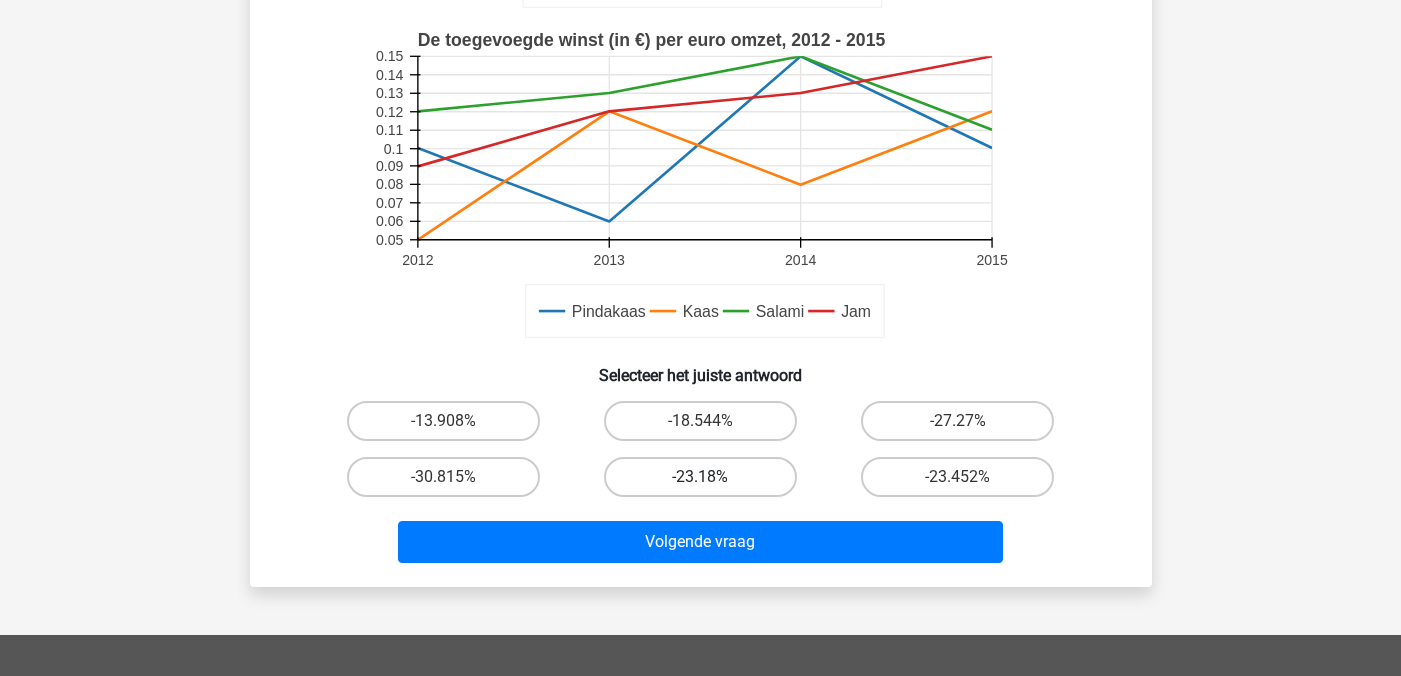click on "-23.18%" at bounding box center [700, 477] 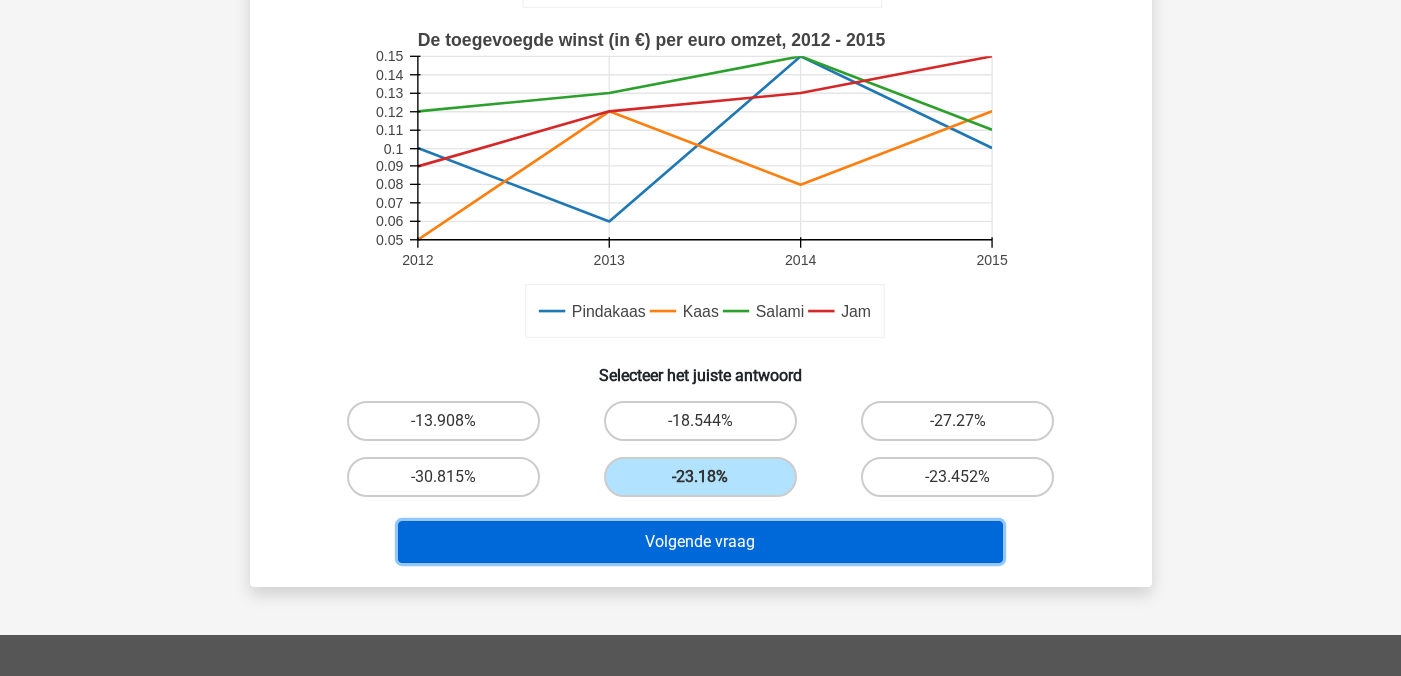 click on "Volgende vraag" at bounding box center [700, 542] 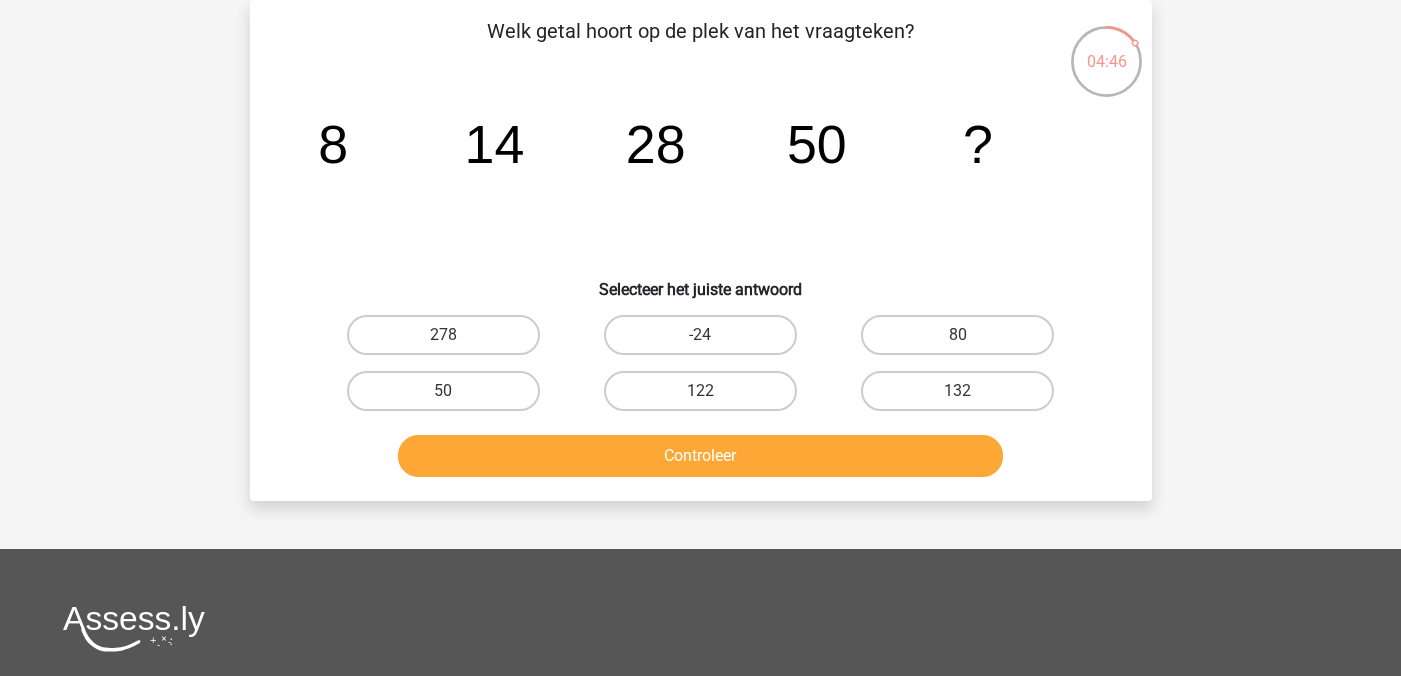 scroll, scrollTop: 12, scrollLeft: 0, axis: vertical 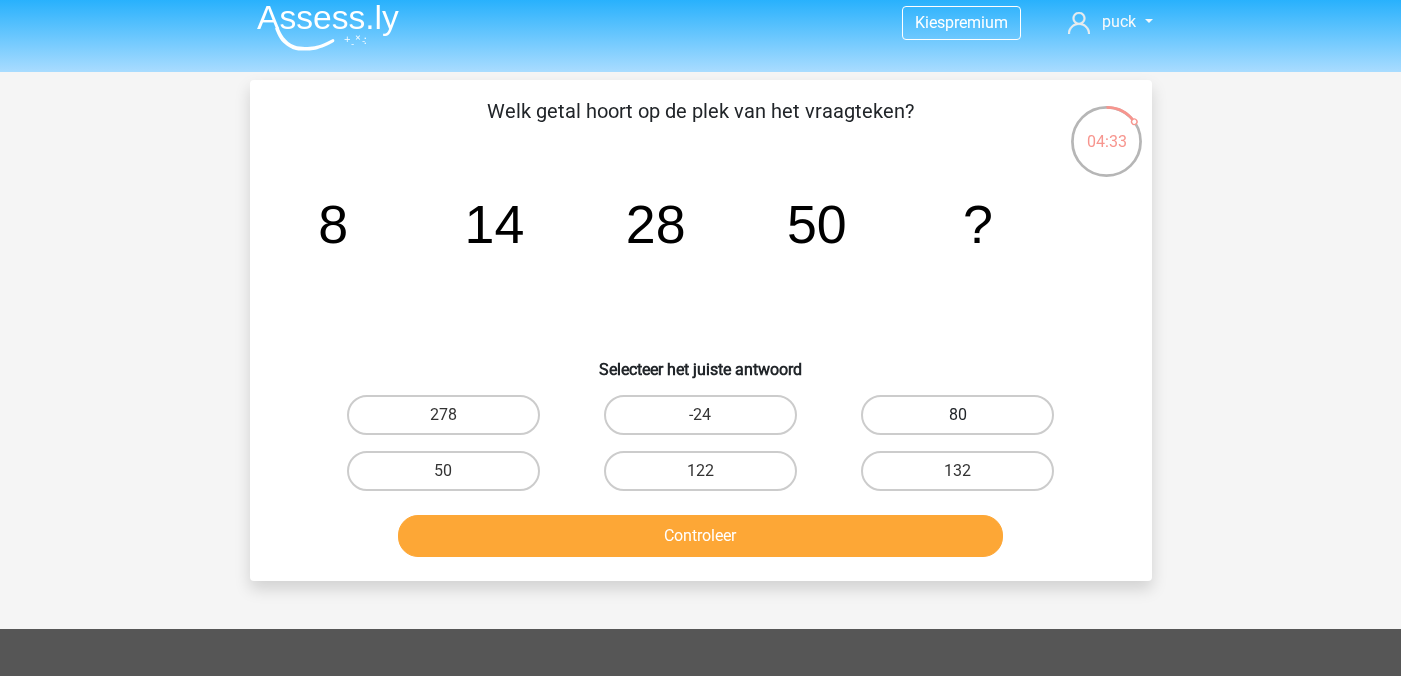 click on "80" at bounding box center [957, 415] 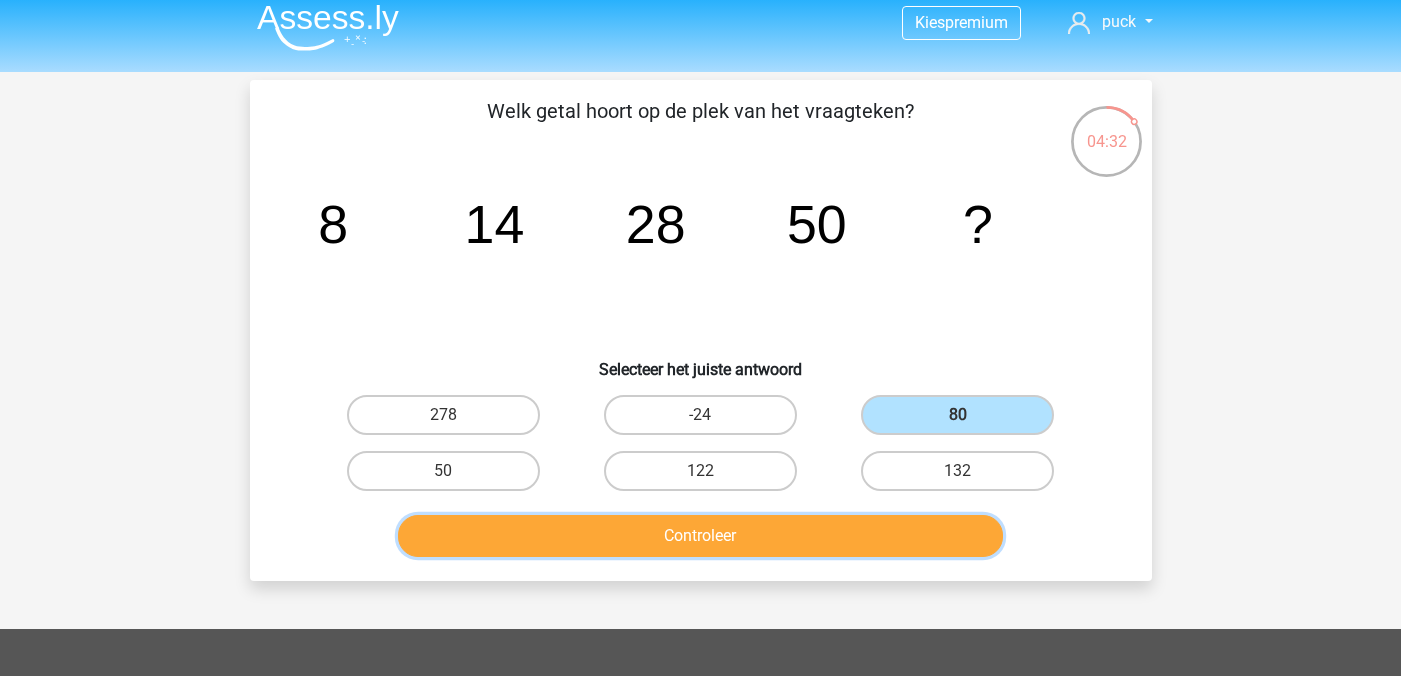 click on "Controleer" at bounding box center [700, 536] 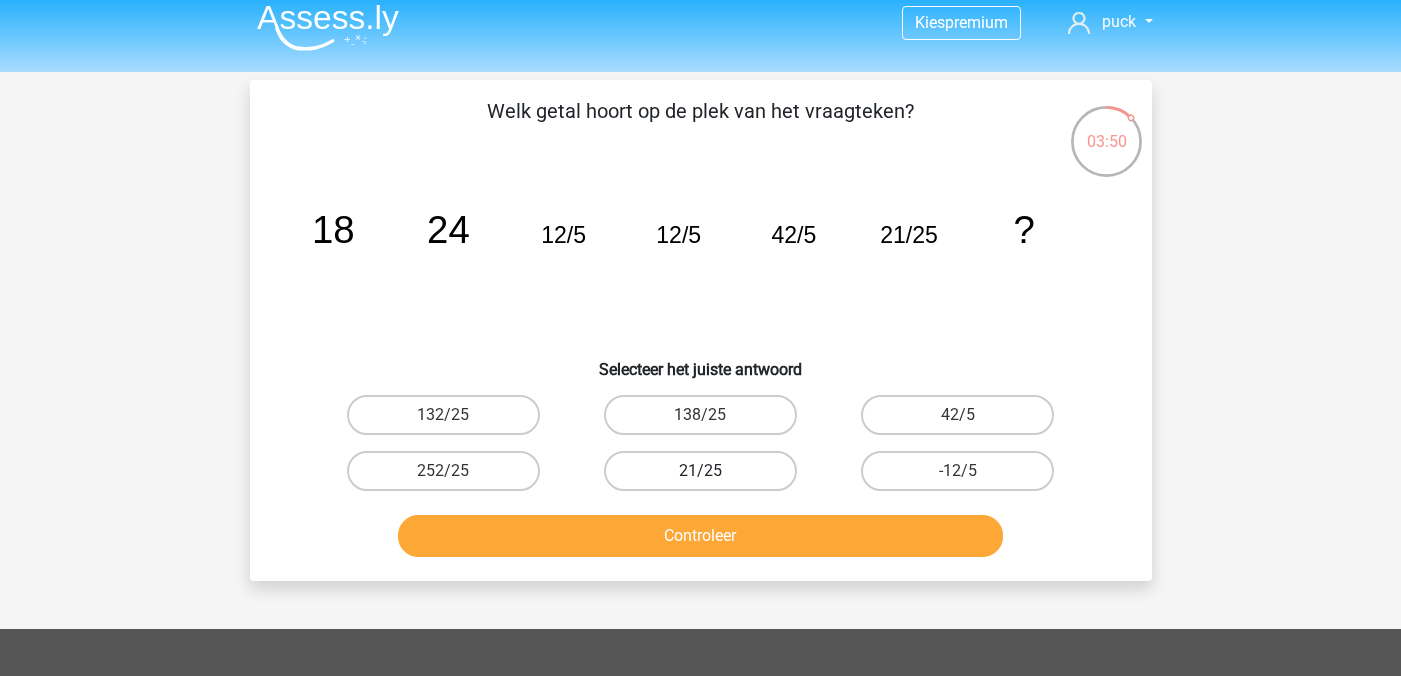 click on "21/25" at bounding box center (700, 471) 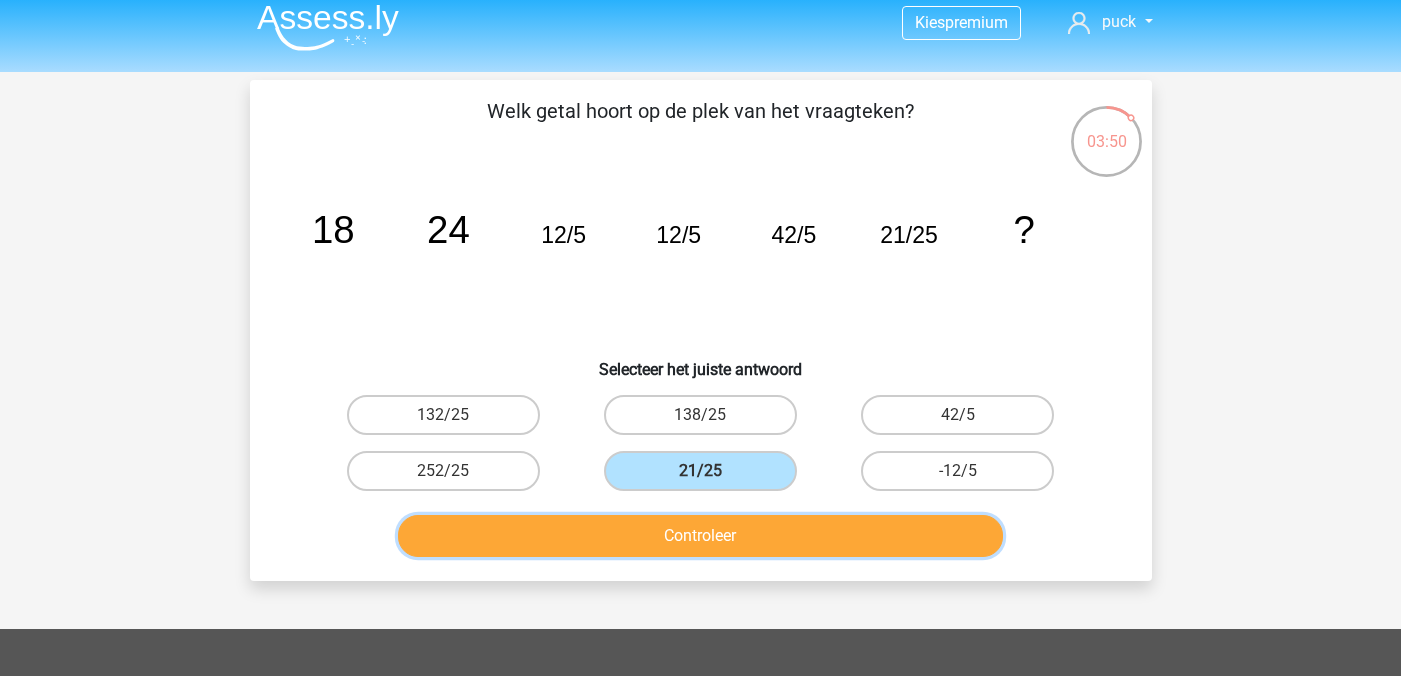 click on "Controleer" at bounding box center (700, 536) 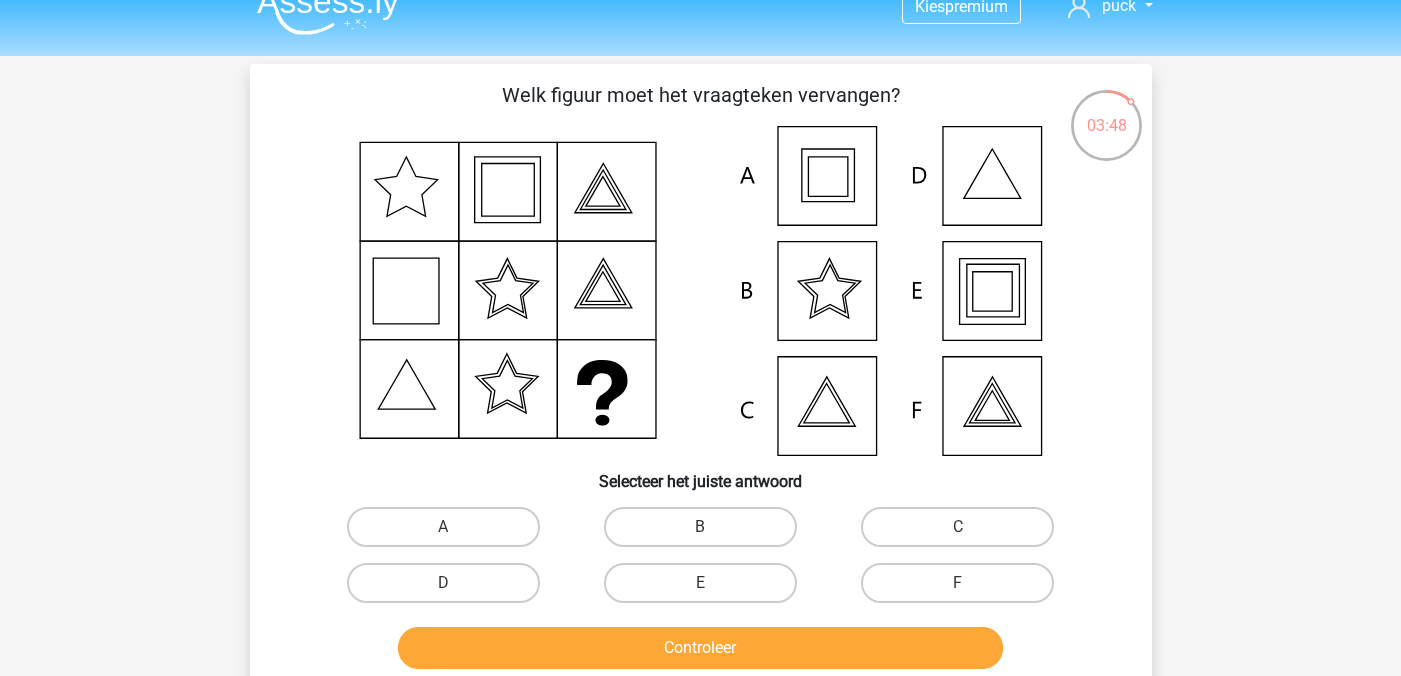 scroll, scrollTop: 35, scrollLeft: 0, axis: vertical 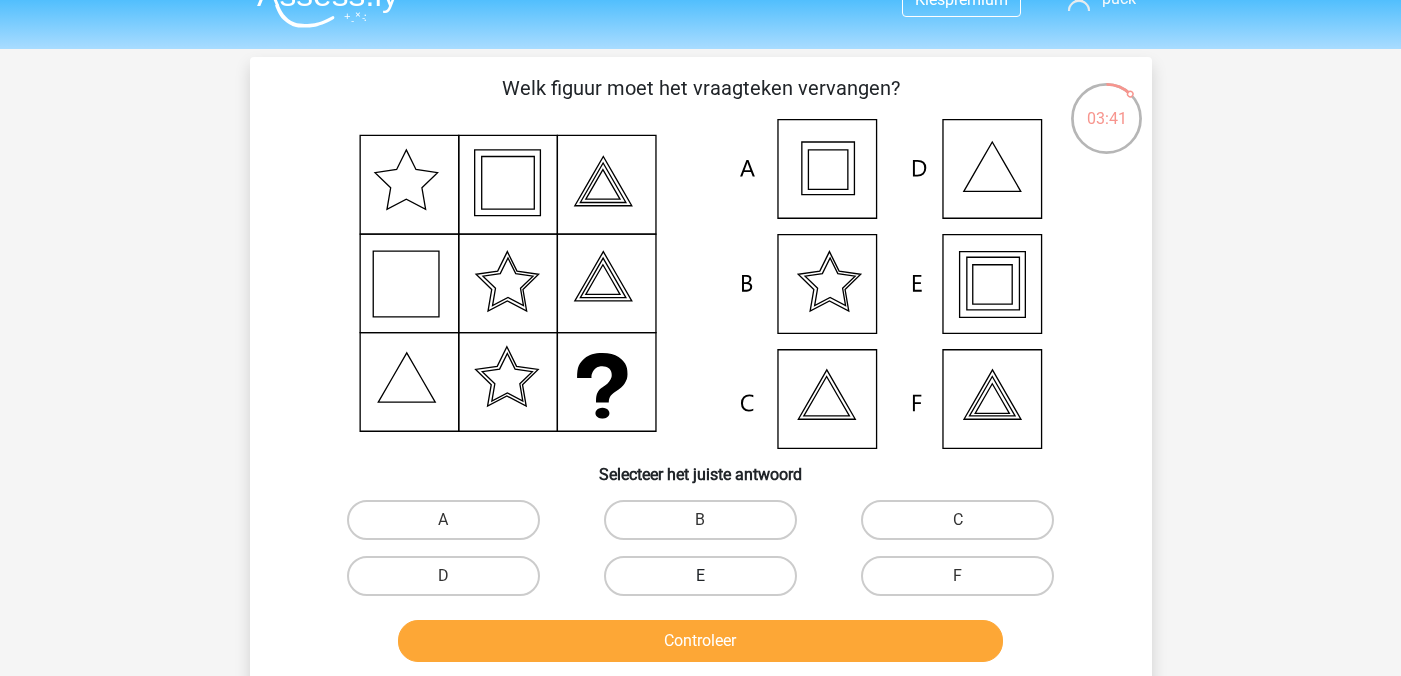 click on "E" at bounding box center (700, 576) 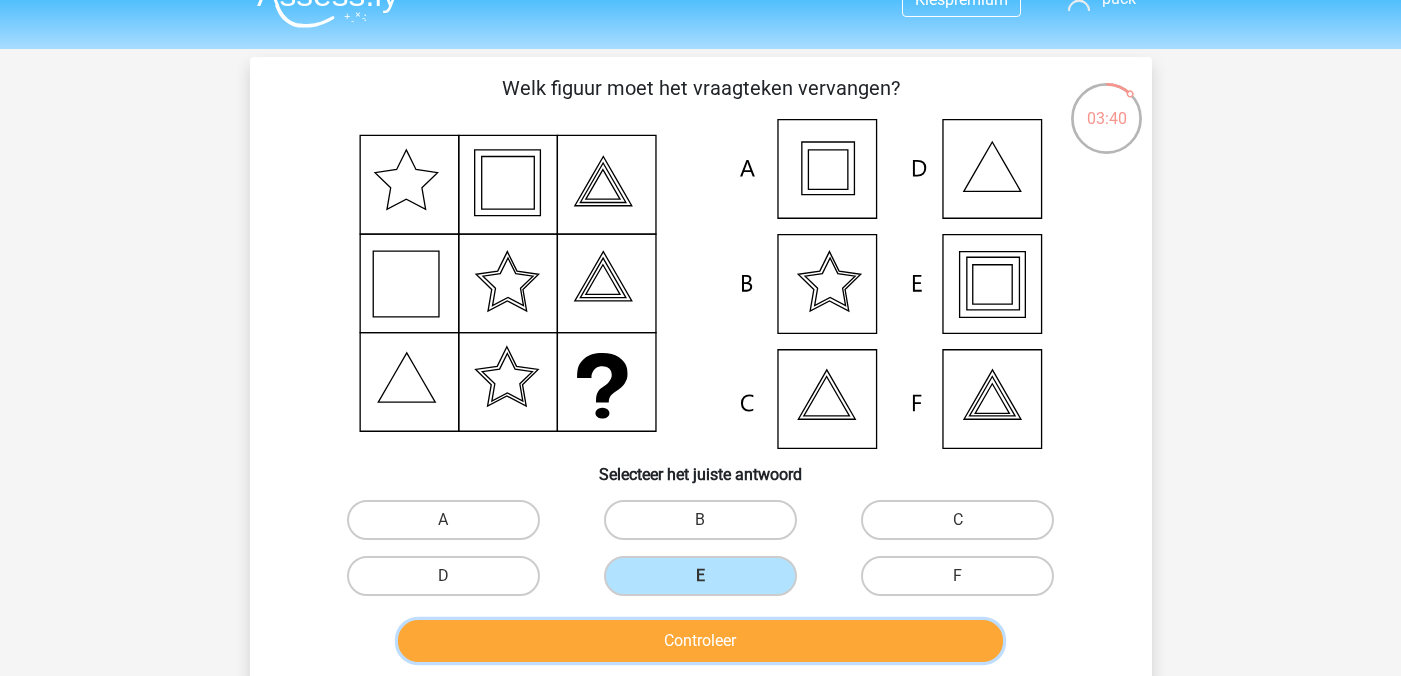 click on "Controleer" at bounding box center (700, 641) 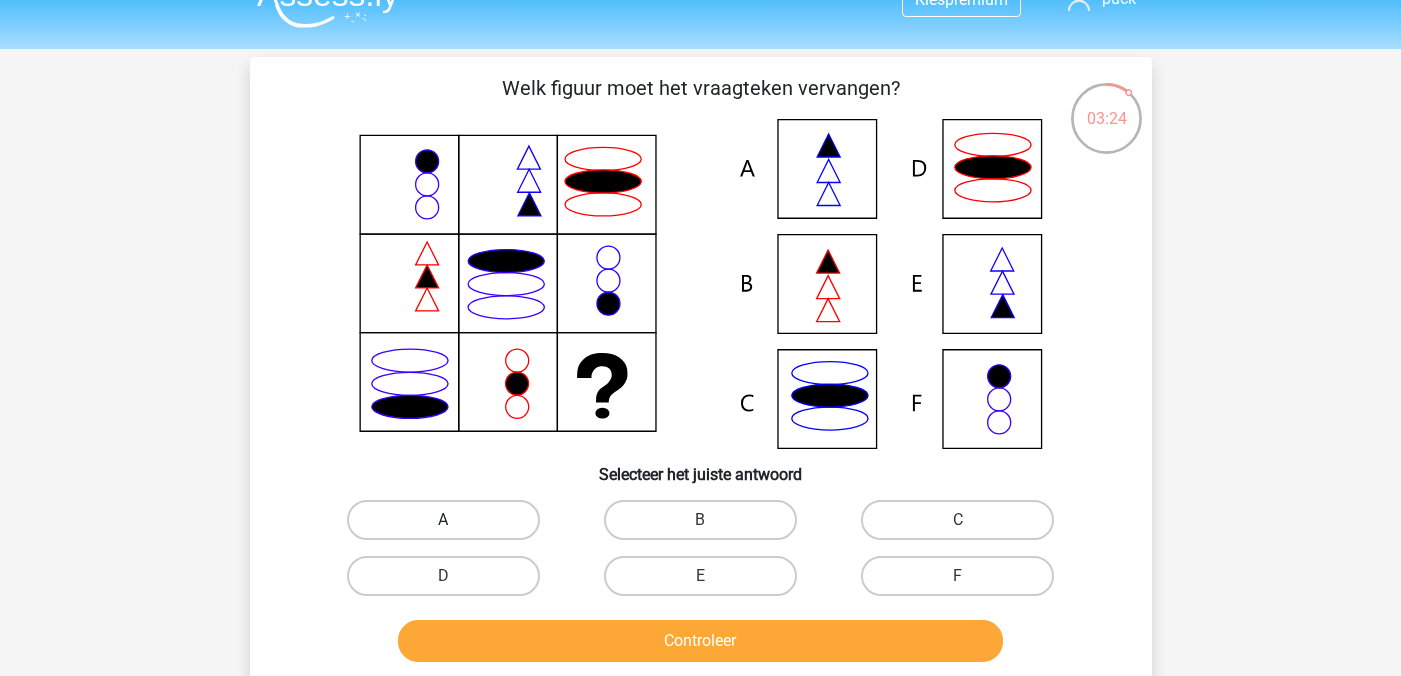 click on "A" at bounding box center (443, 520) 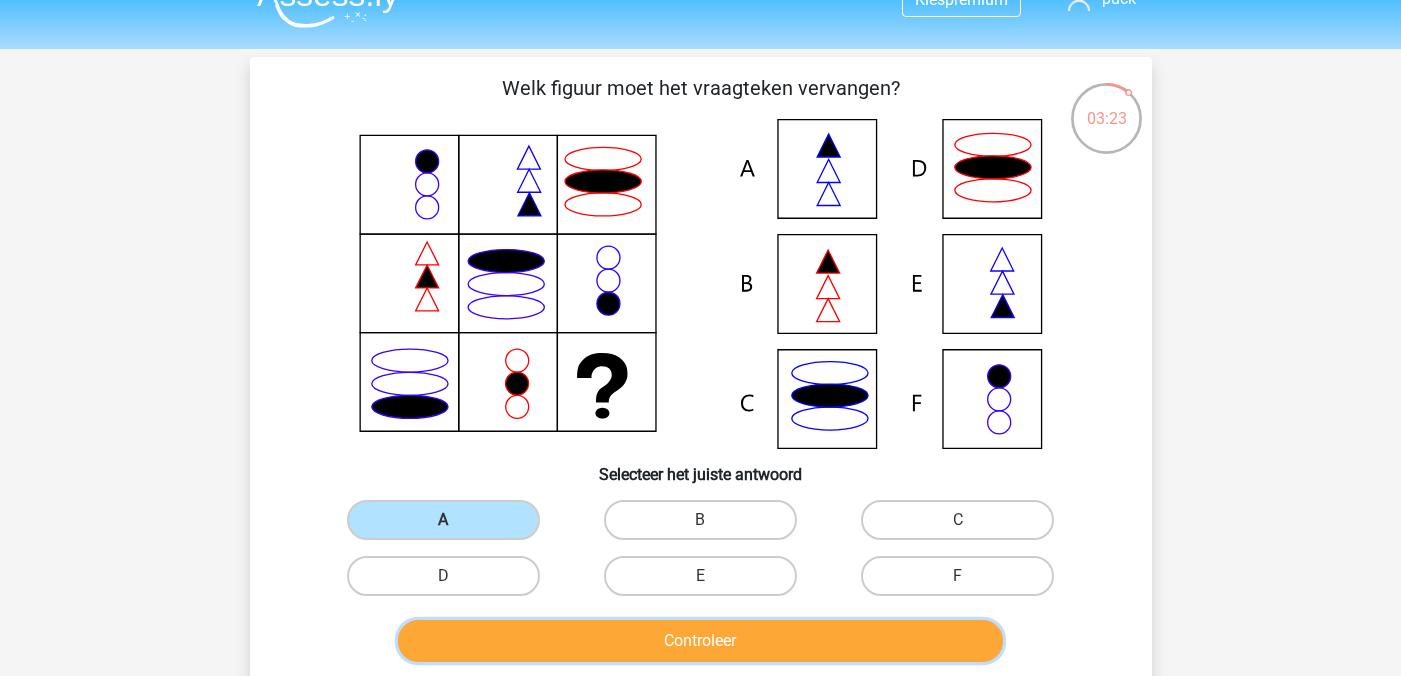 click on "Controleer" at bounding box center [700, 641] 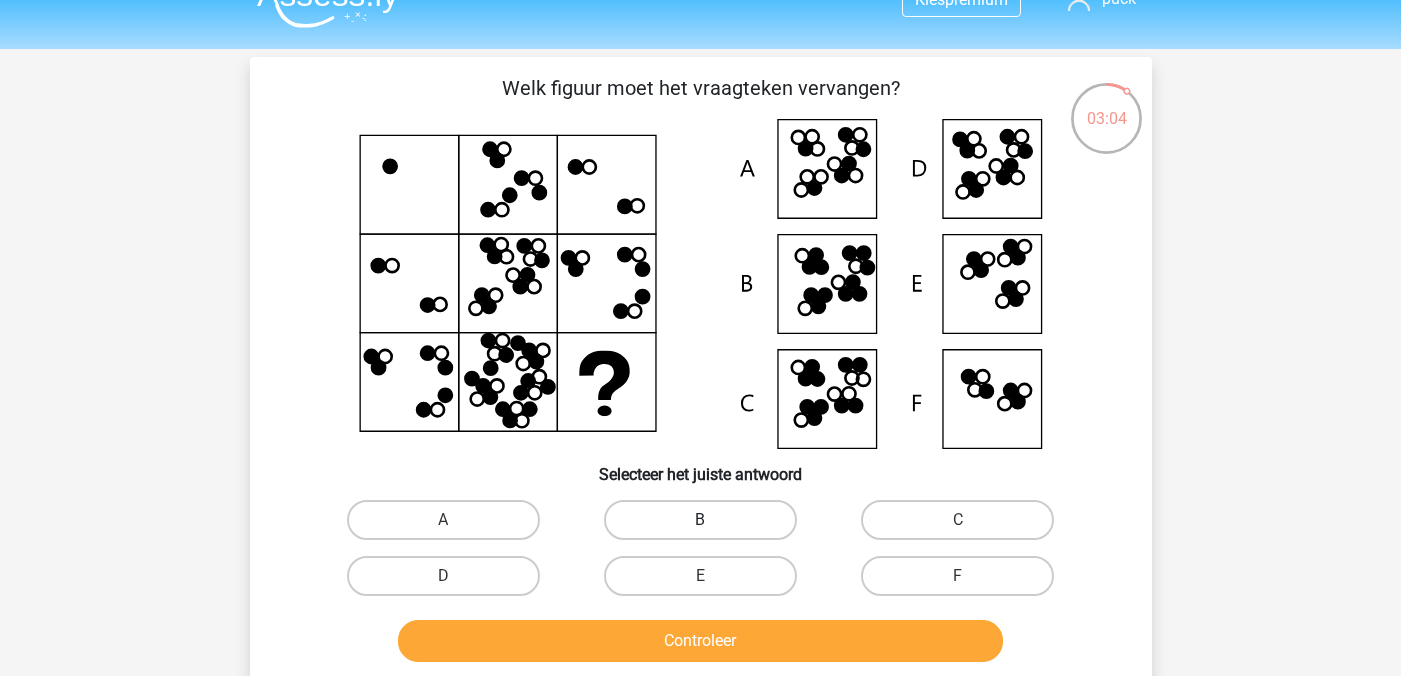 click on "B" at bounding box center [700, 520] 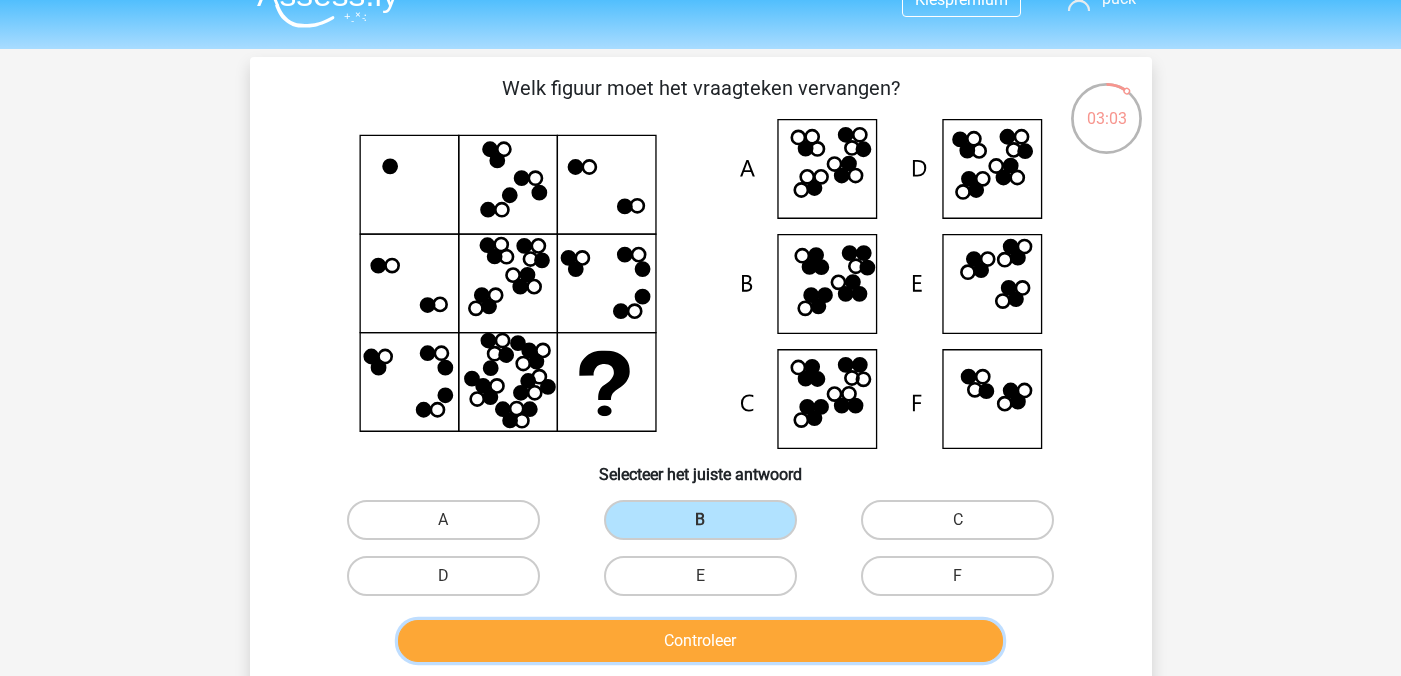 click on "Controleer" at bounding box center [700, 641] 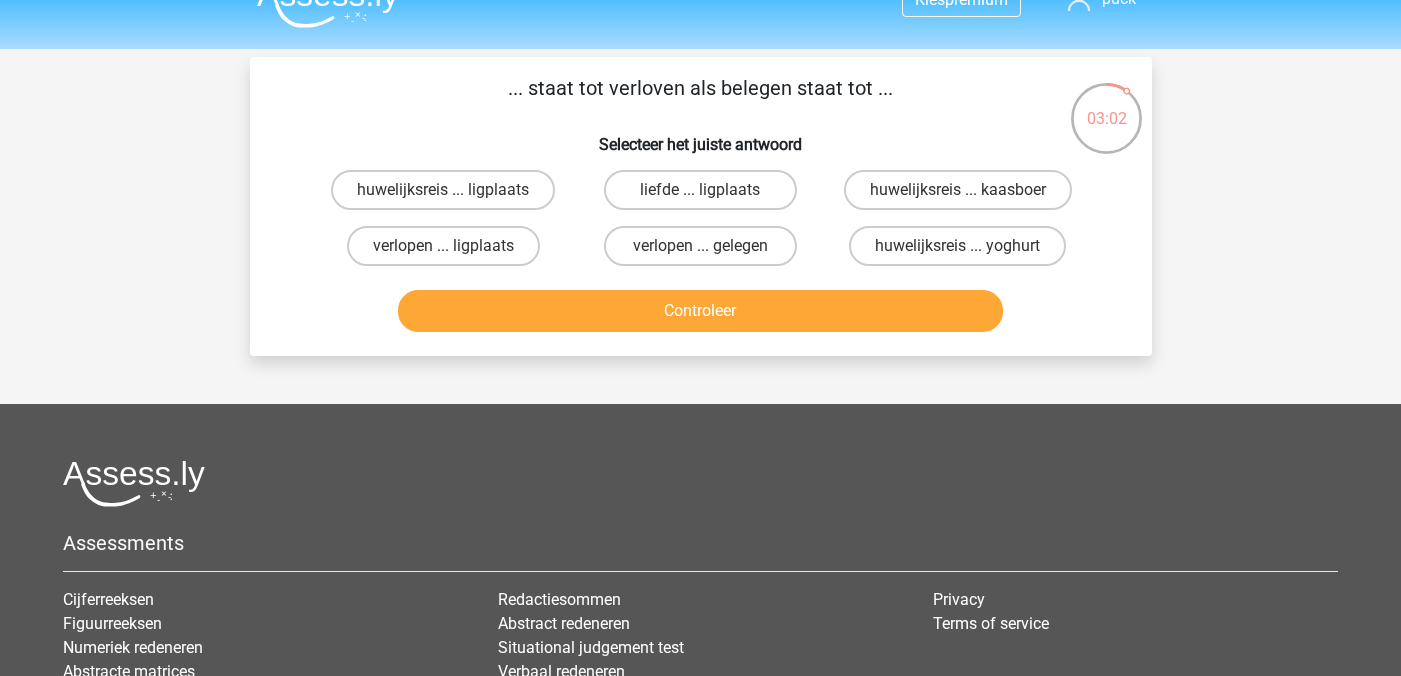 scroll, scrollTop: 0, scrollLeft: 0, axis: both 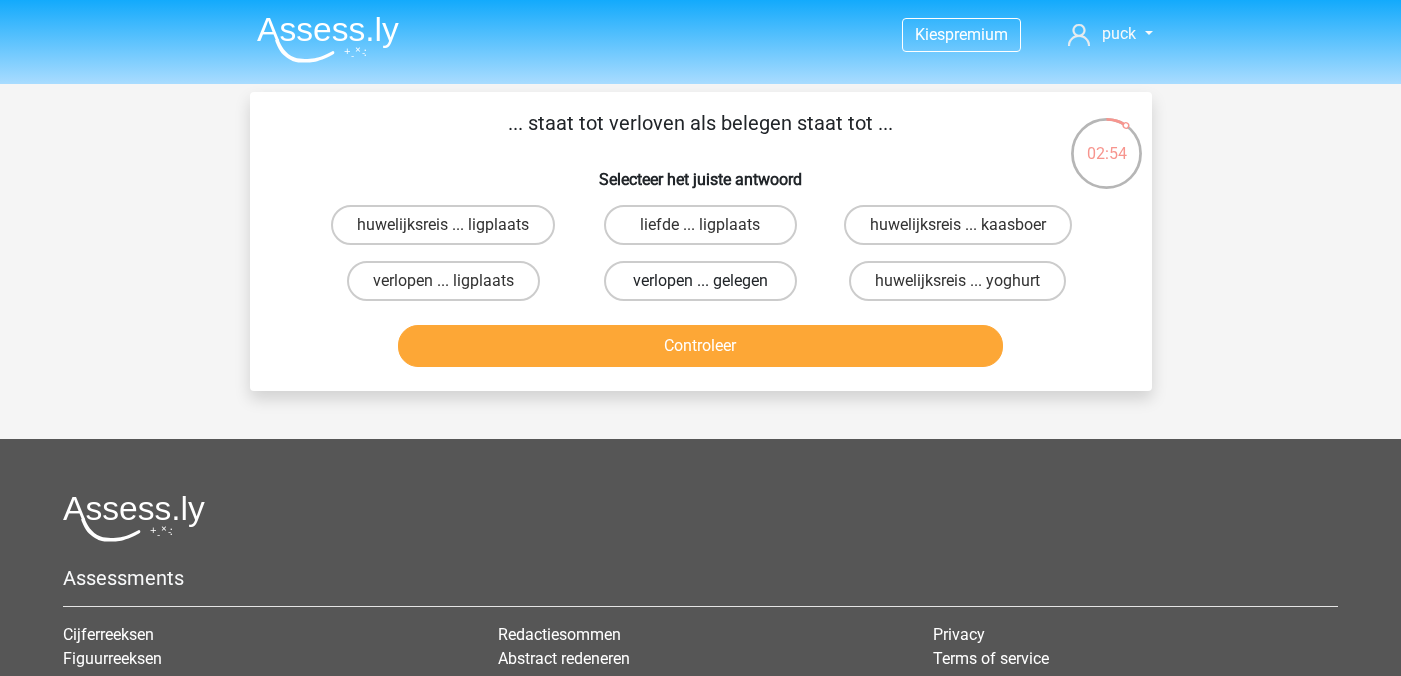 click on "verlopen ... gelegen" at bounding box center (700, 281) 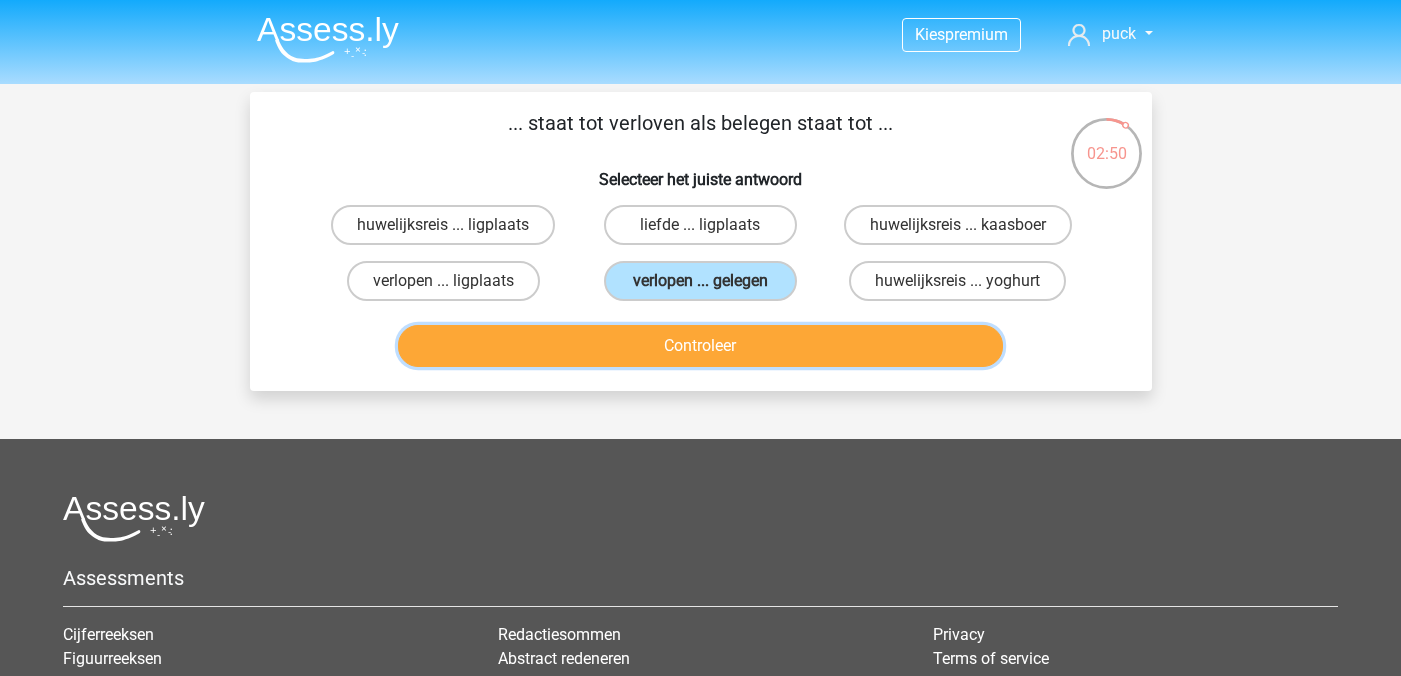 click on "Controleer" at bounding box center (700, 346) 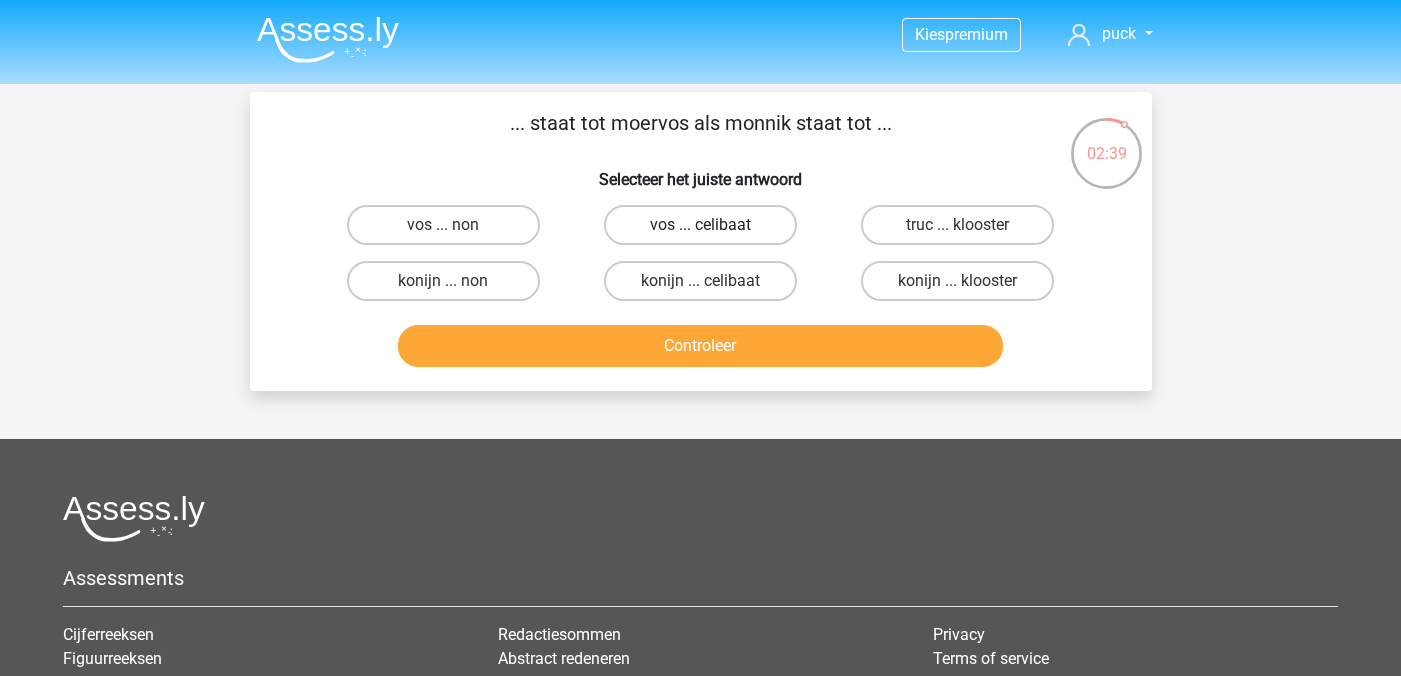 click on "vos ... celibaat" at bounding box center [700, 225] 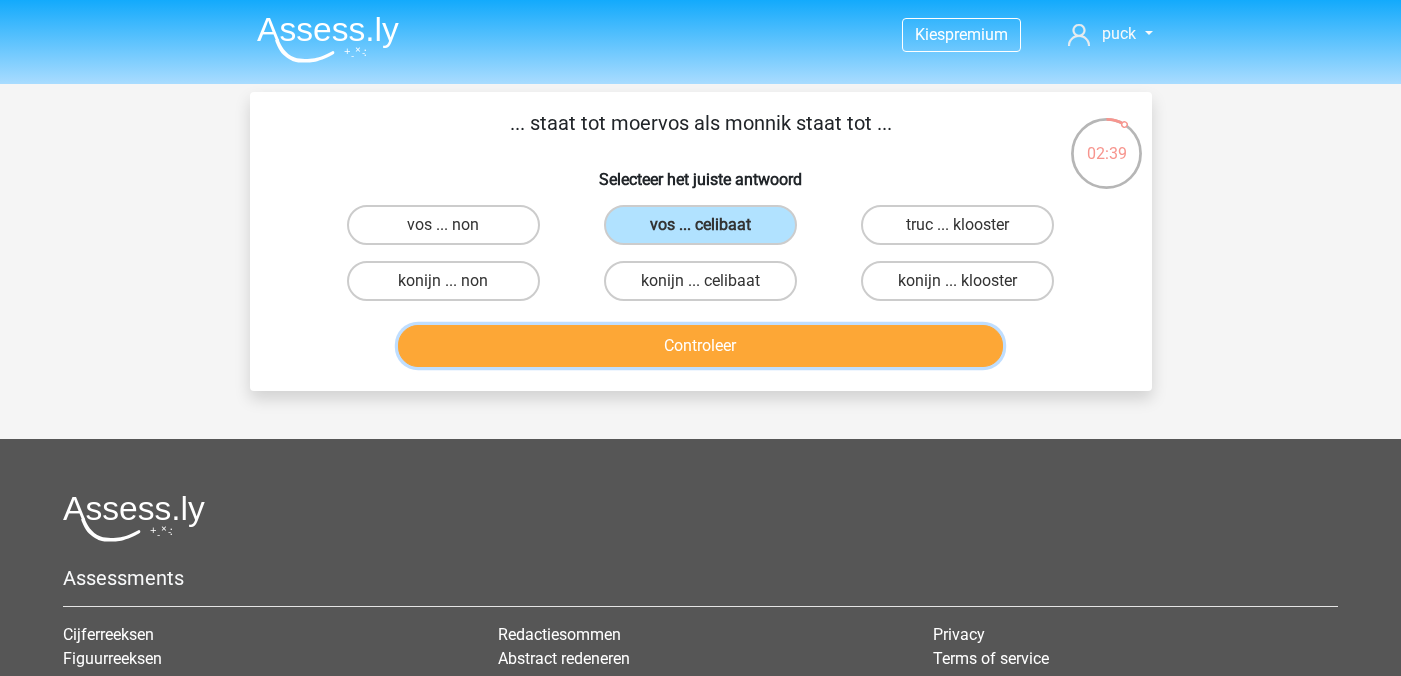 click on "Controleer" at bounding box center [700, 346] 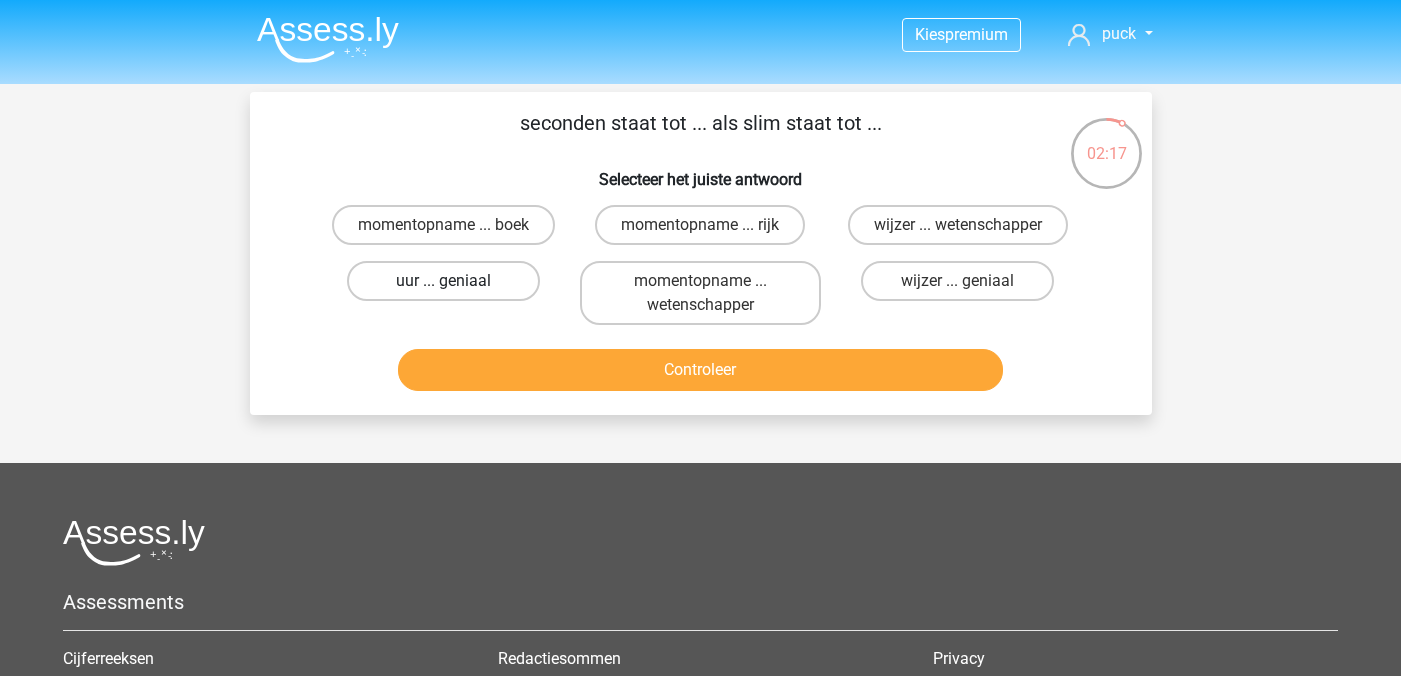 click on "uur ... geniaal" at bounding box center [443, 281] 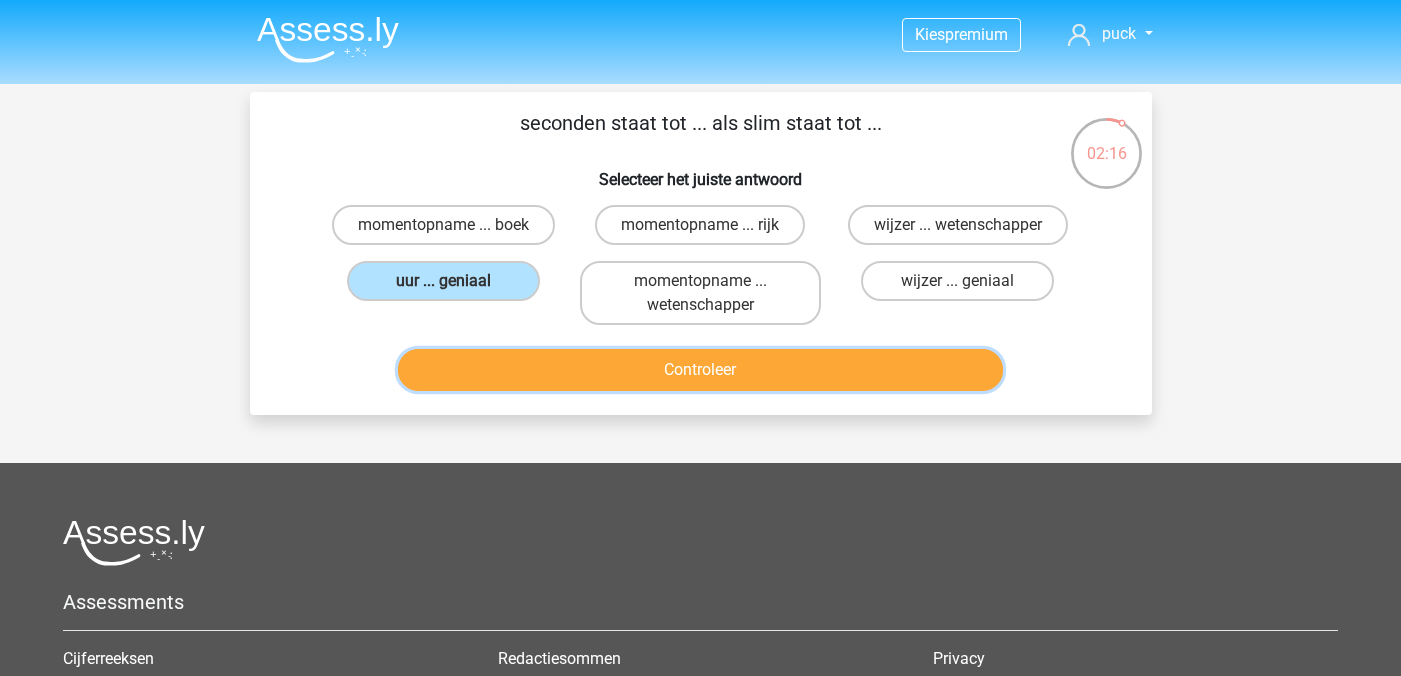 click on "Controleer" at bounding box center [700, 370] 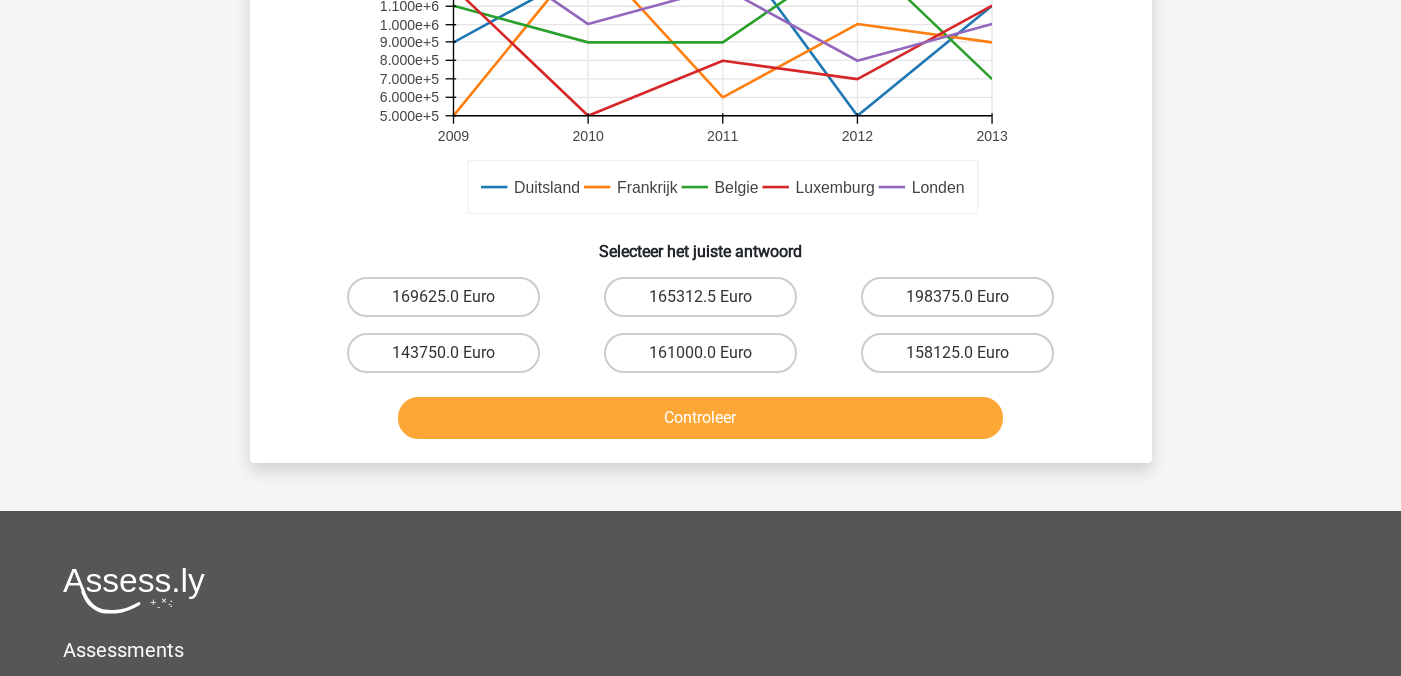 scroll, scrollTop: 603, scrollLeft: 0, axis: vertical 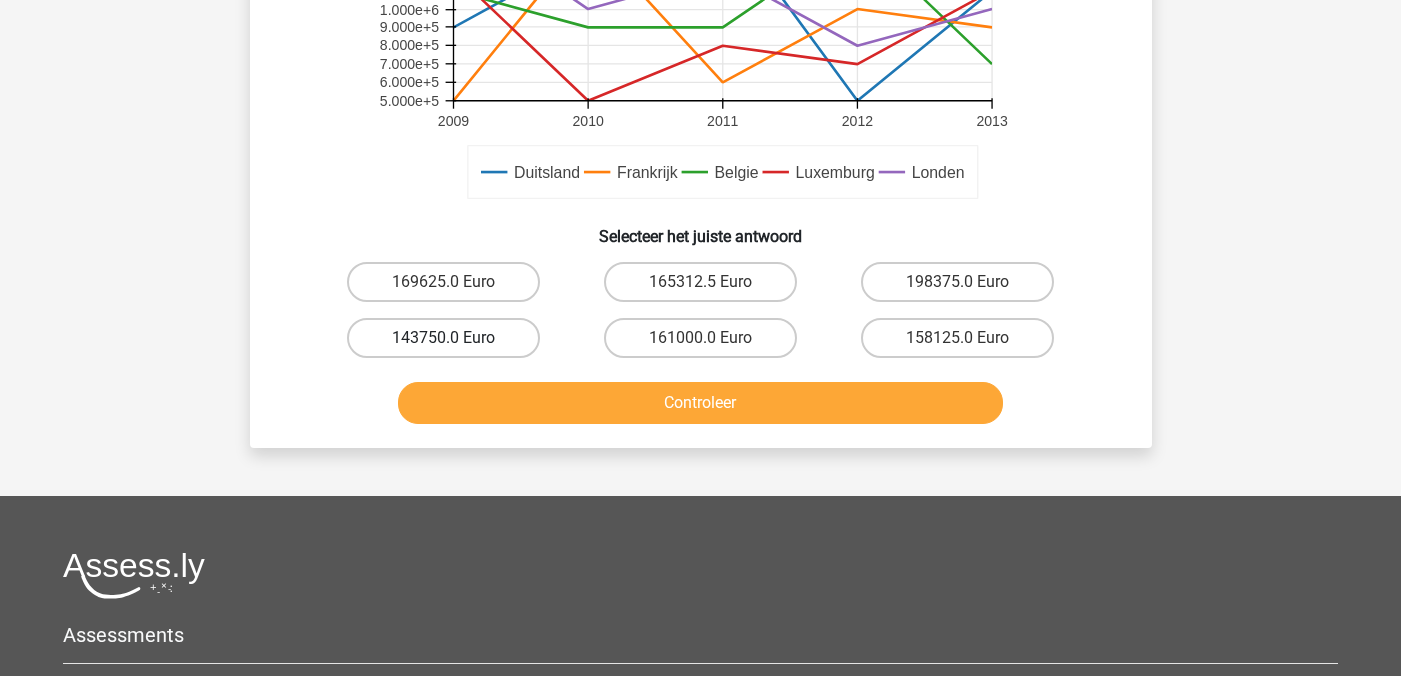 click on "143750.0 Euro" at bounding box center [443, 338] 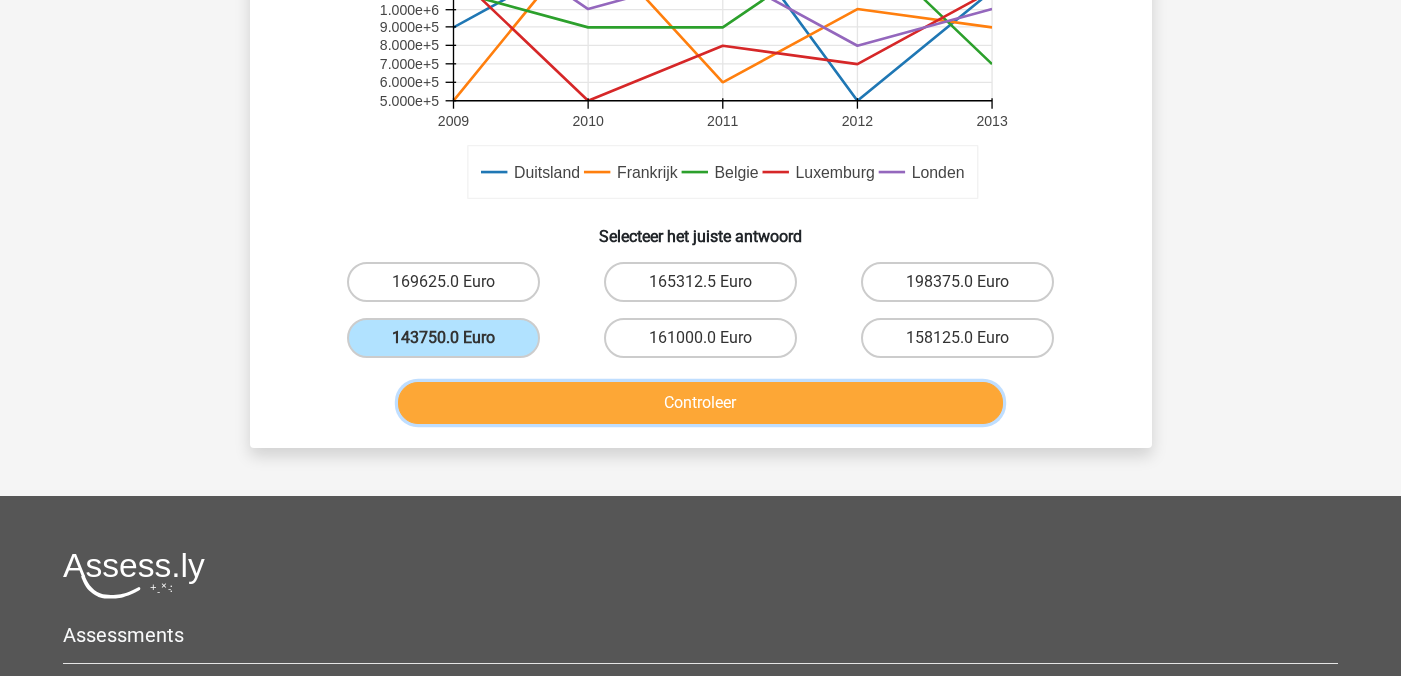 click on "Controleer" at bounding box center (700, 403) 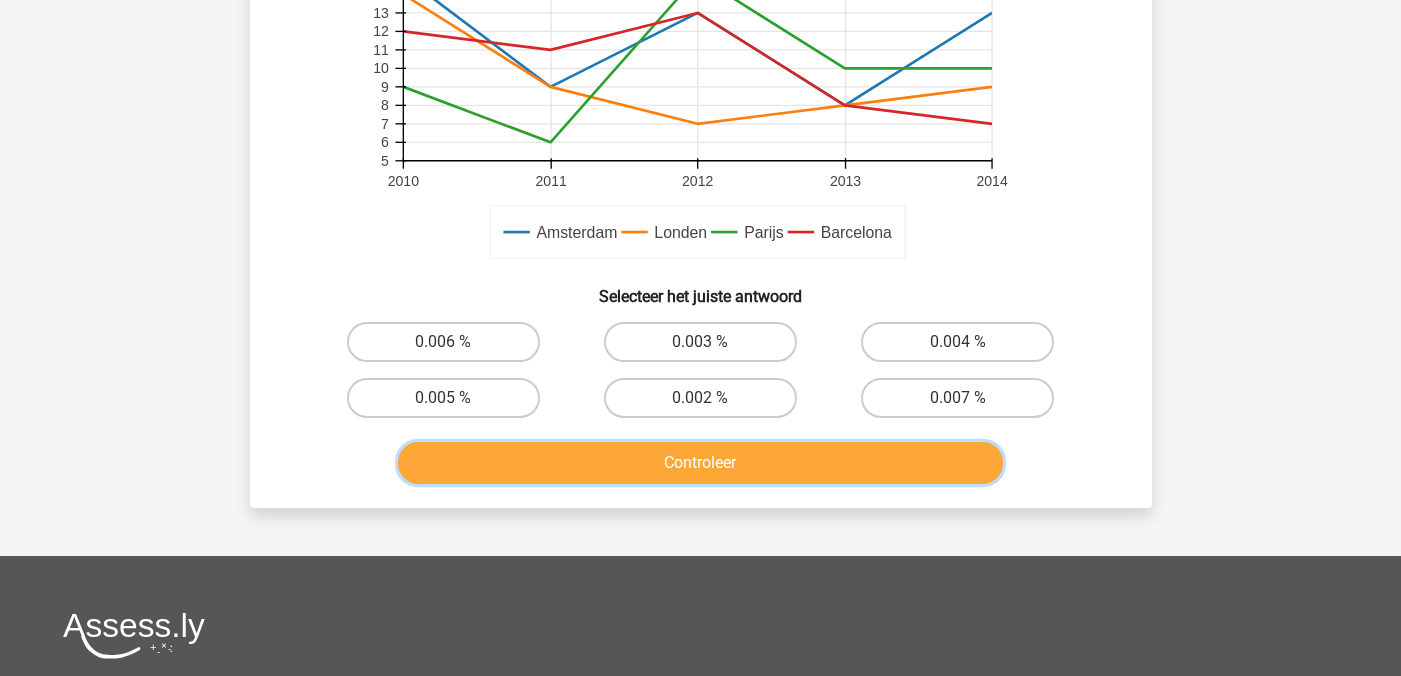 click on "Controleer" at bounding box center (700, 463) 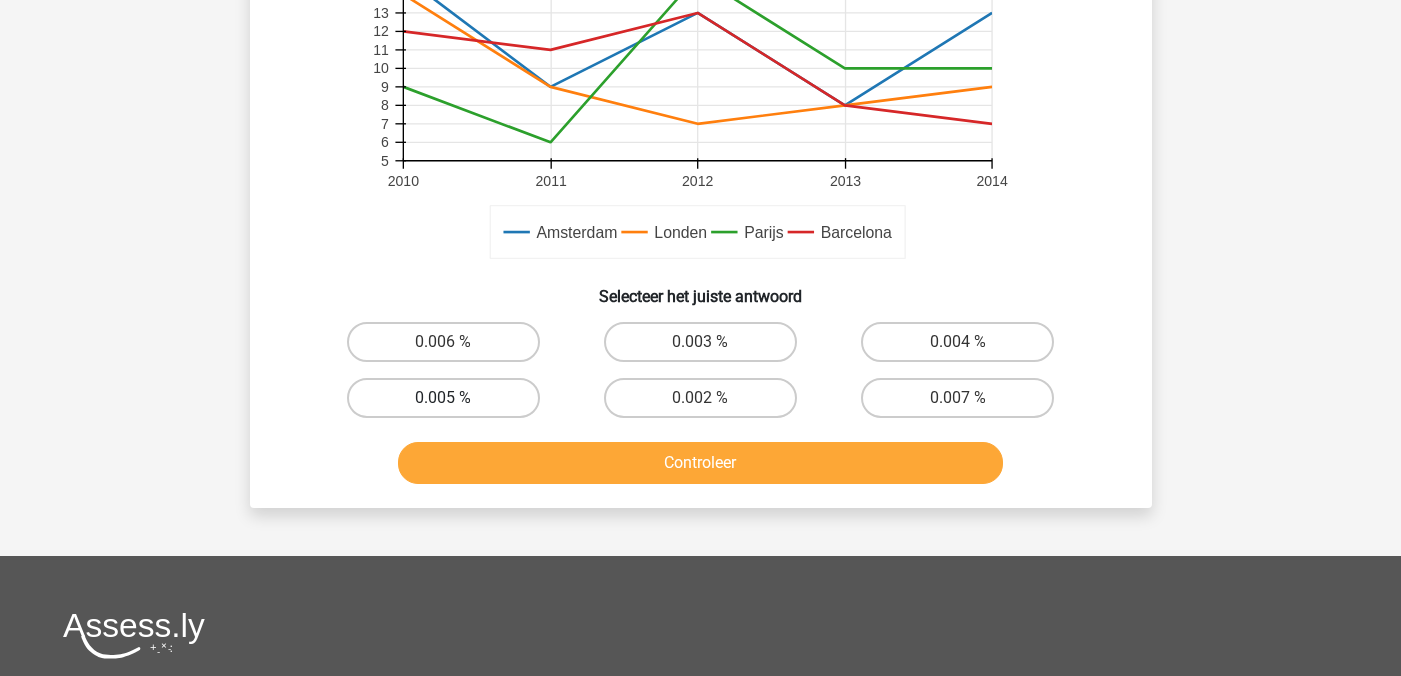 click on "0.005 %" at bounding box center (443, 398) 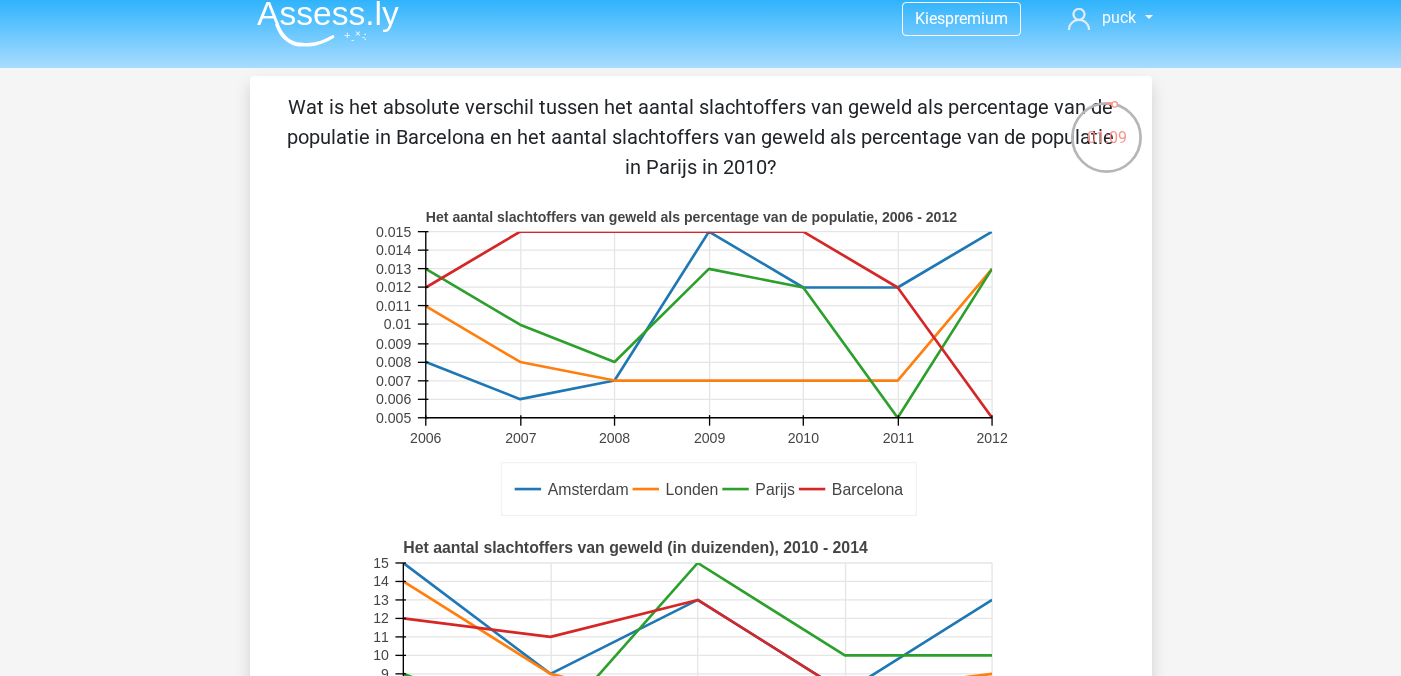 scroll, scrollTop: 17, scrollLeft: 0, axis: vertical 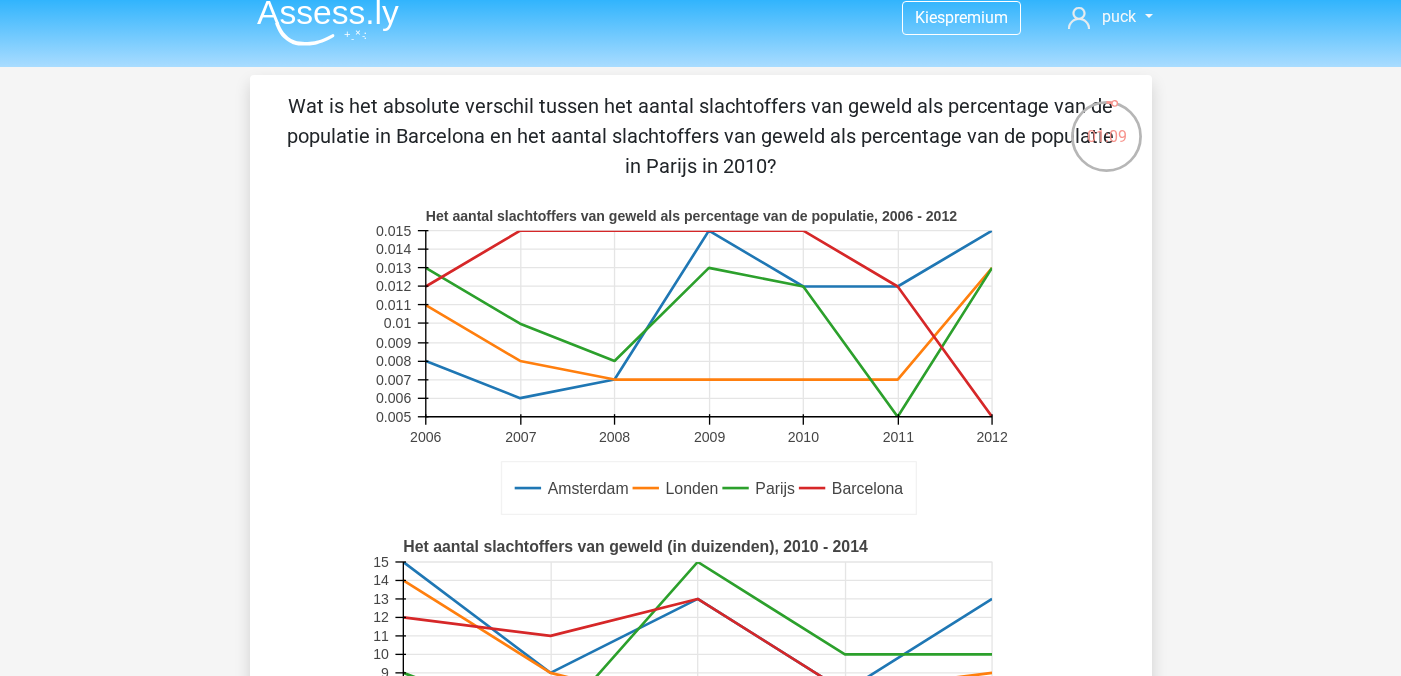 click on "Amsterdam Londen Parijs Barcelona Het aantal slachtoffers van geweld als percentage van de populatie, 2006 - 2012 2006 2007 2008 2009 2010 2011 2012 0.005 0.006 0.007 0.008 0.009 0.01 0.011 0.012 0.013 0.014 0.015" 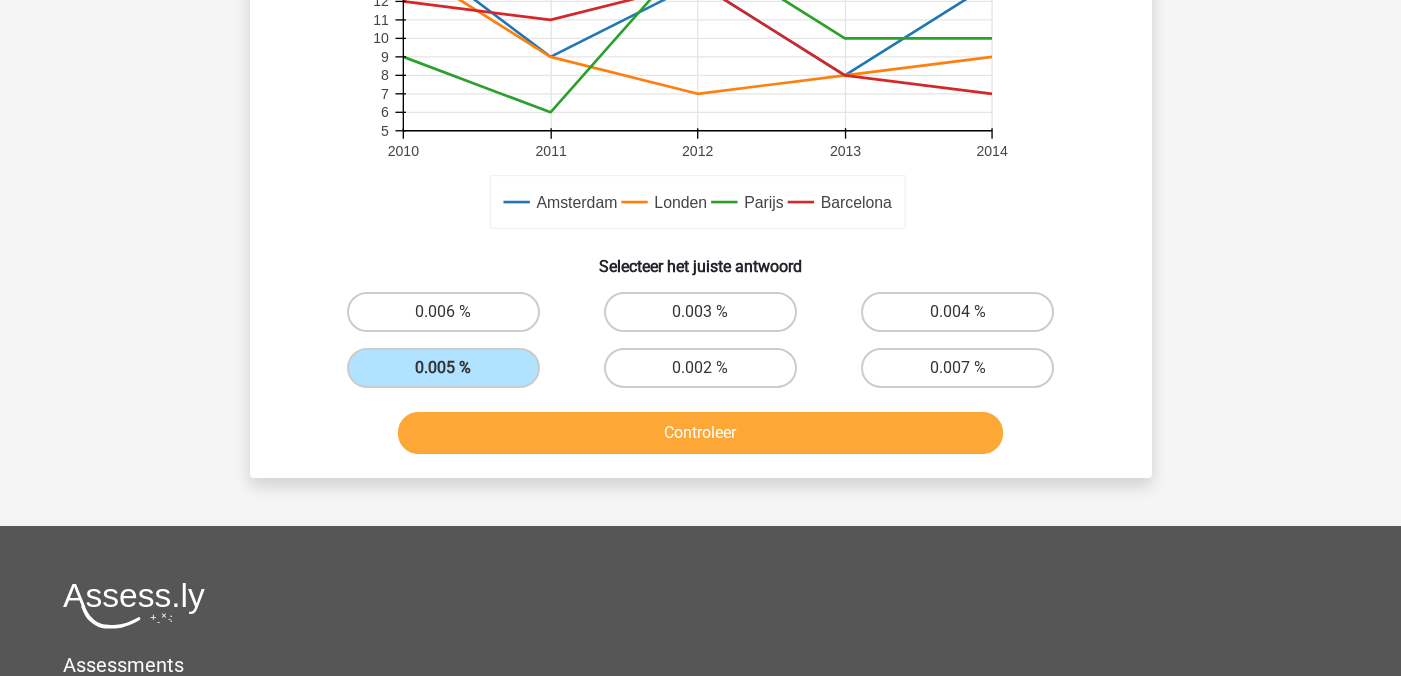 scroll, scrollTop: 660, scrollLeft: 0, axis: vertical 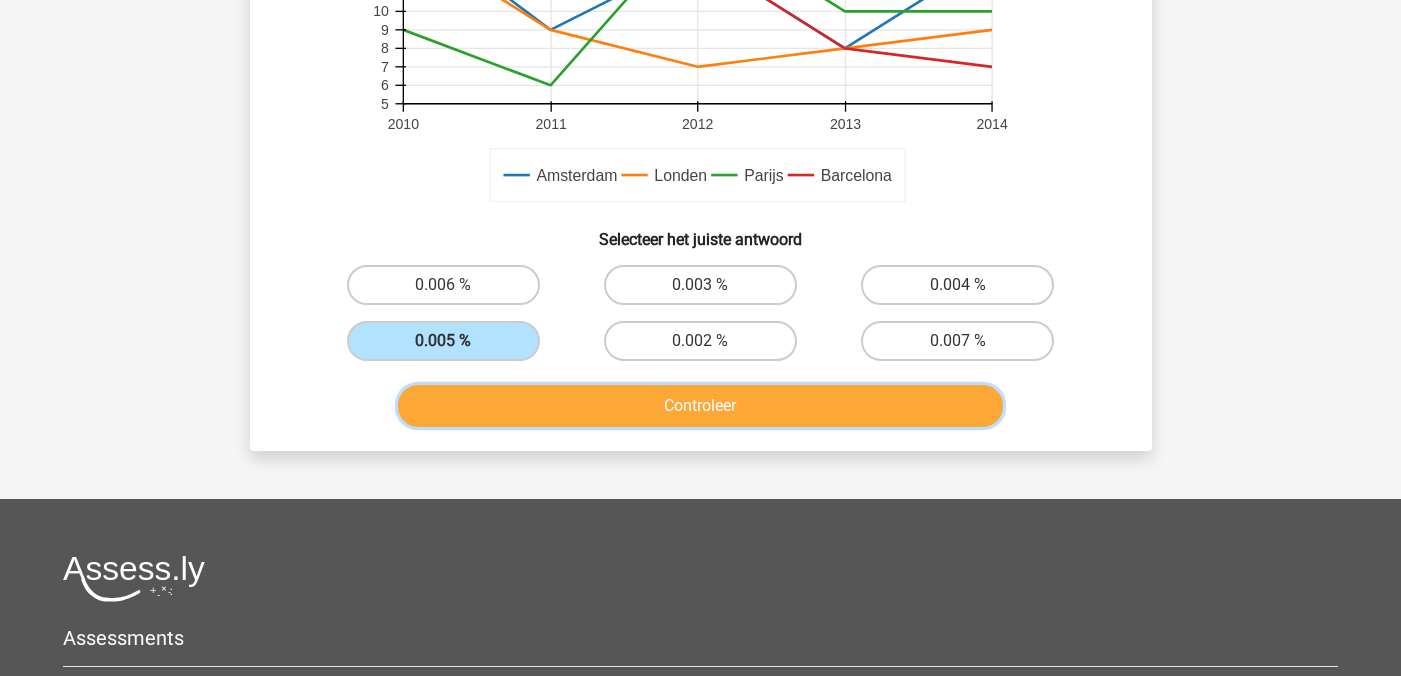 click on "Controleer" at bounding box center [700, 406] 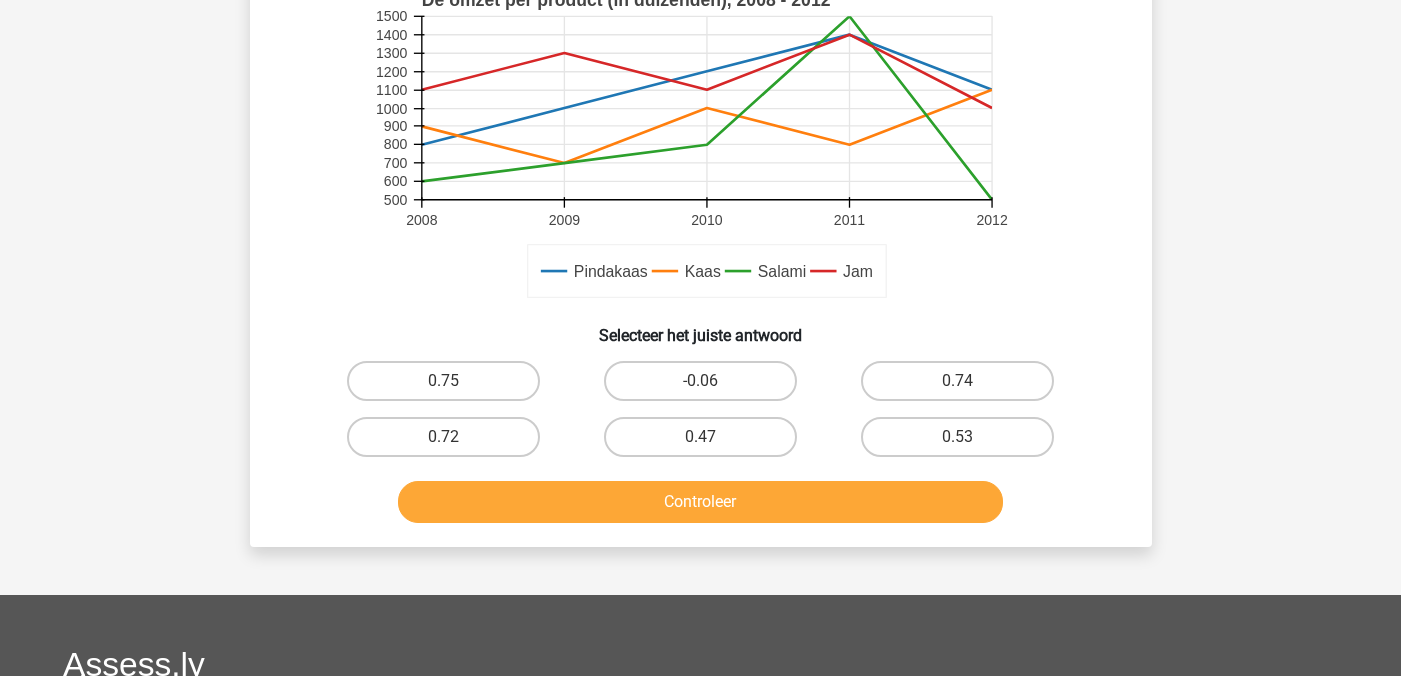 scroll, scrollTop: 552, scrollLeft: 0, axis: vertical 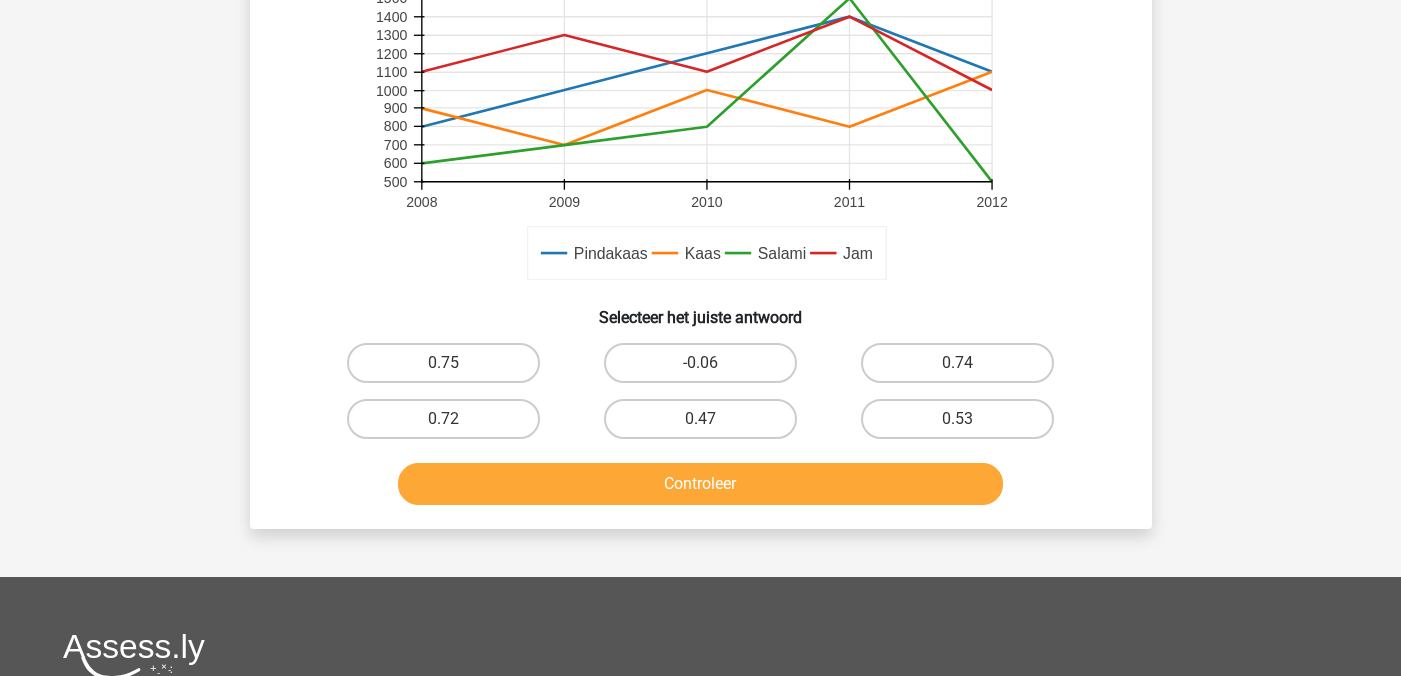 click on "0.74" at bounding box center [964, 369] 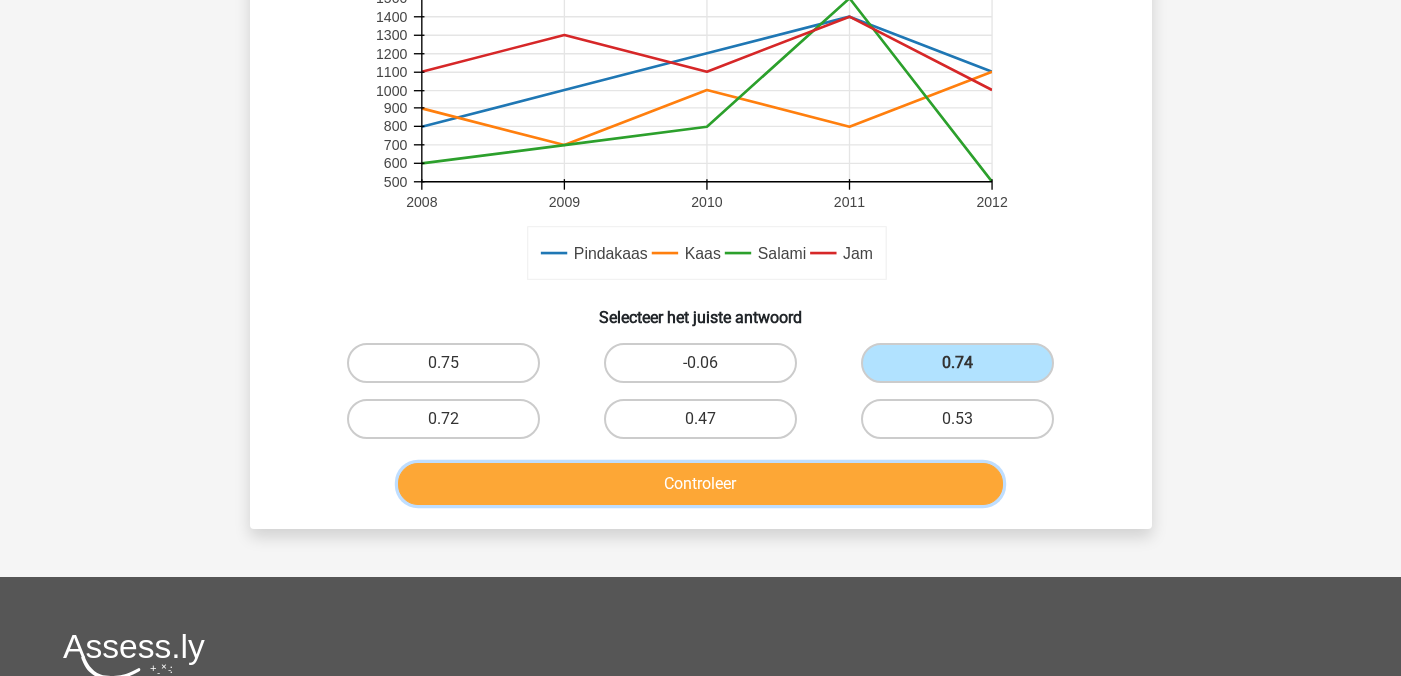 click on "Controleer" at bounding box center (700, 484) 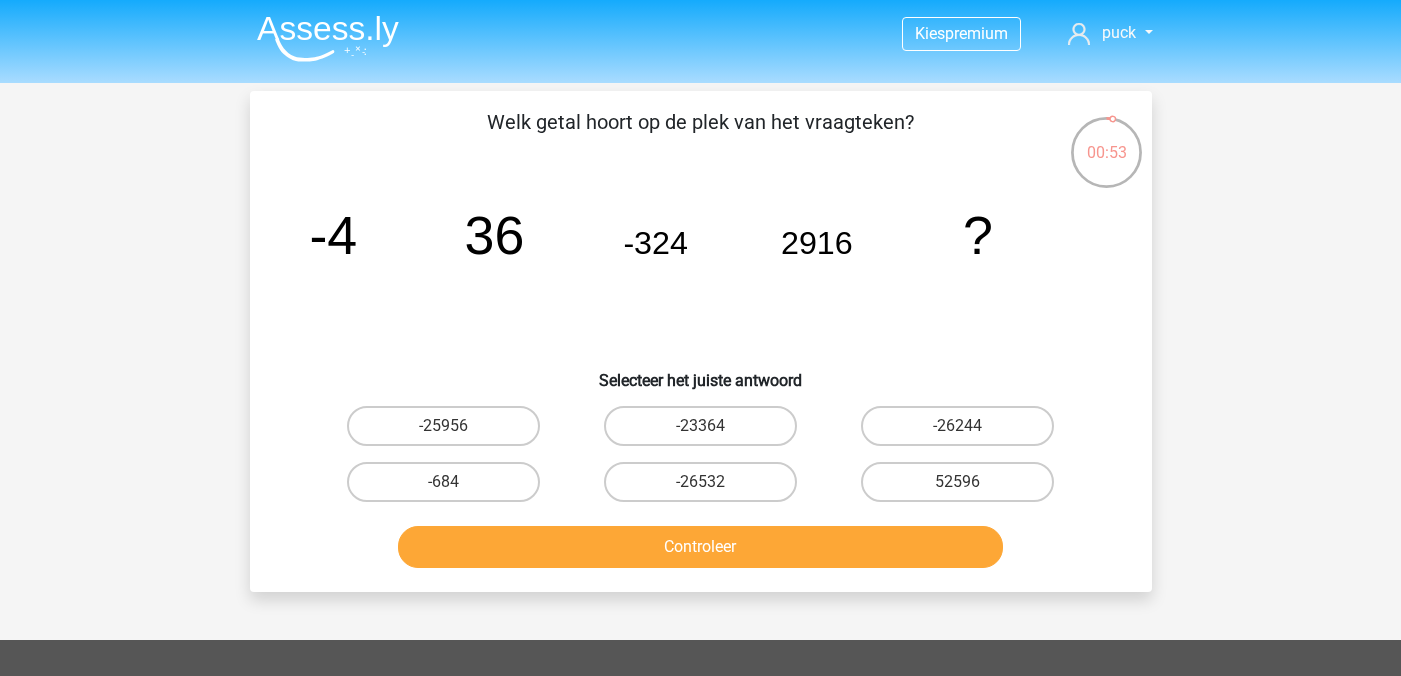 scroll, scrollTop: 0, scrollLeft: 0, axis: both 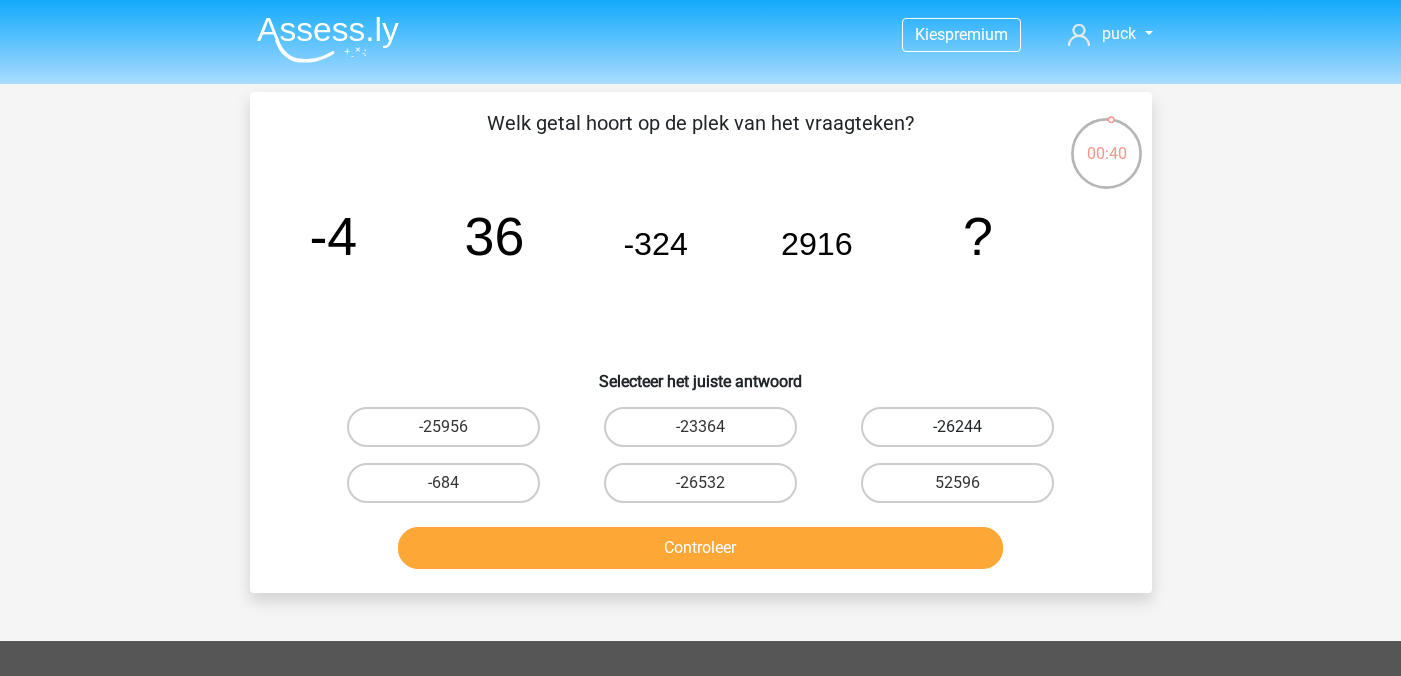 click on "-26244" at bounding box center [957, 427] 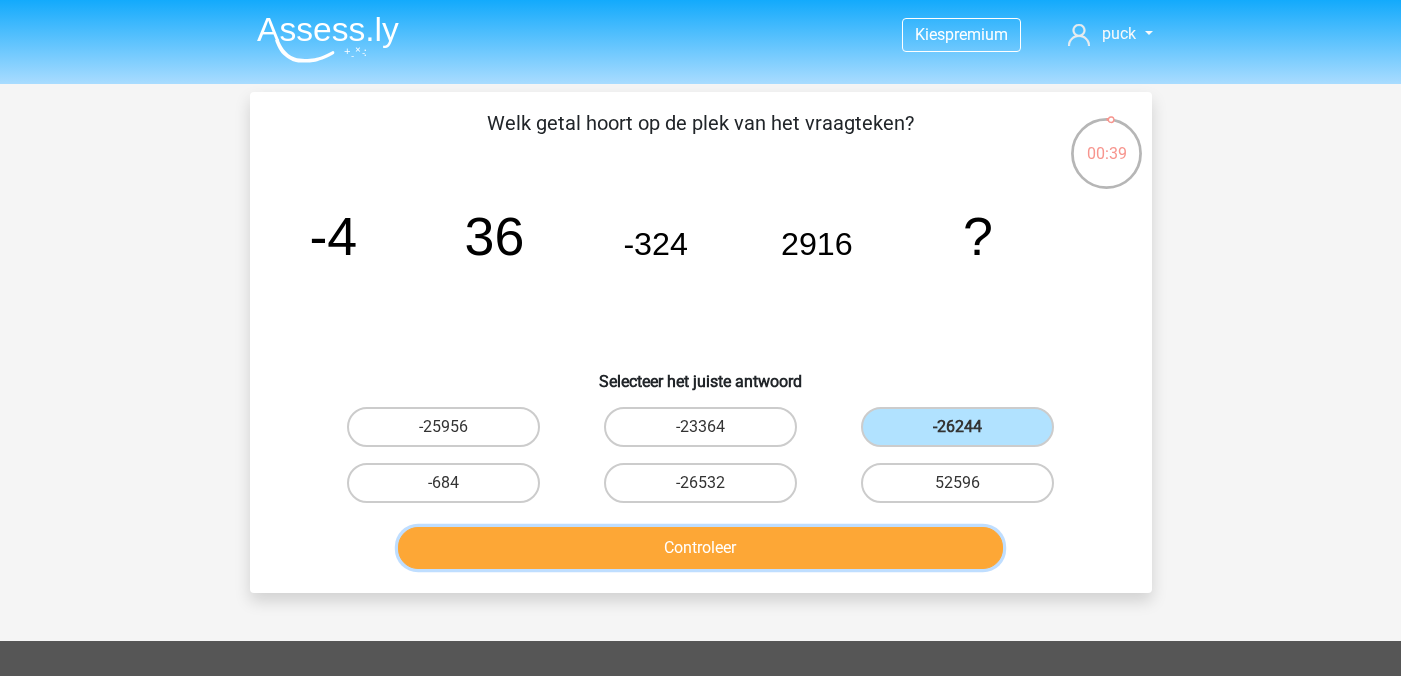 click on "Controleer" at bounding box center (700, 548) 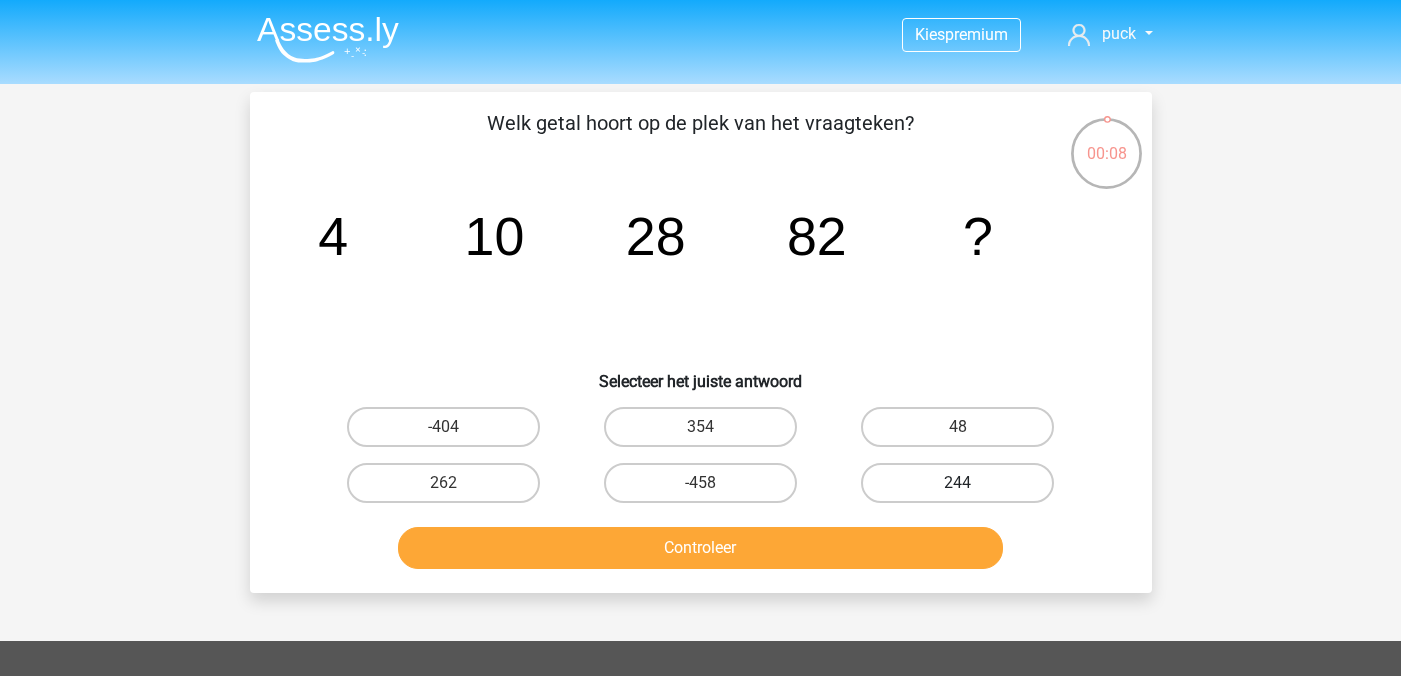 click on "244" at bounding box center [957, 483] 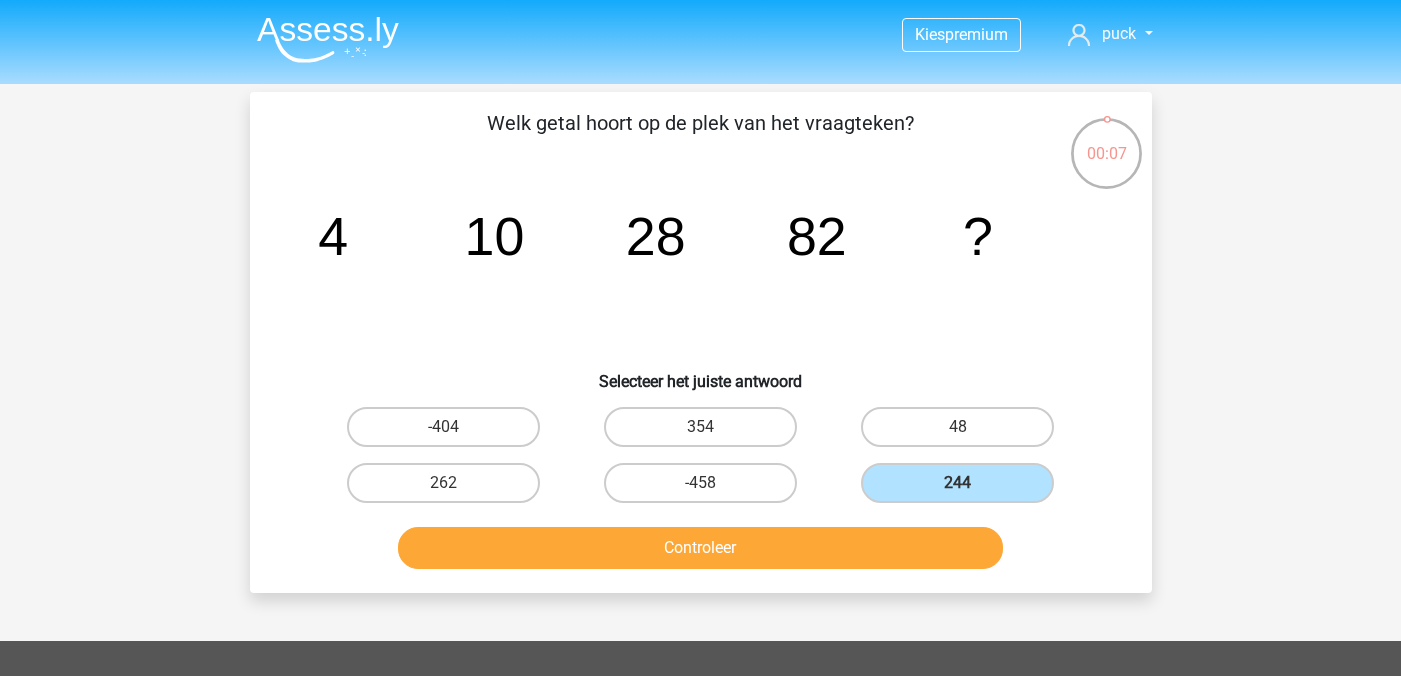 click on "Controleer" at bounding box center (700, 548) 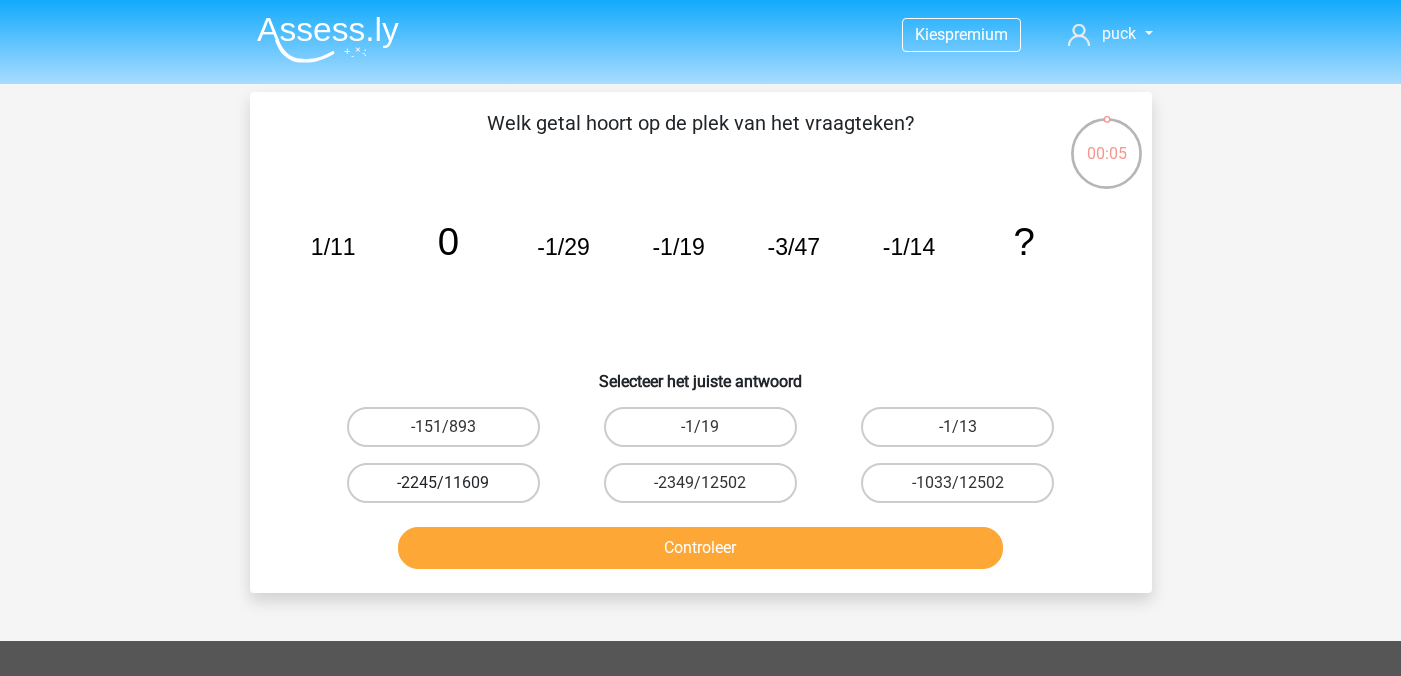 click on "-2245/11609" at bounding box center (443, 483) 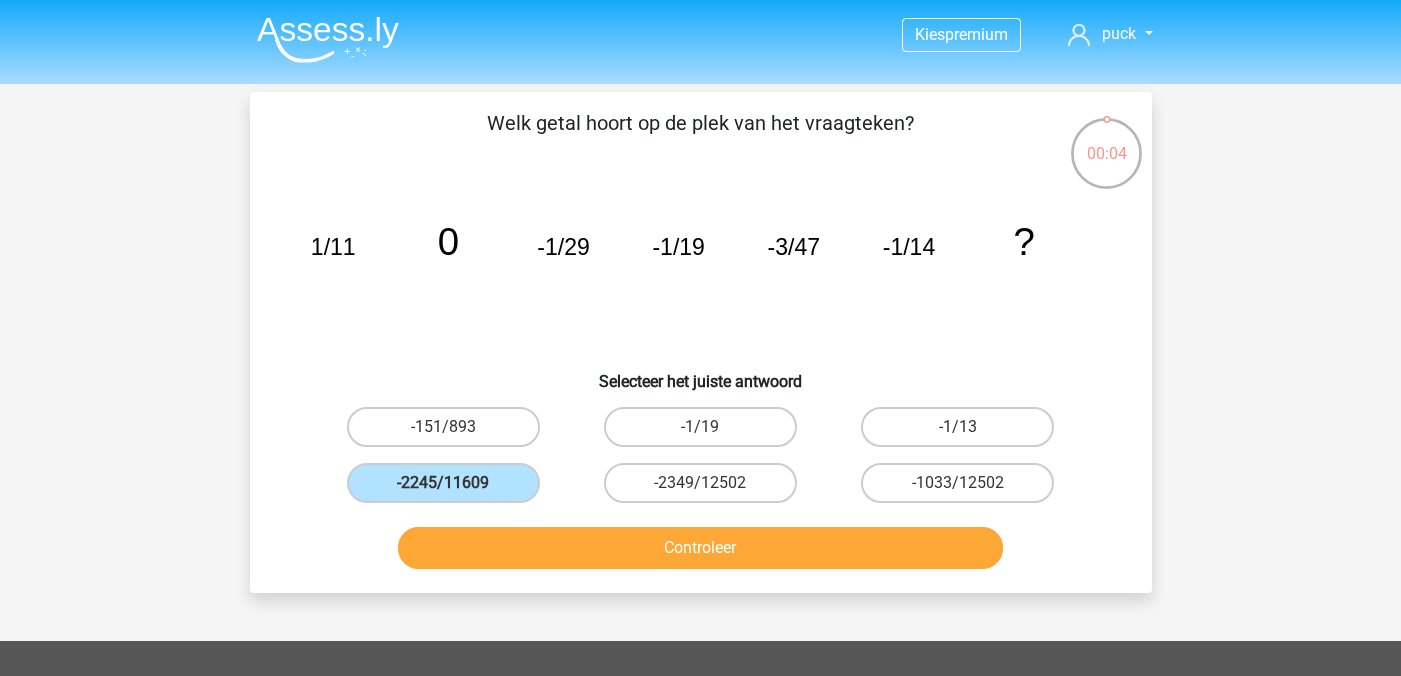 click on "Controleer" at bounding box center (700, 548) 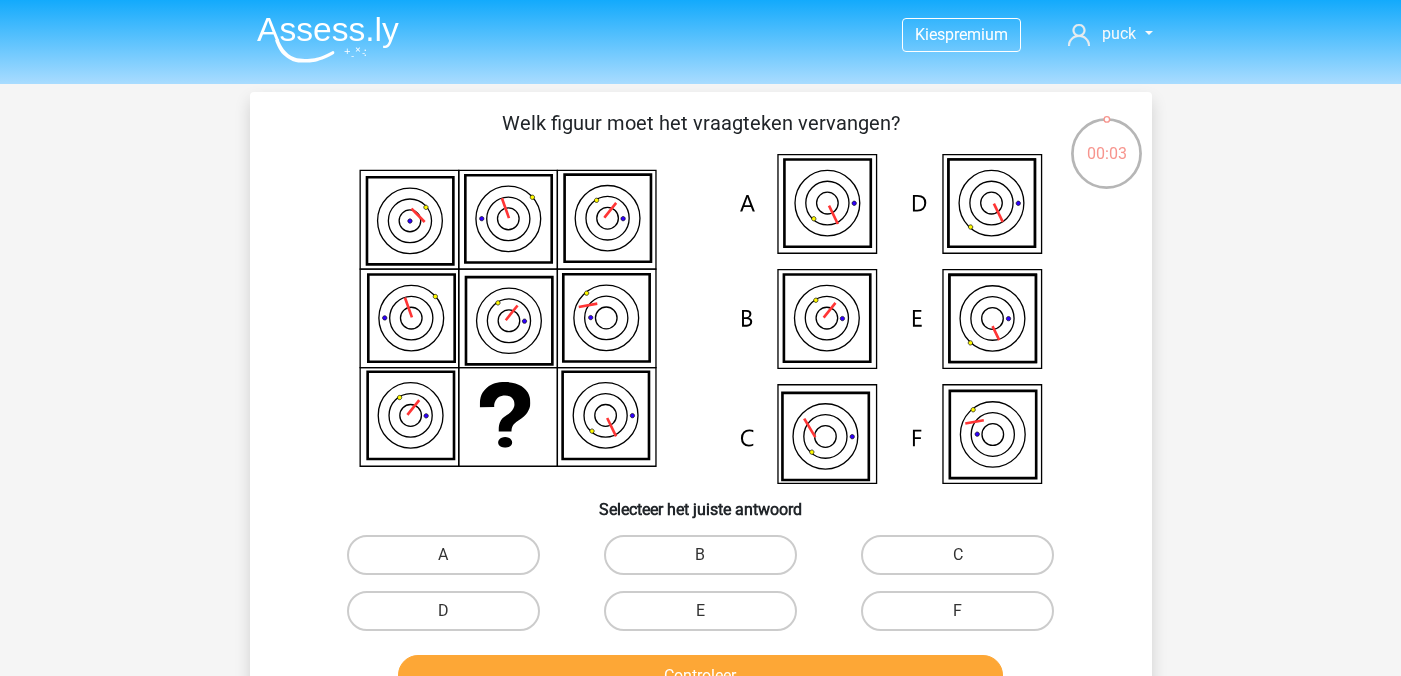 scroll, scrollTop: 77, scrollLeft: 0, axis: vertical 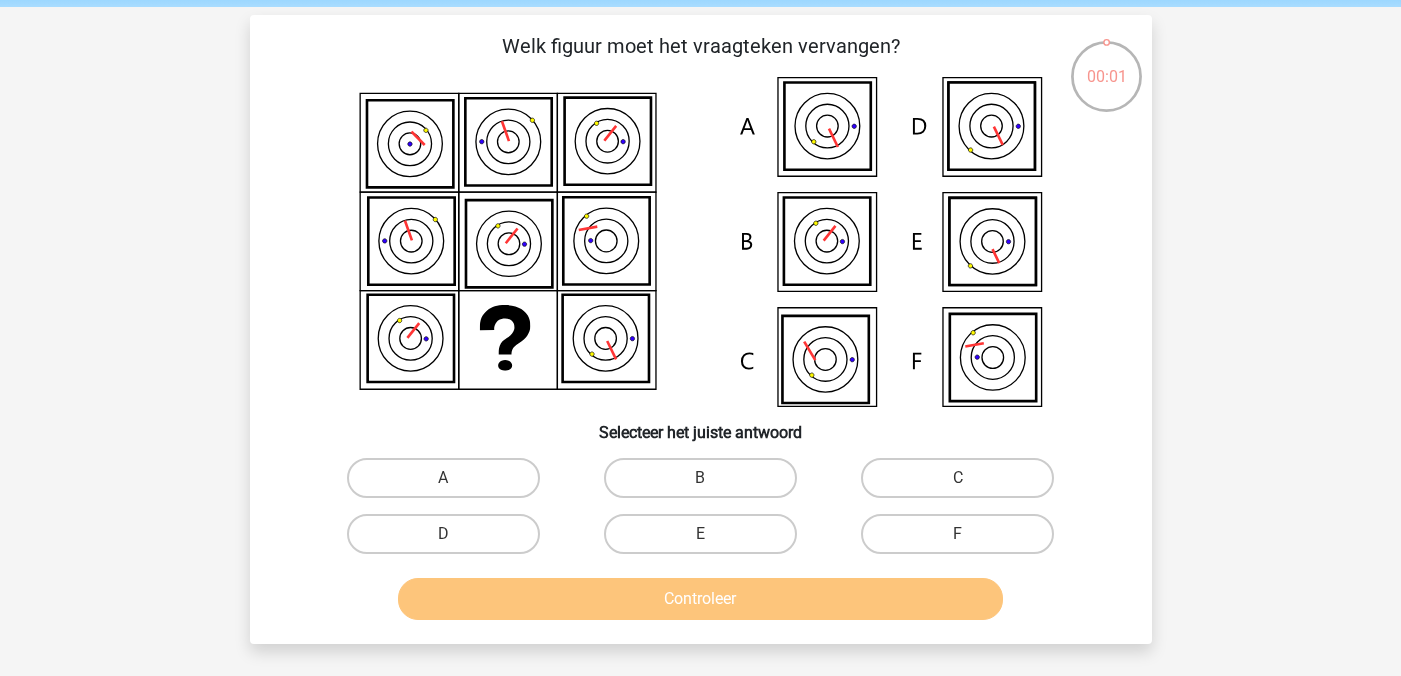 click 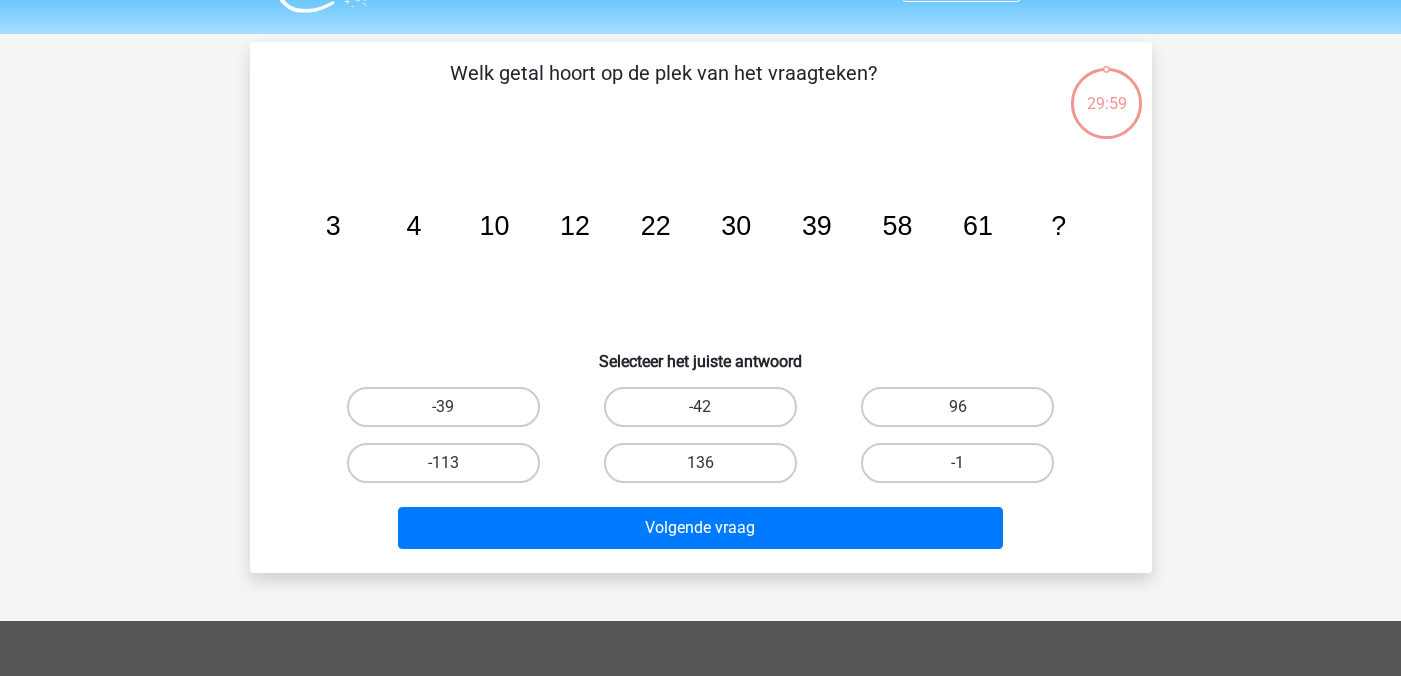 scroll, scrollTop: 0, scrollLeft: 0, axis: both 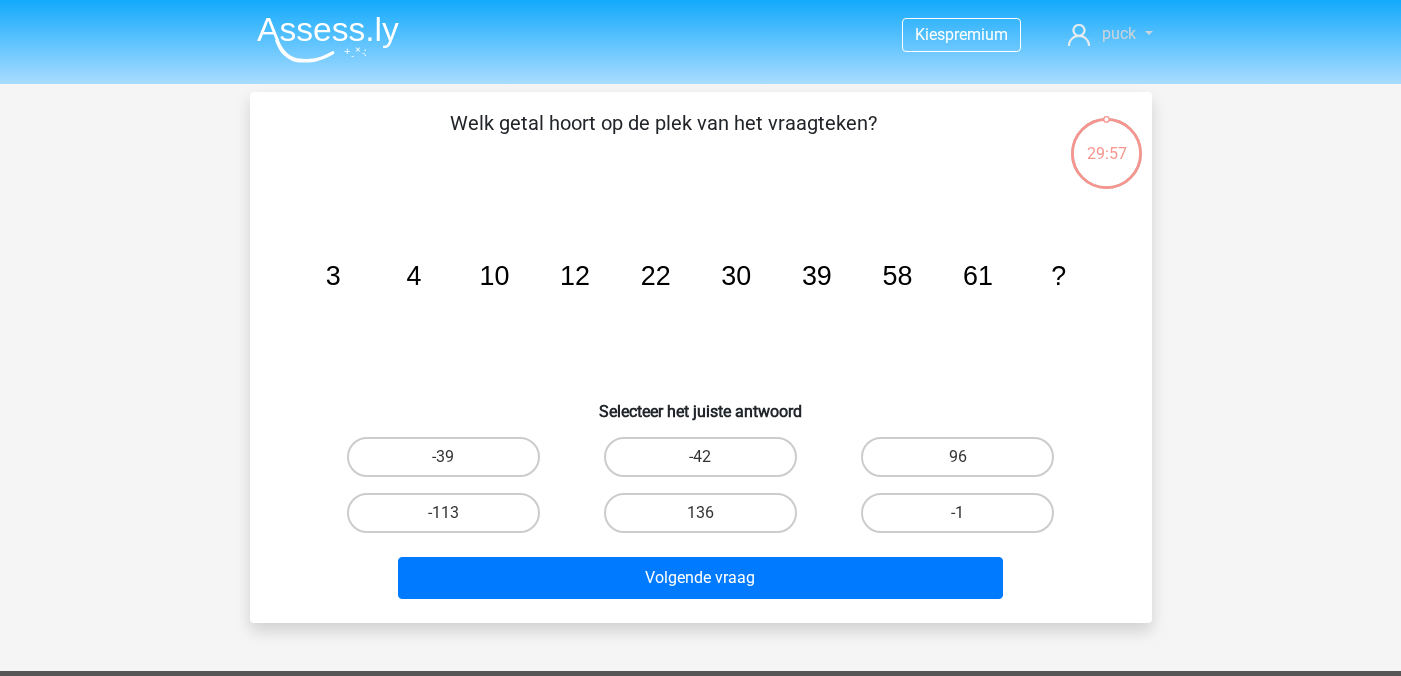 click 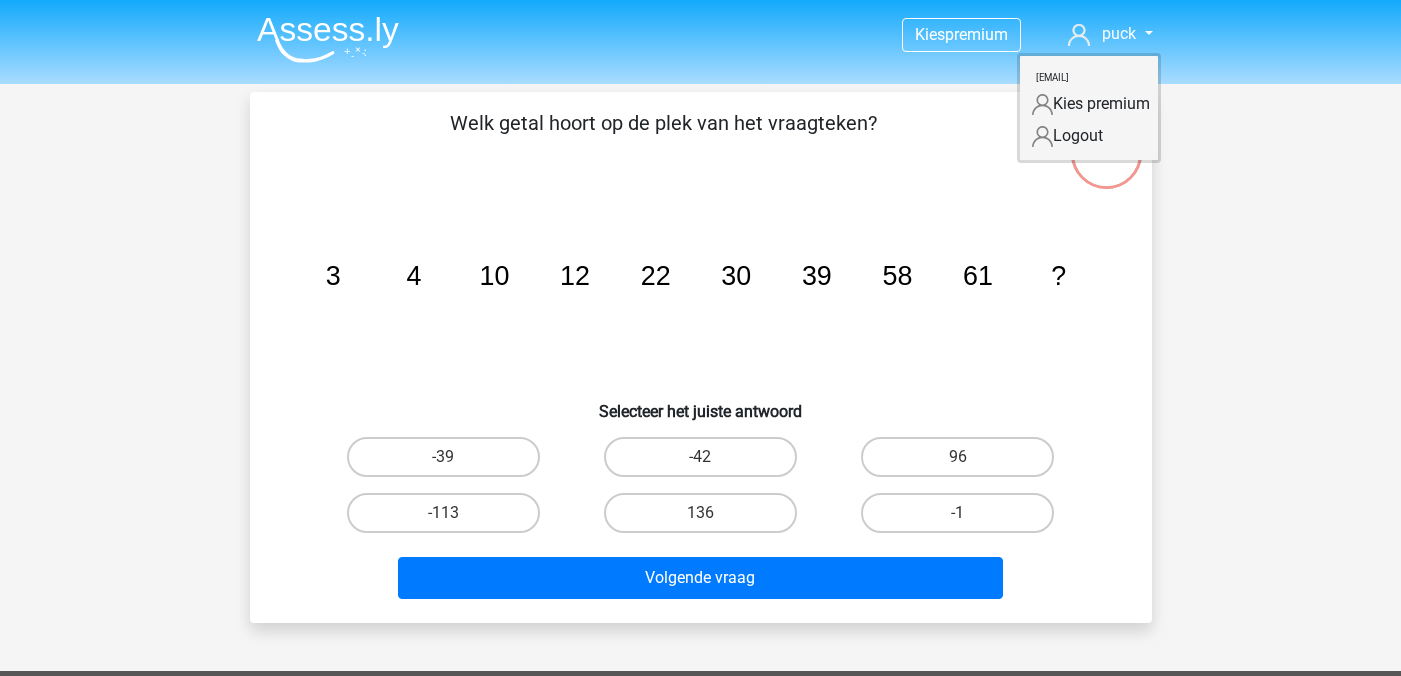 click at bounding box center (328, 39) 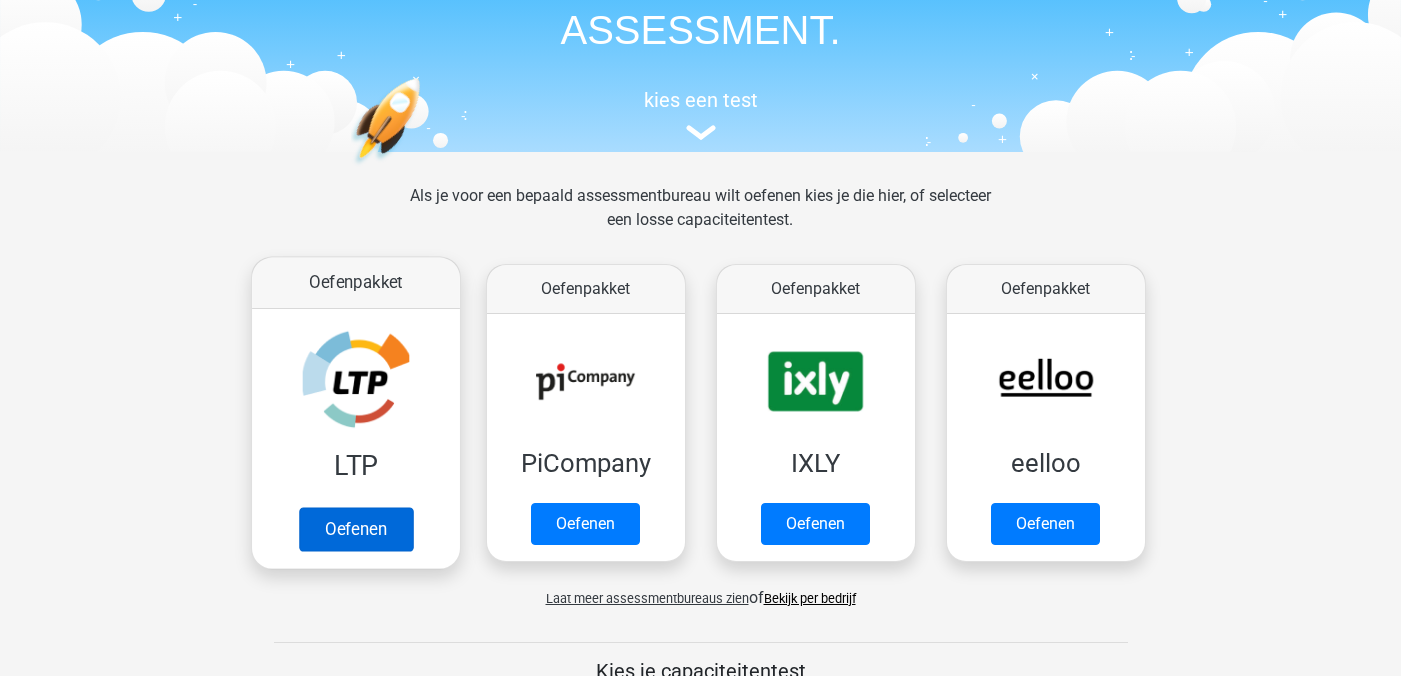 scroll, scrollTop: 162, scrollLeft: 0, axis: vertical 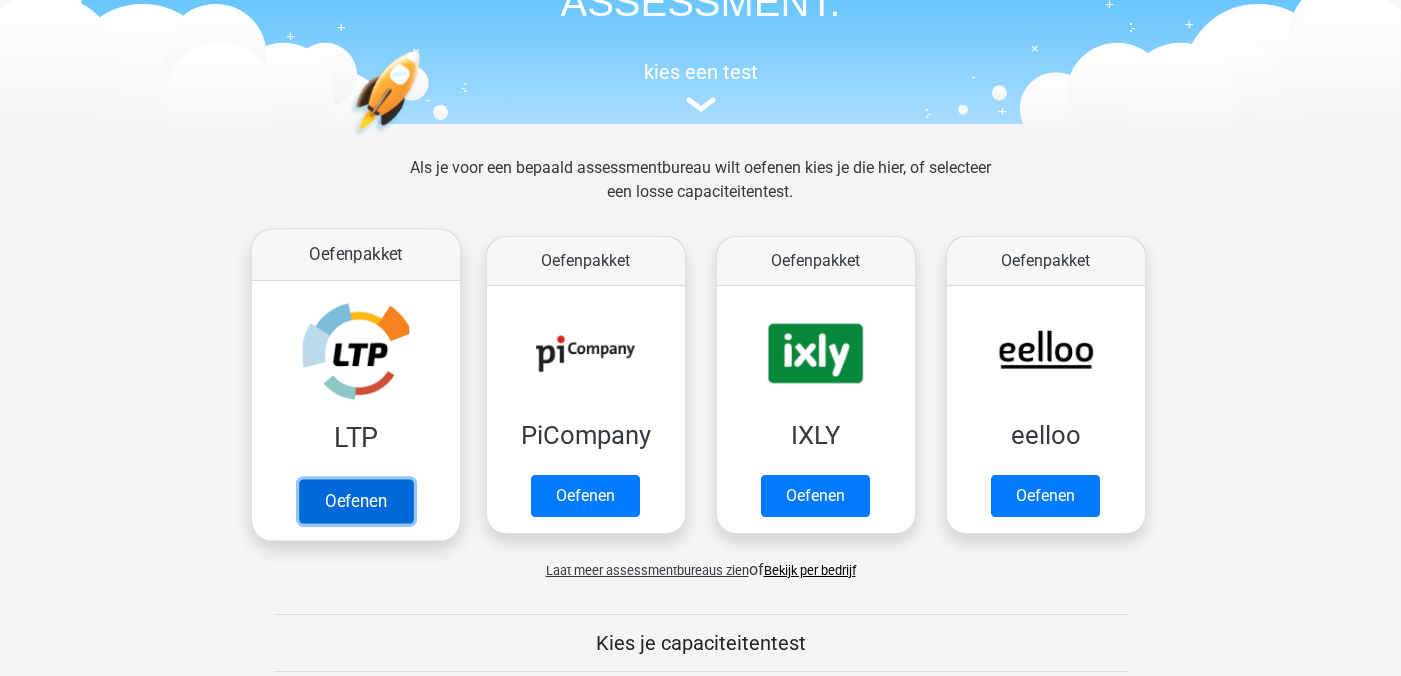 click on "Oefenen" at bounding box center (355, 501) 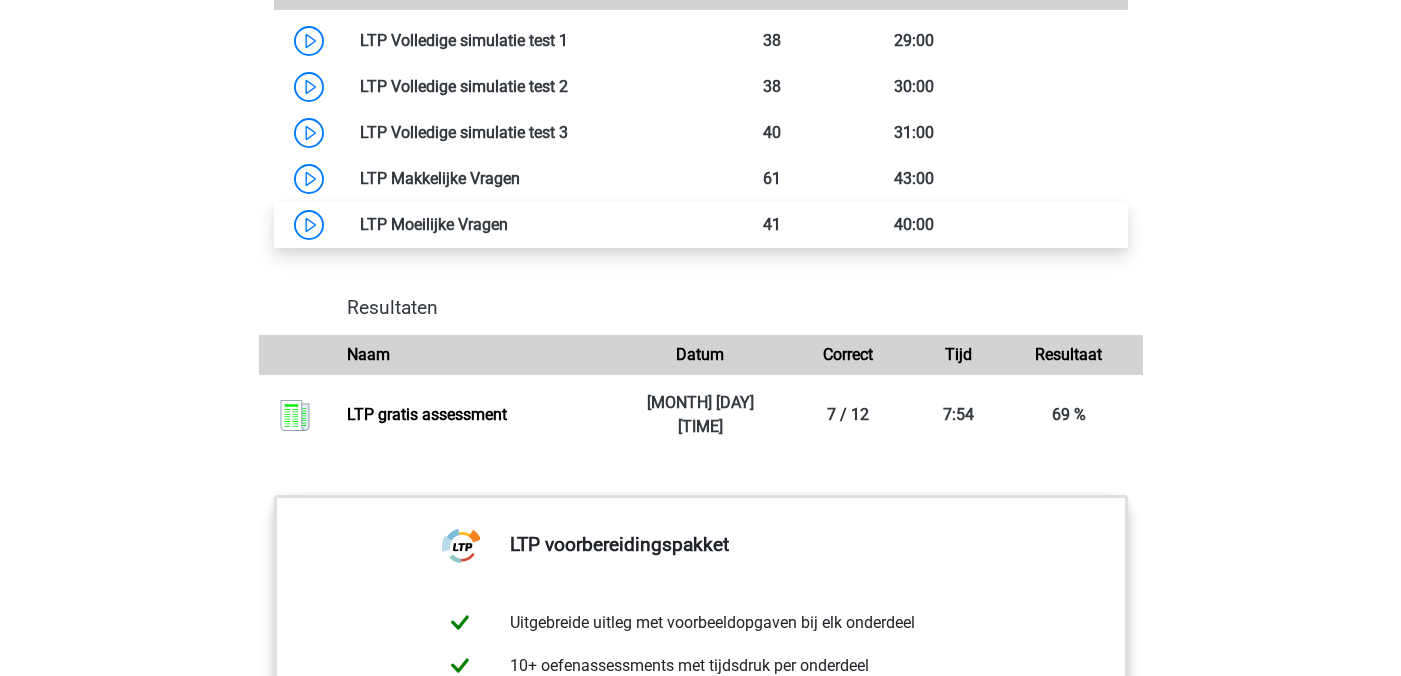scroll, scrollTop: 1808, scrollLeft: 0, axis: vertical 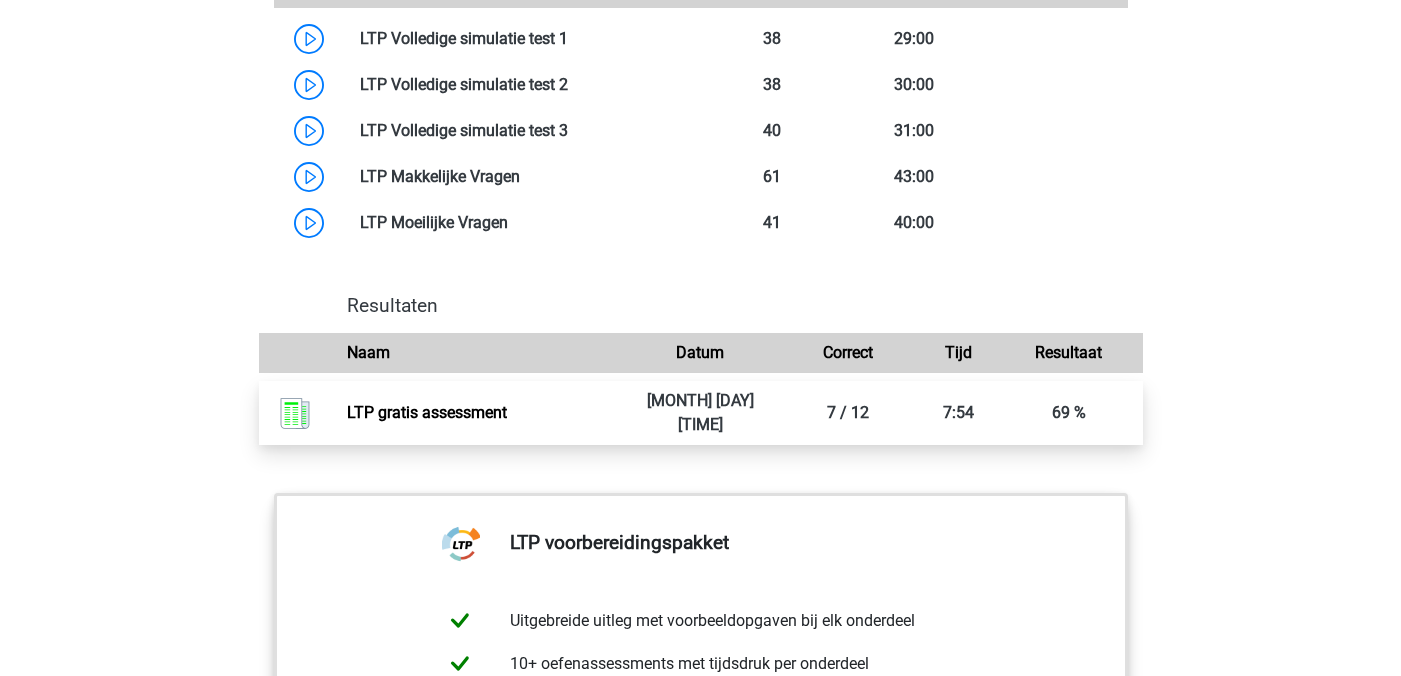click on "LTP gratis assessment" at bounding box center (427, 412) 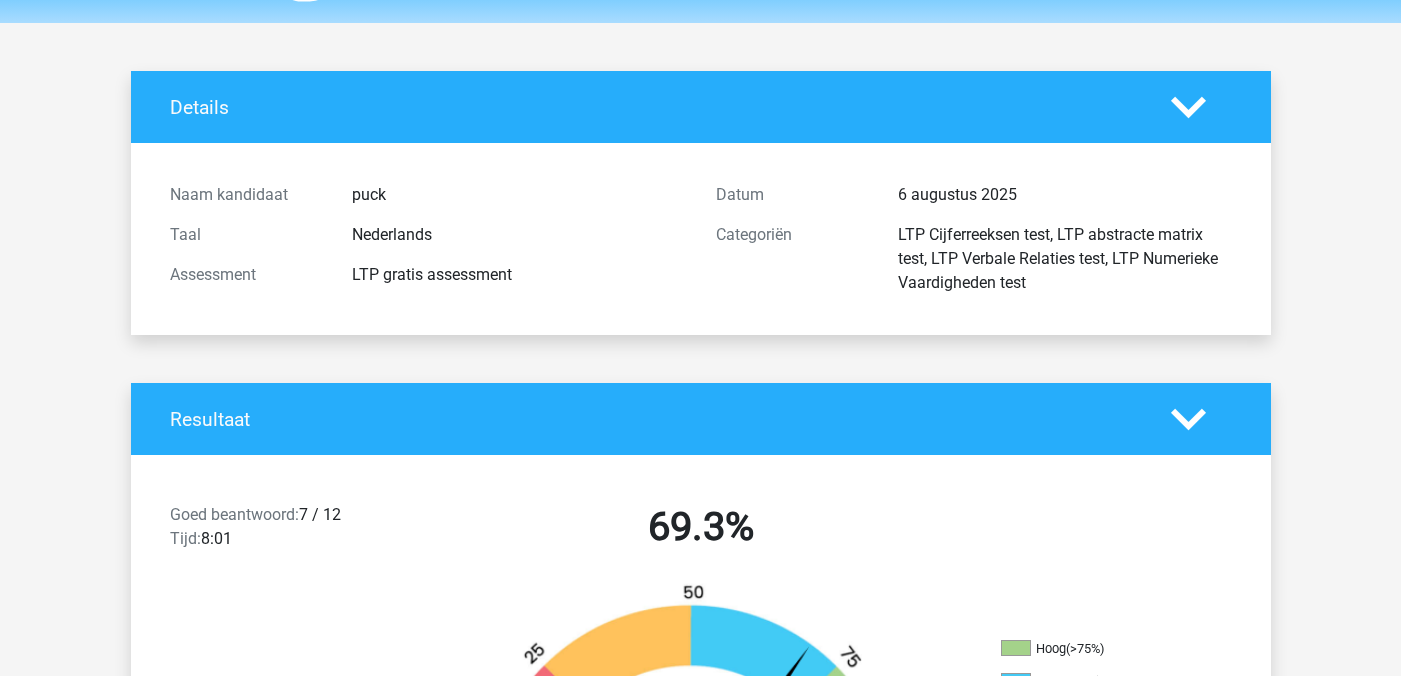 scroll, scrollTop: 0, scrollLeft: 0, axis: both 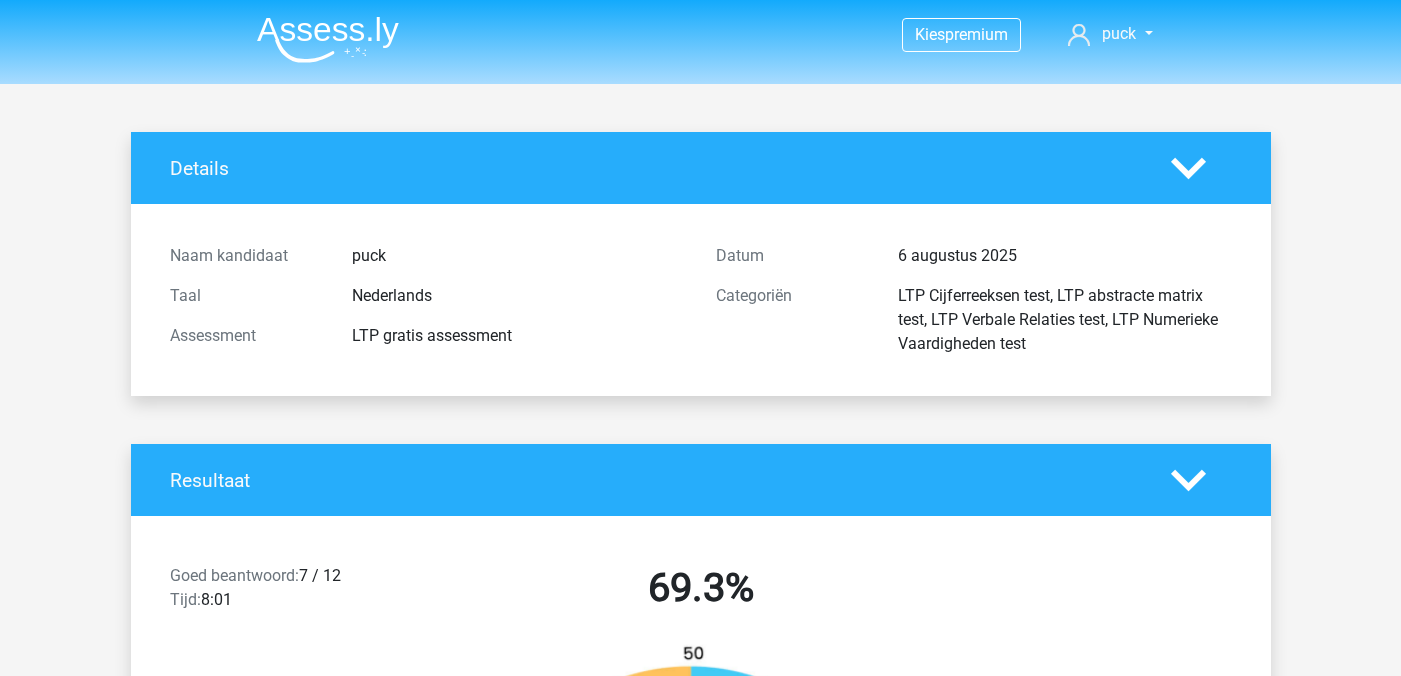 click at bounding box center (328, 39) 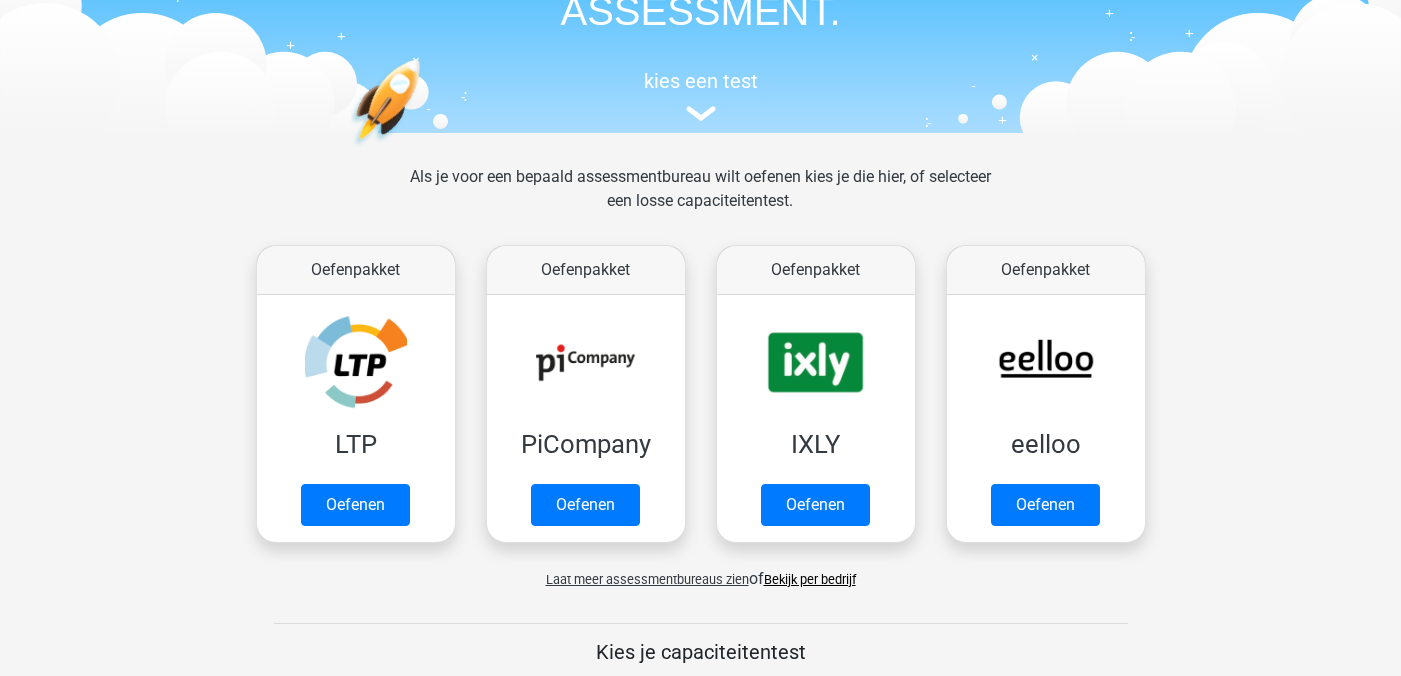 scroll, scrollTop: 206, scrollLeft: 0, axis: vertical 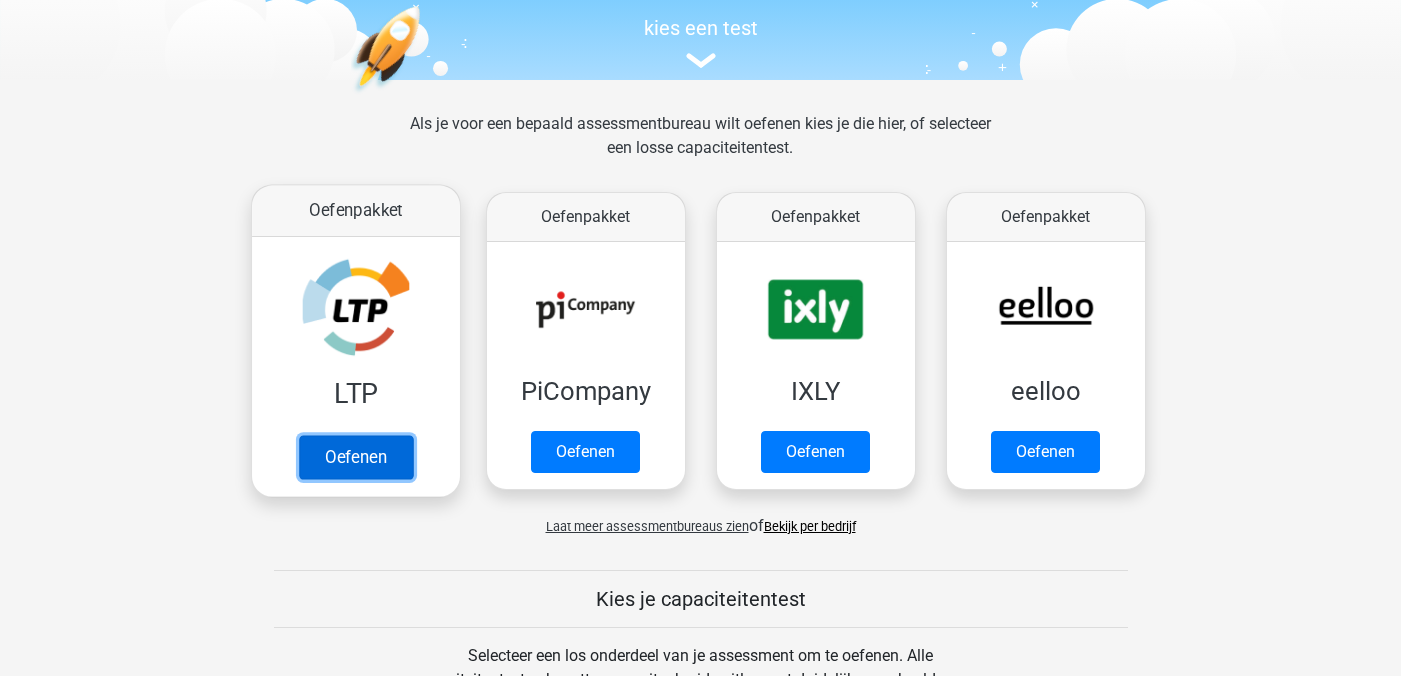 click on "Oefenen" at bounding box center [355, 457] 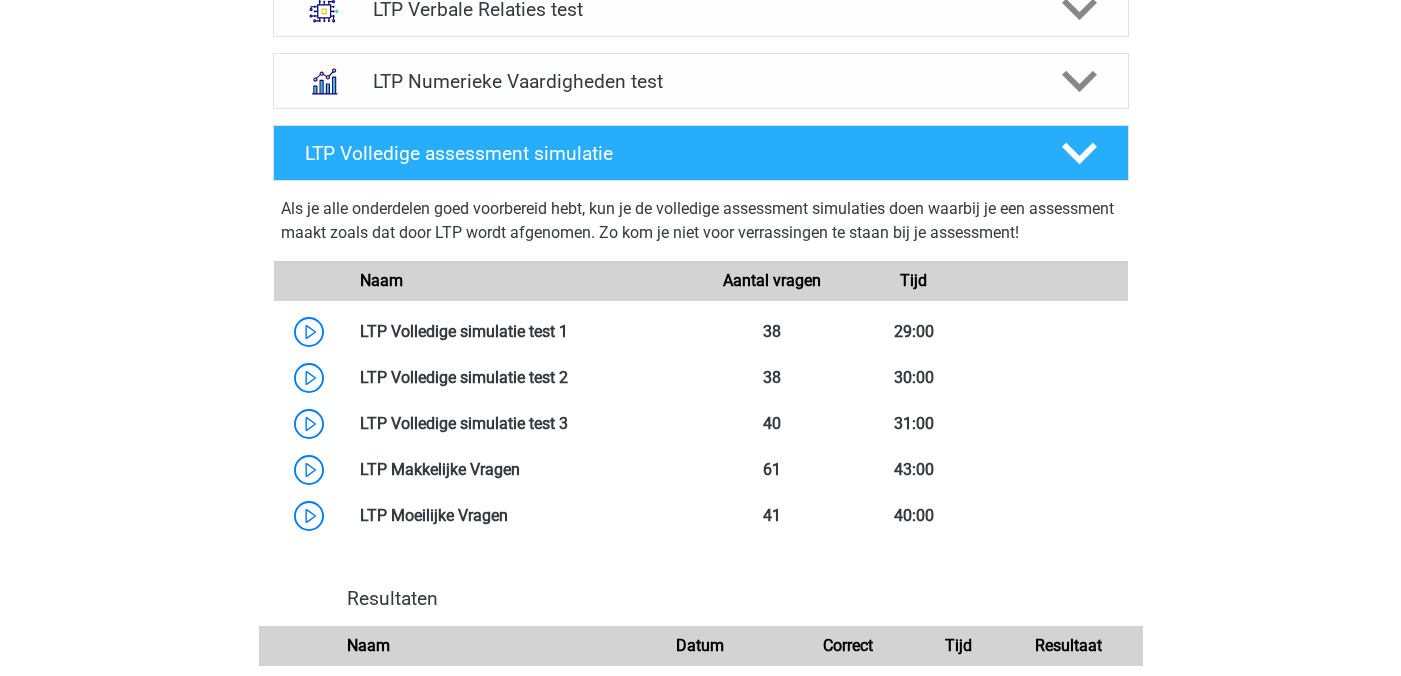 scroll, scrollTop: 1539, scrollLeft: 0, axis: vertical 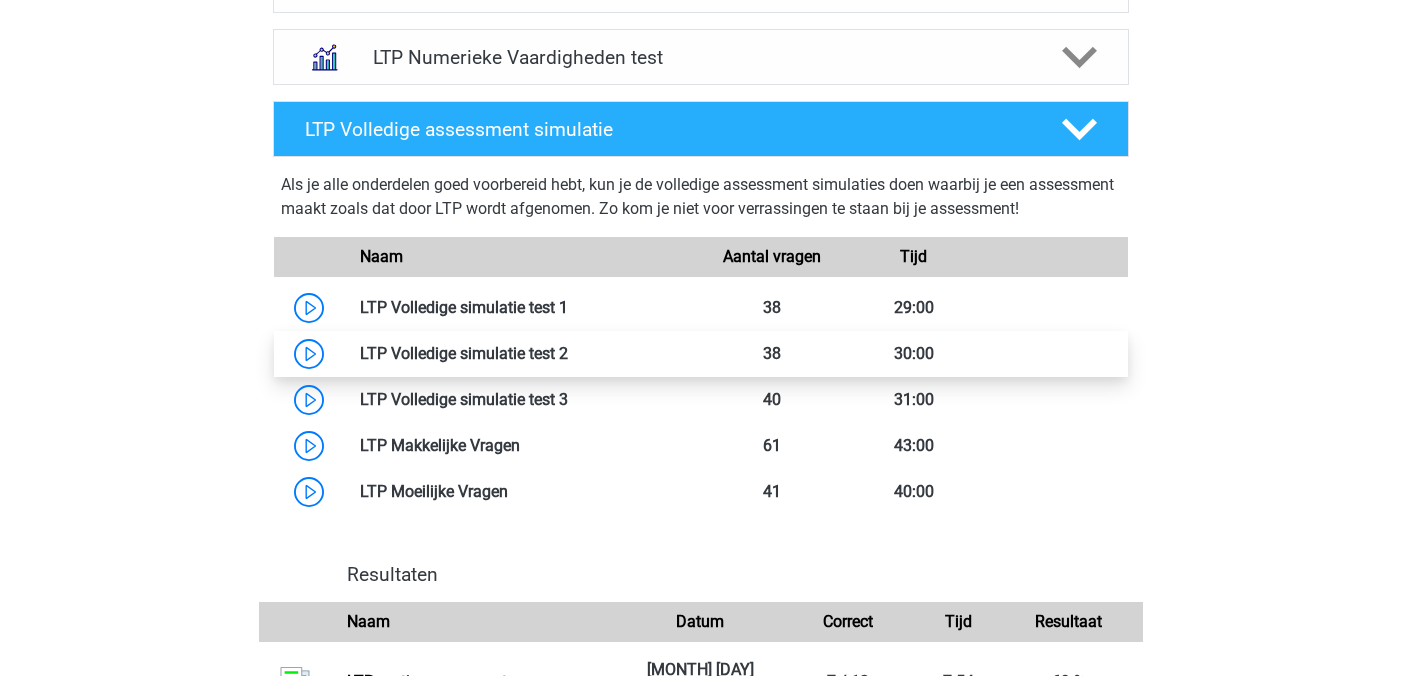click at bounding box center [568, 353] 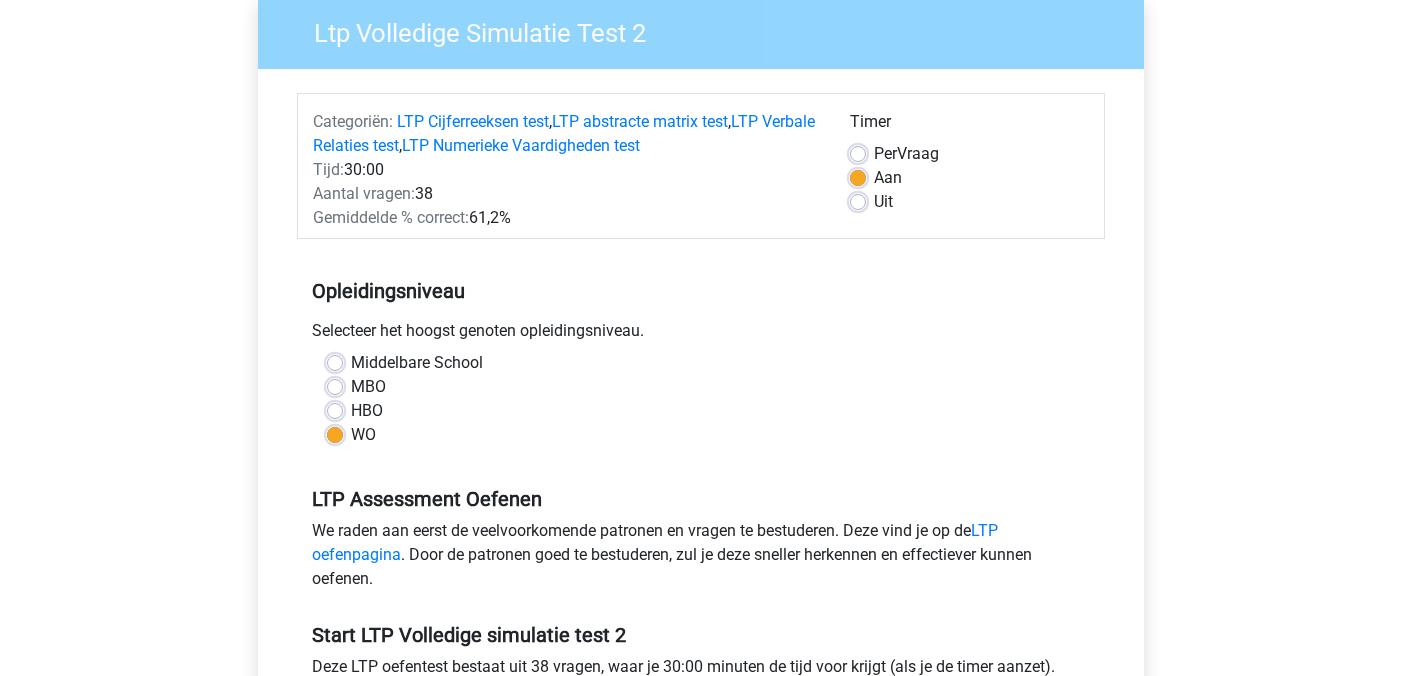 scroll, scrollTop: 62, scrollLeft: 0, axis: vertical 